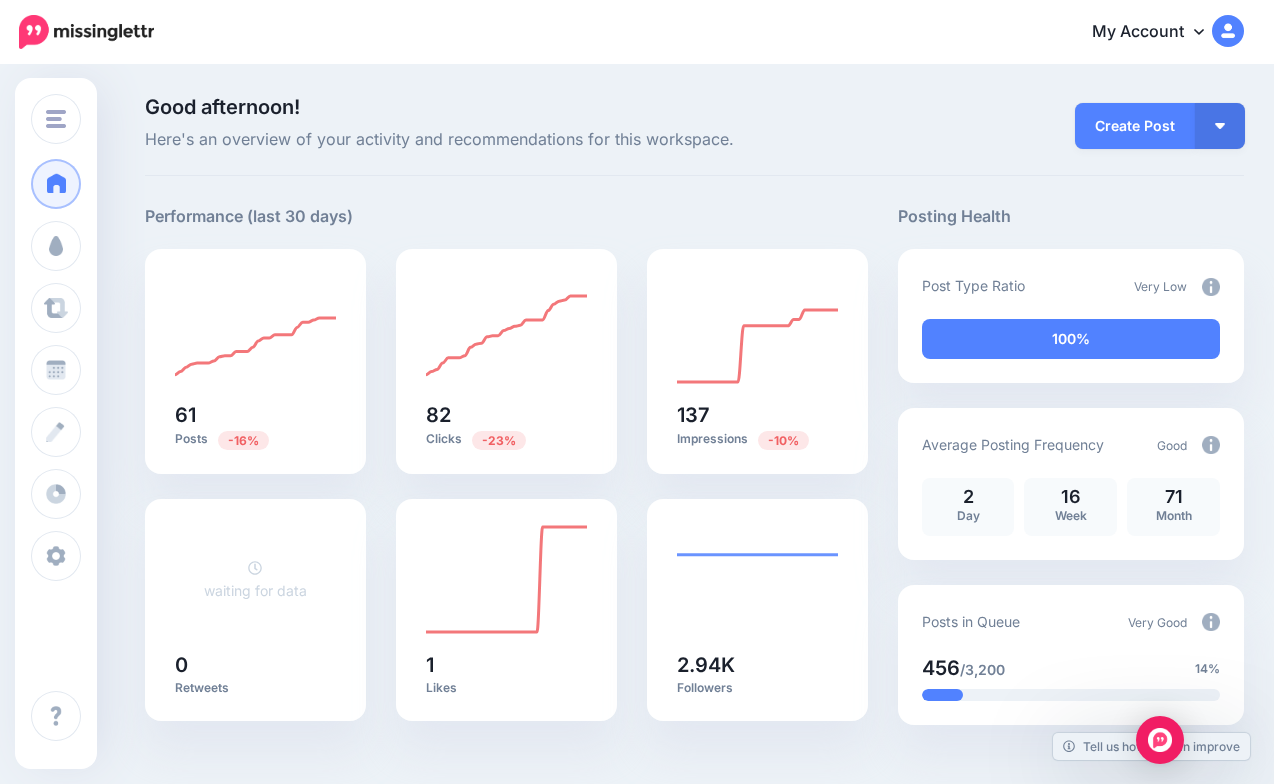 scroll, scrollTop: 0, scrollLeft: 0, axis: both 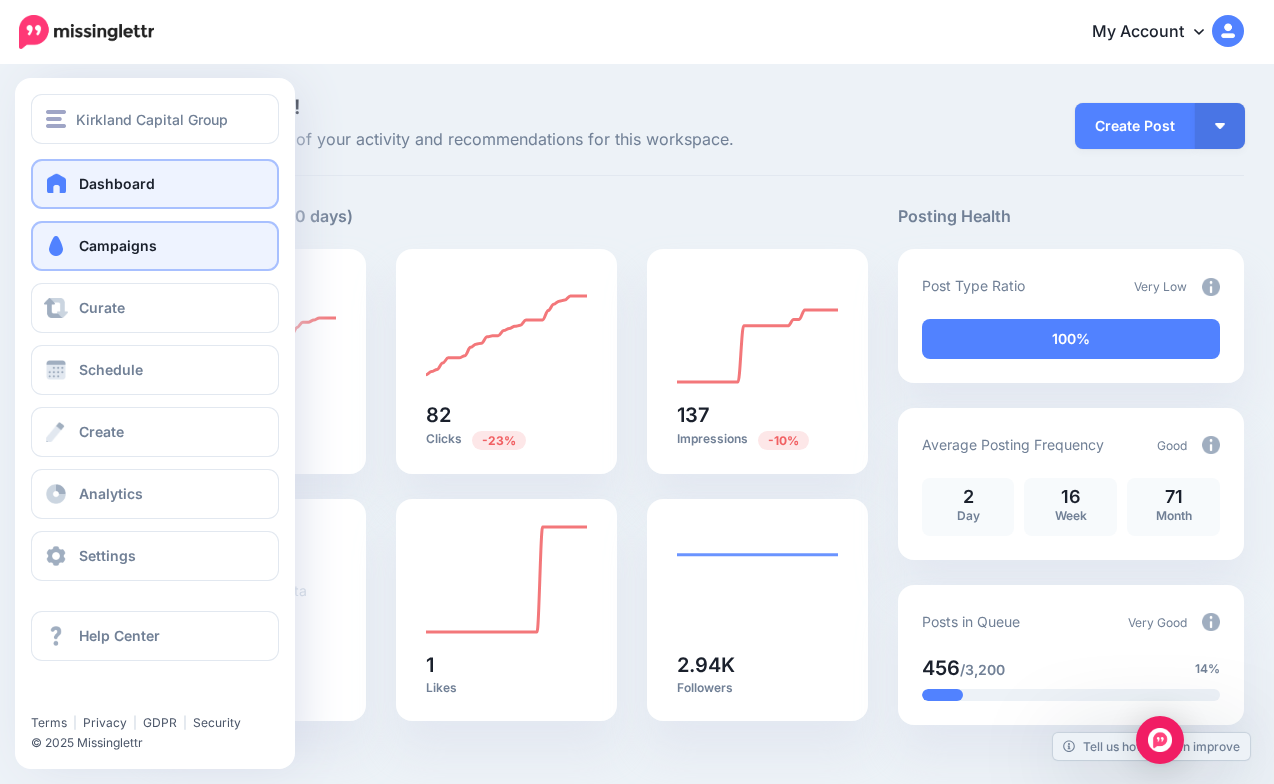 click on "Campaigns" at bounding box center (155, 246) 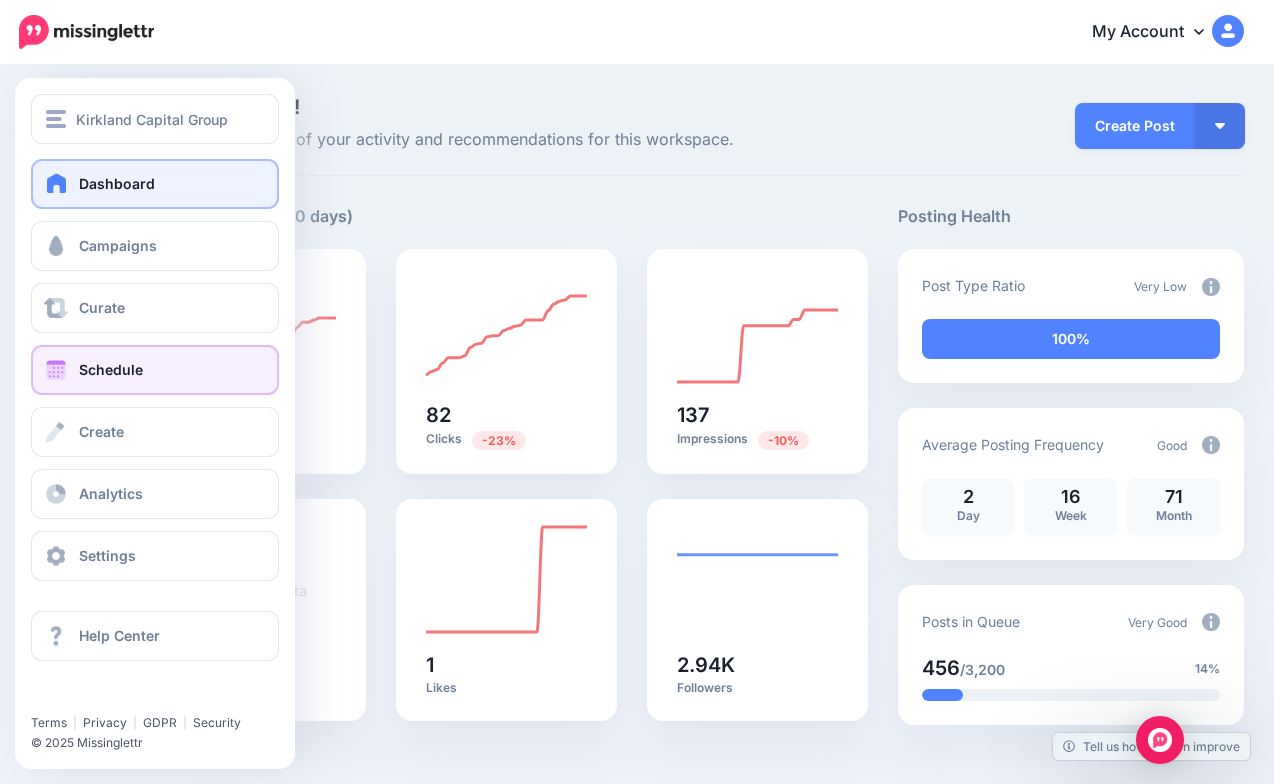 click on "Schedule" at bounding box center [155, 370] 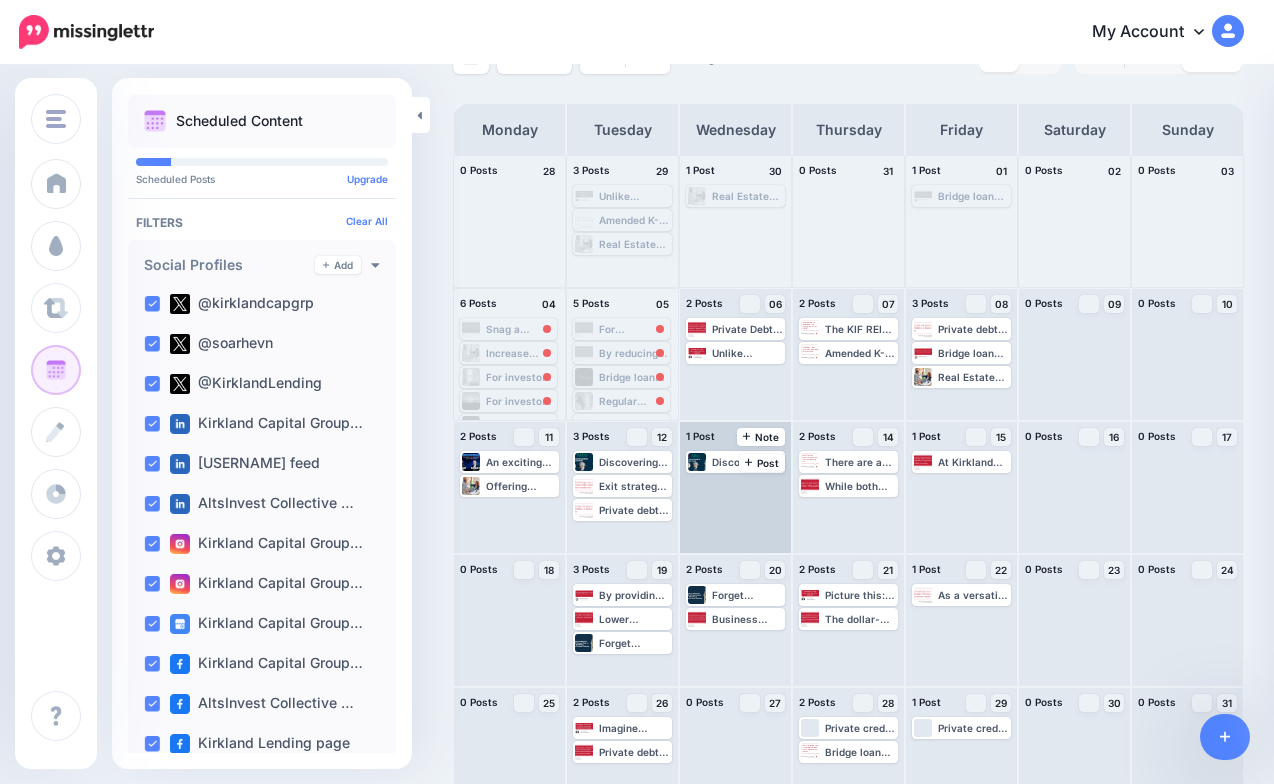 scroll, scrollTop: 95, scrollLeft: 0, axis: vertical 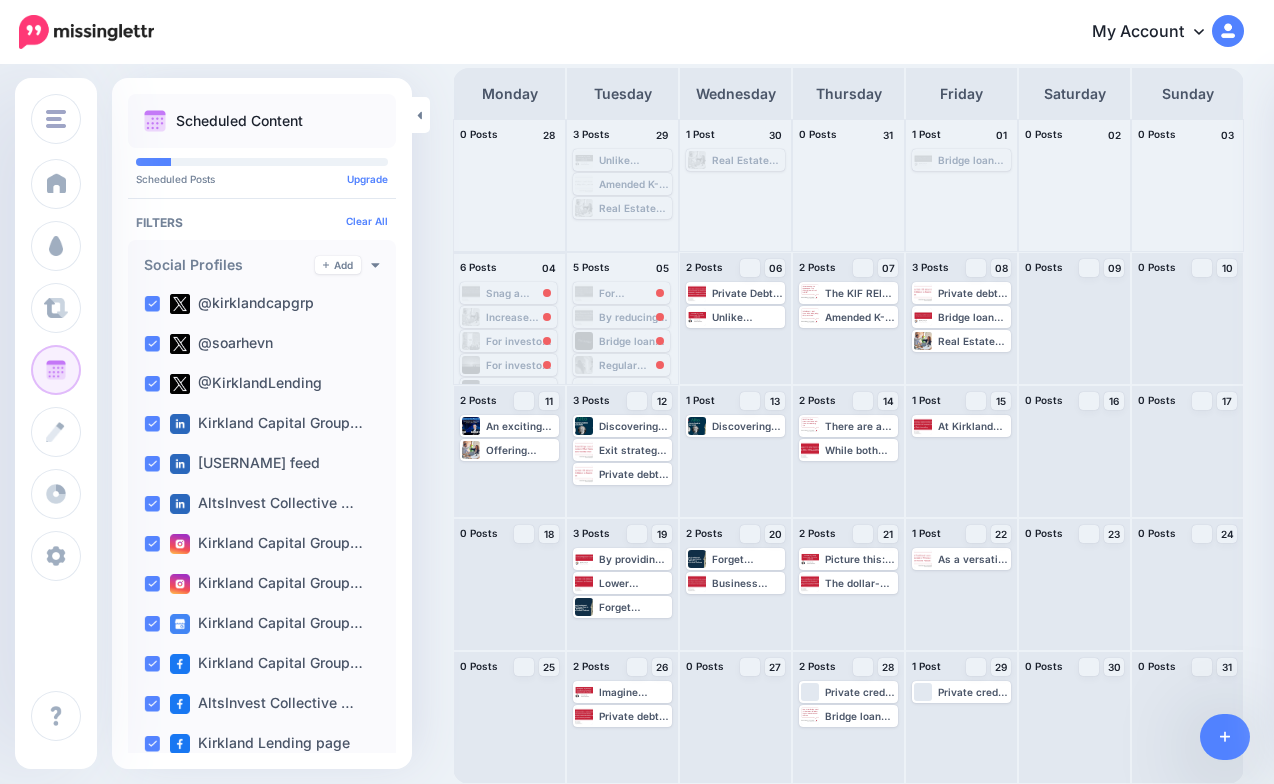 click on "Snag a commerical property with just 15% down! Thanks to a seller second, you can unlock 85% total financing and keep more cash in your pocket for those closing costs. 💰✨ #SmartBuying Learn more 👉 https://lttr.ai/AbLTq #CommercialLoanBroker #privatelending #SellerCarry" at bounding box center [520, 293] 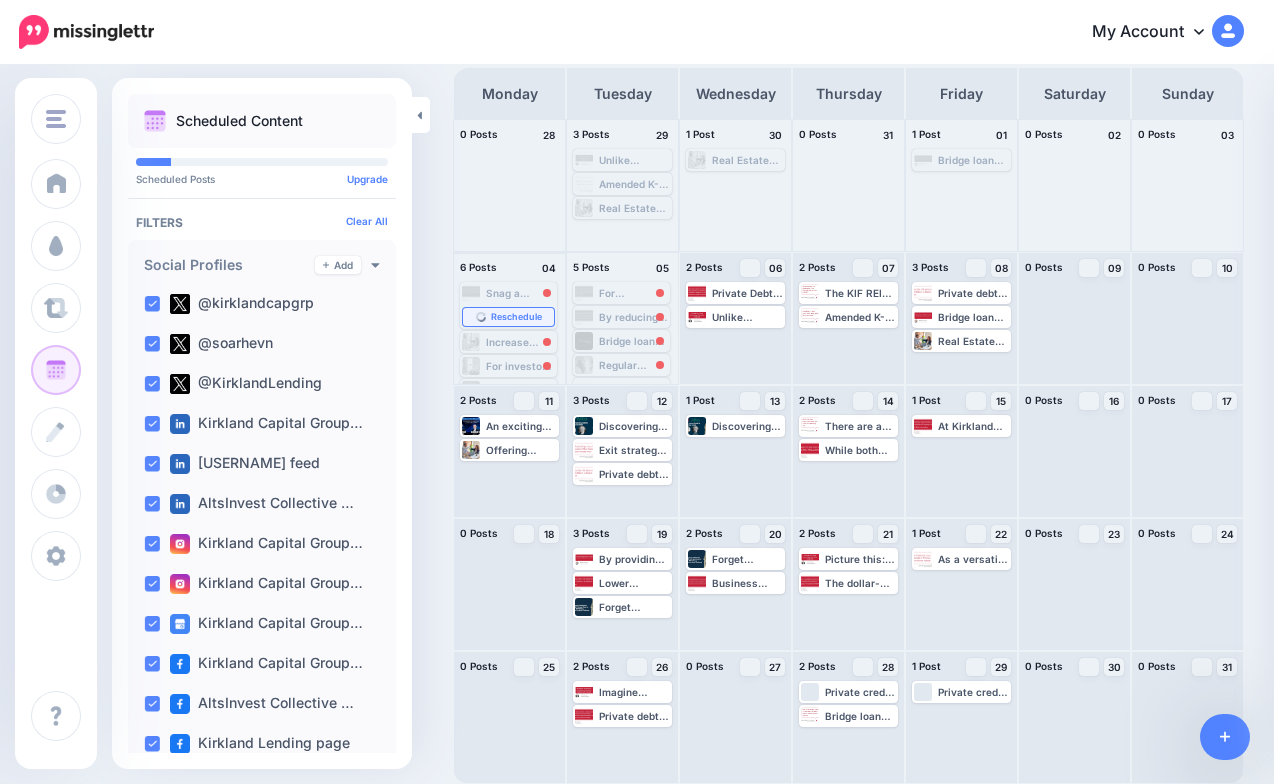click on "Reschedule" at bounding box center (508, 317) 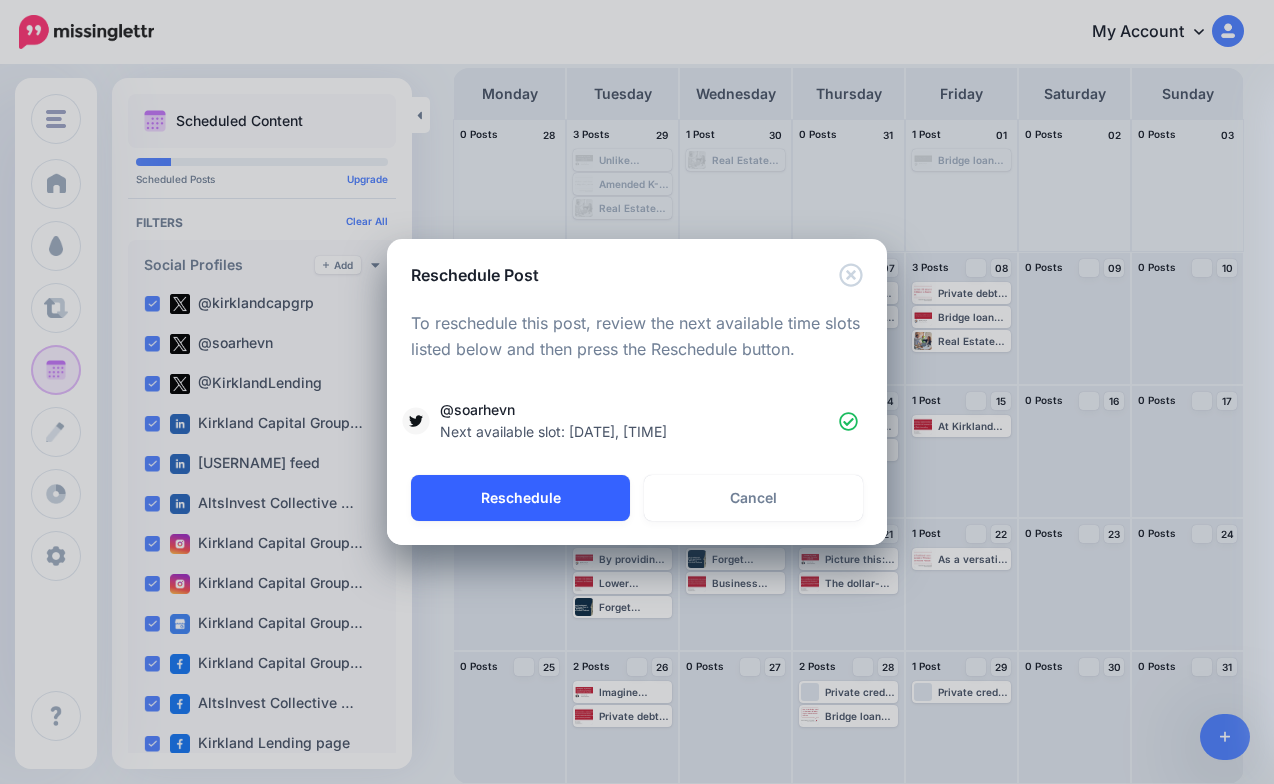 click on "Reschedule" at bounding box center (520, 498) 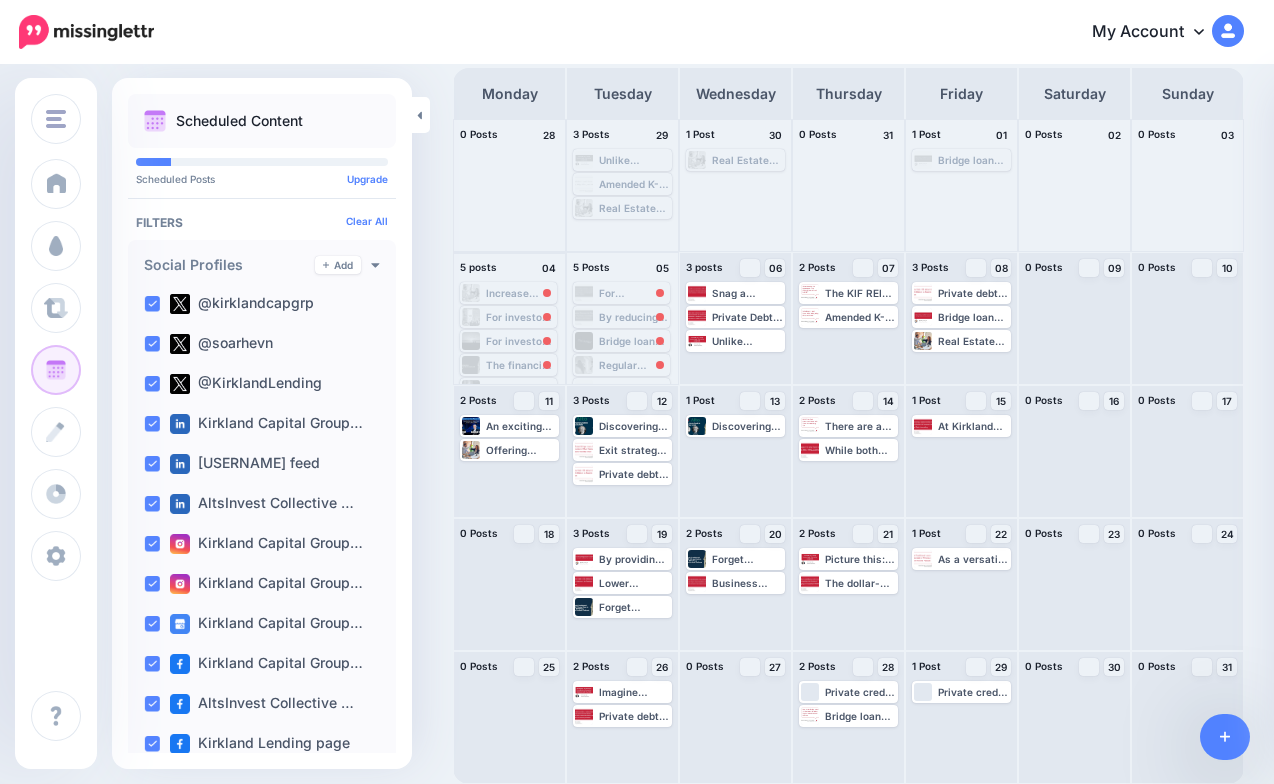 click on "Increase Commercial Real Estate Purchase Leverage with Seller Second Carrybacks ▸ https://lttr.ai/AbLTq #CommercialLoanBroker #privatelending #SellerCarry #HighLtvRatio" at bounding box center (520, 293) 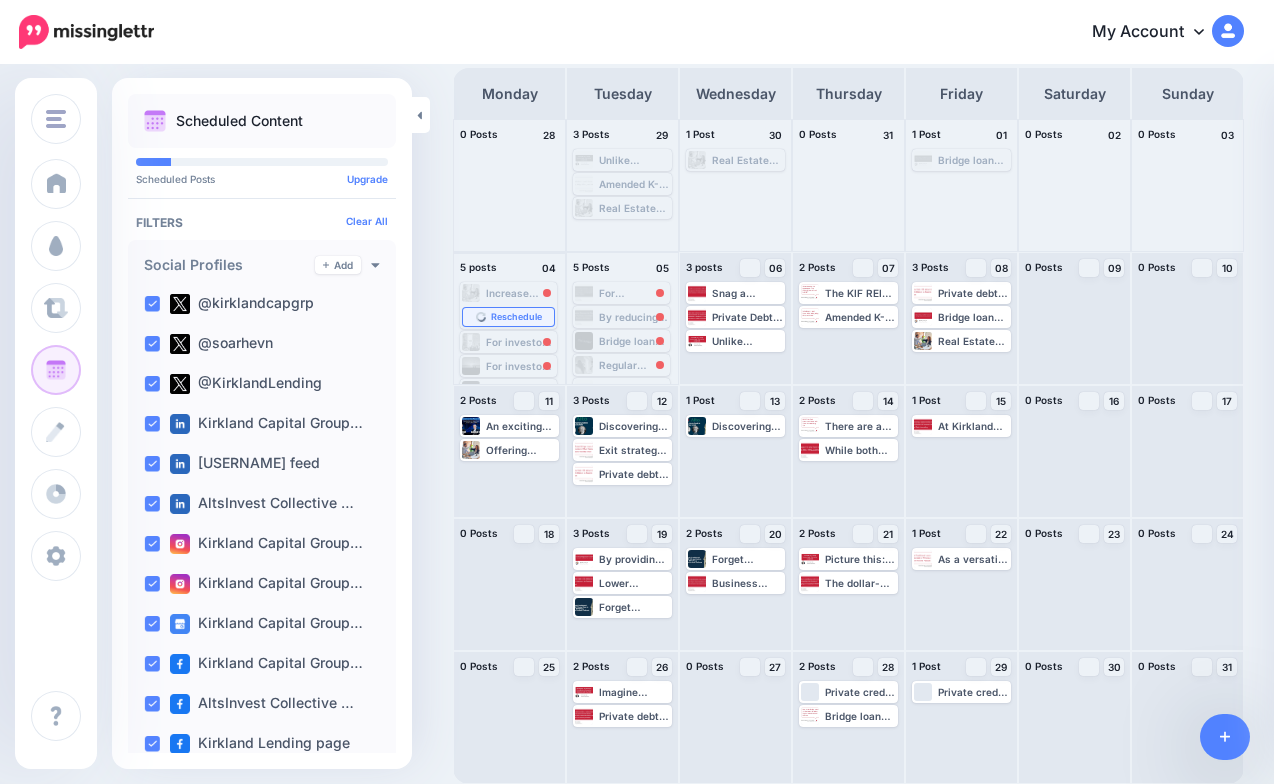 click on "Reschedule" at bounding box center (516, 317) 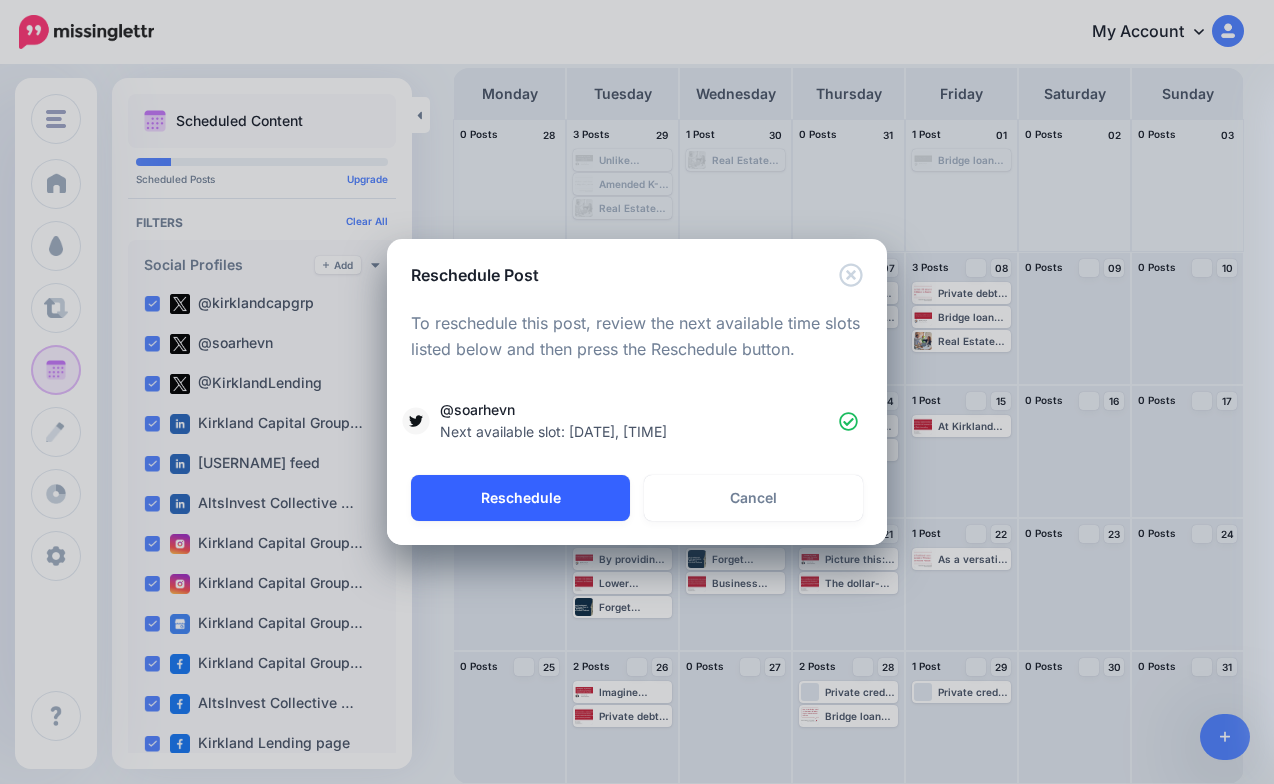 click on "Reschedule" at bounding box center (520, 498) 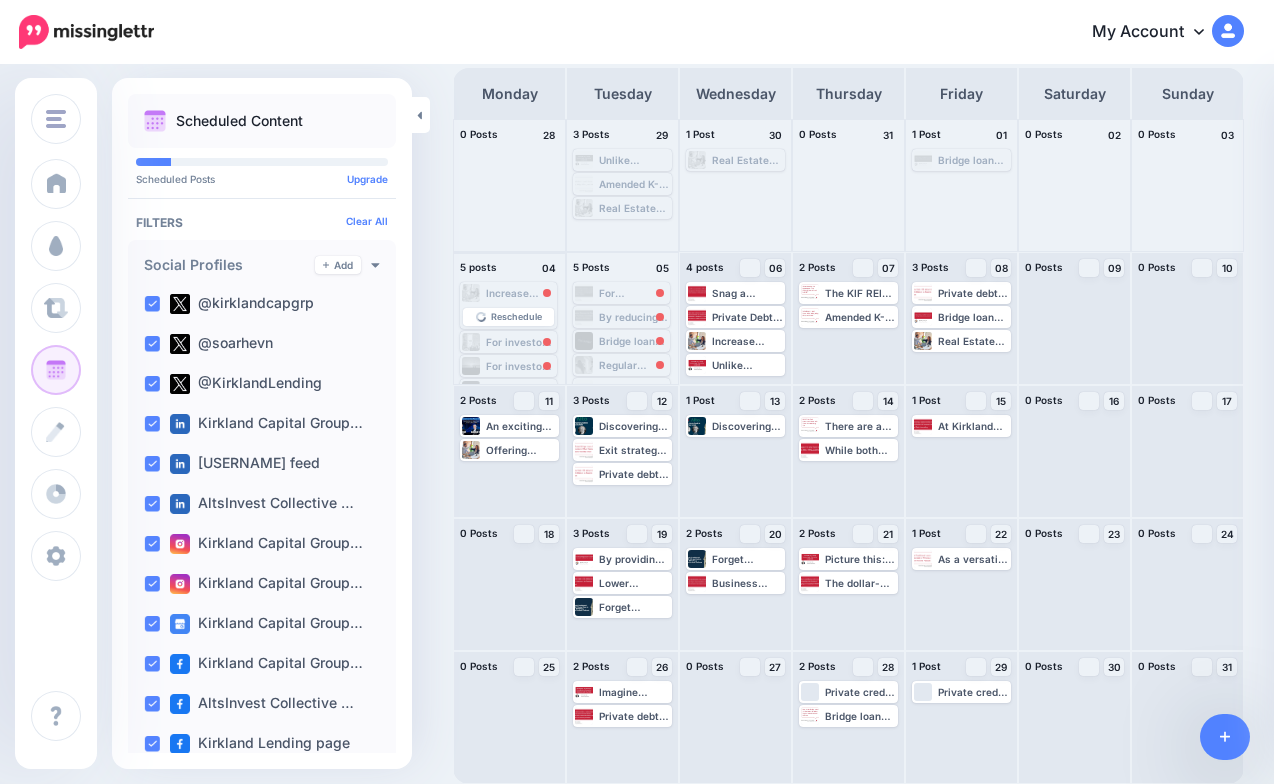 click on "Increase Commercial Real Estate Purchase Leverage with Seller Second Carrybacks ▸ https://lttr.ai/AbLTq #CommercialLoanBroker #privatelending #SellerCarry #HighLtvRatio" at bounding box center (520, 293) 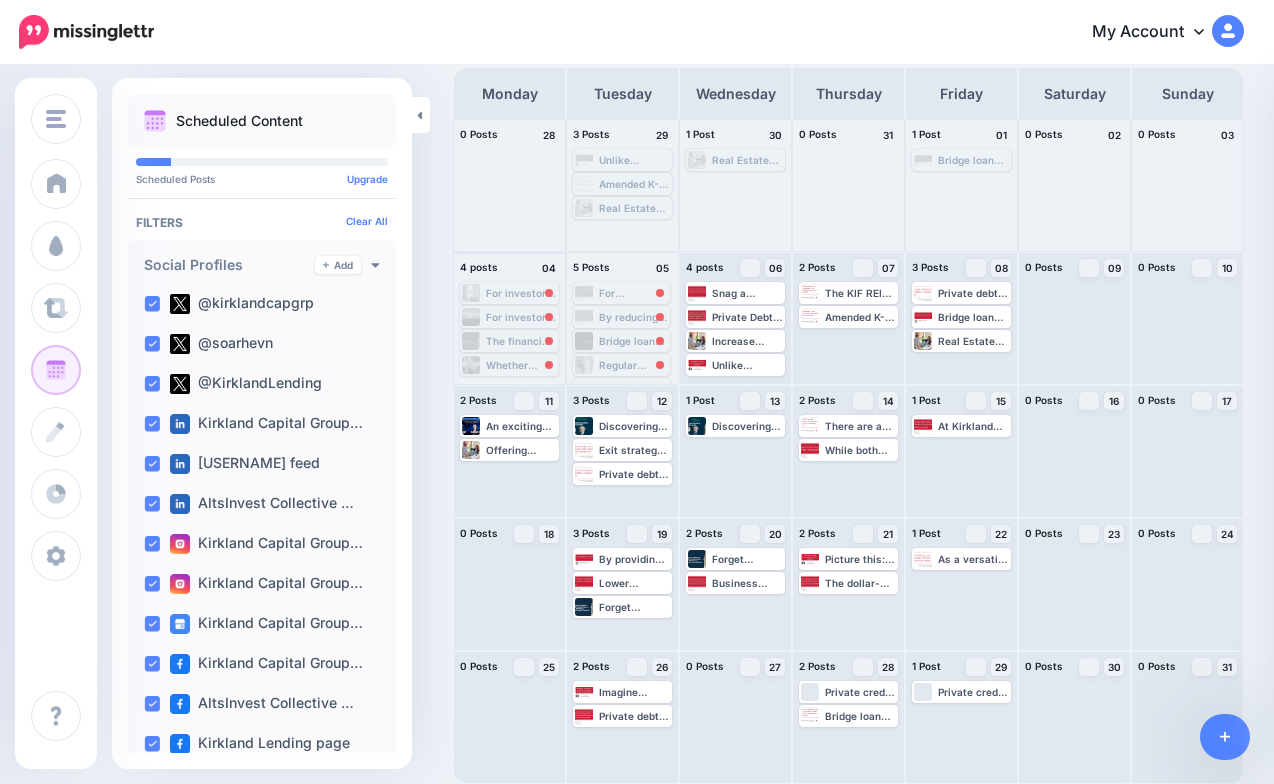 click on "For investors looking to enhance their returns and diversify their portfolios, private debt in real estate offers a compelling opportunity. Learn more 👉 https://lttr.ai/AgLIZ #PrivateCredit #passiveincome #LowerRisk" at bounding box center (521, 293) 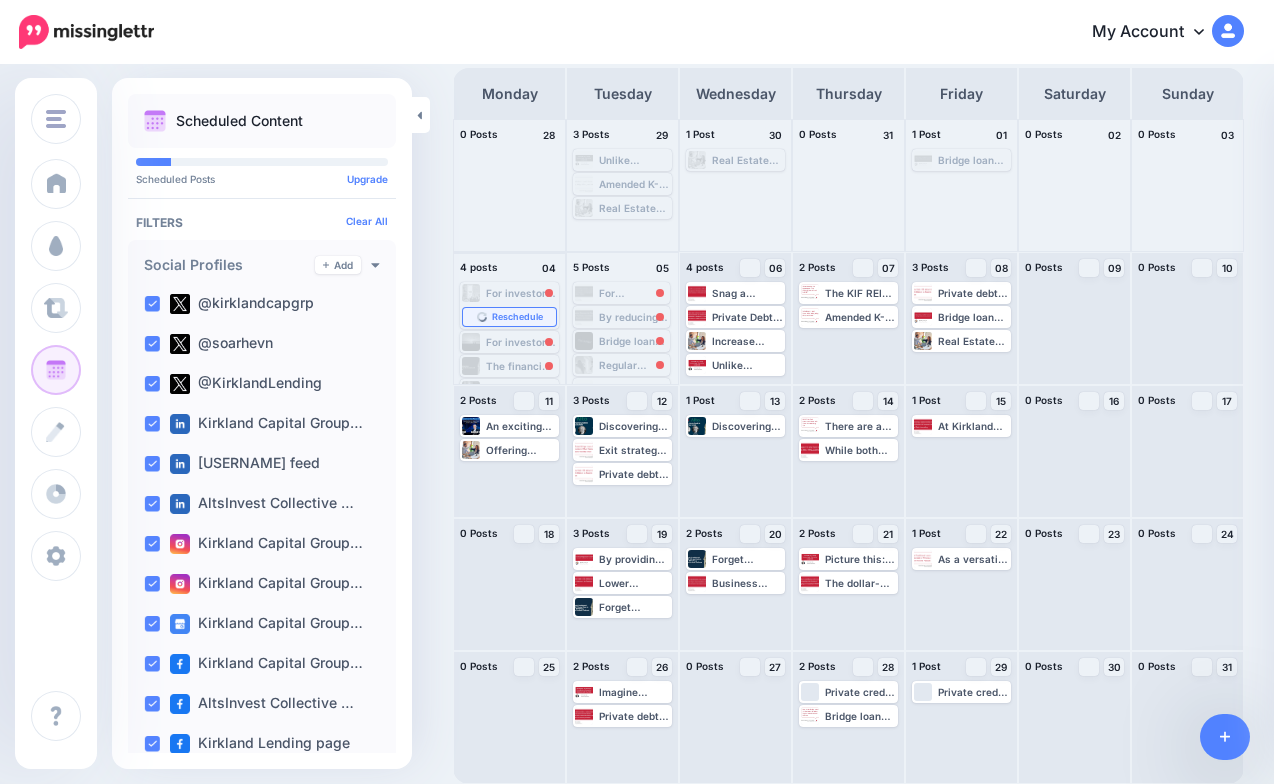 click on "Reschedule" at bounding box center [517, 317] 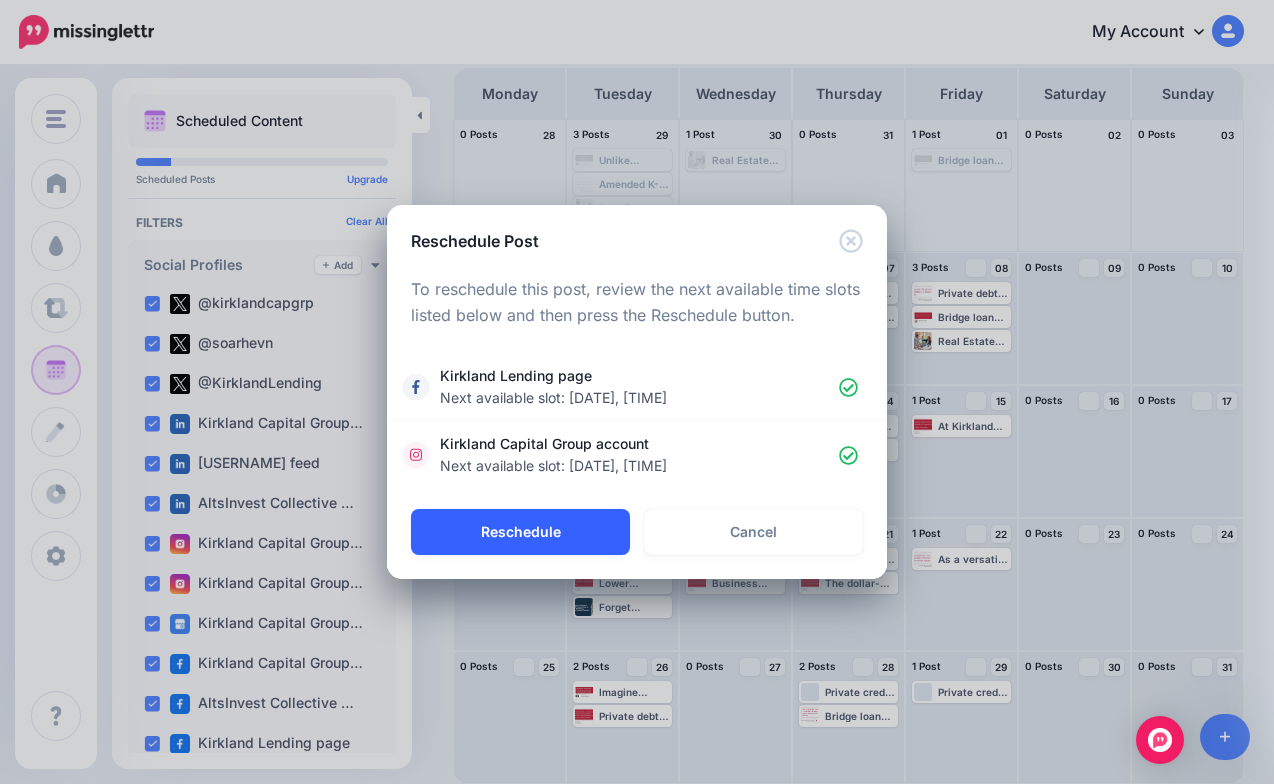 click on "Reschedule" at bounding box center (520, 532) 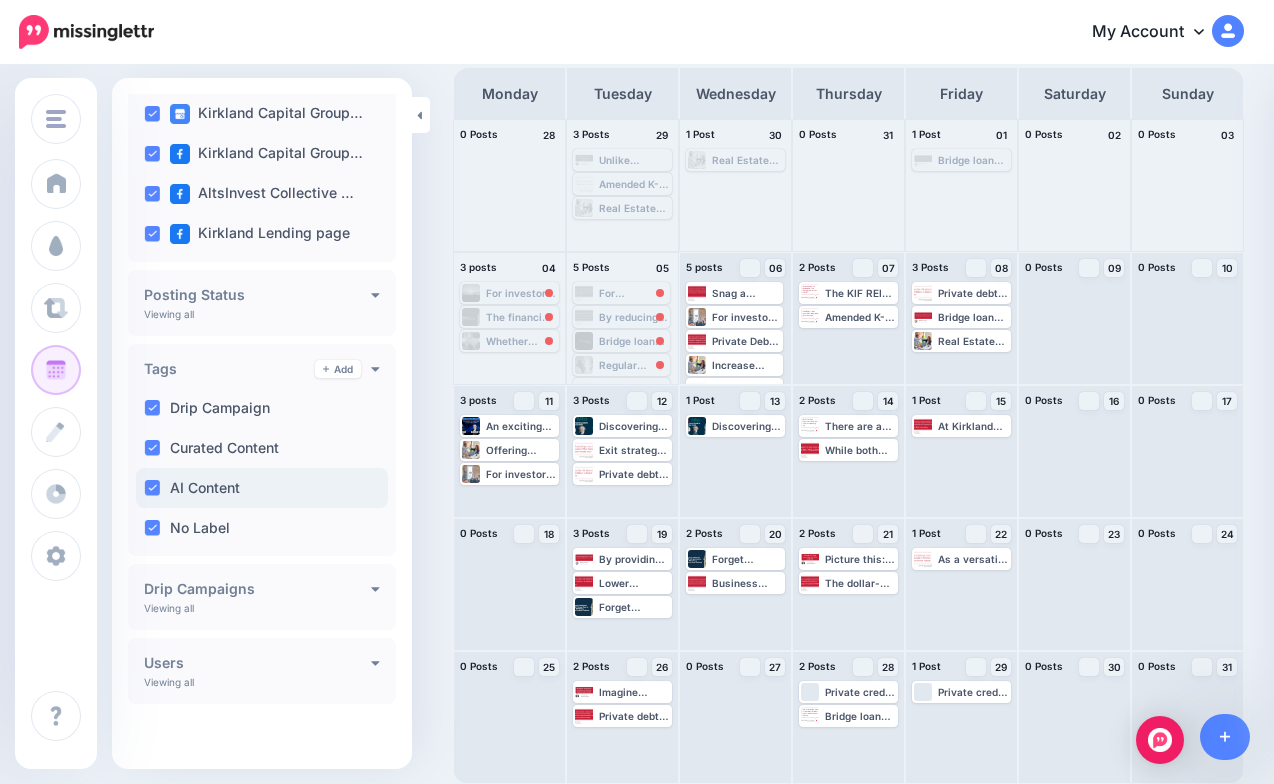 scroll, scrollTop: 499, scrollLeft: 0, axis: vertical 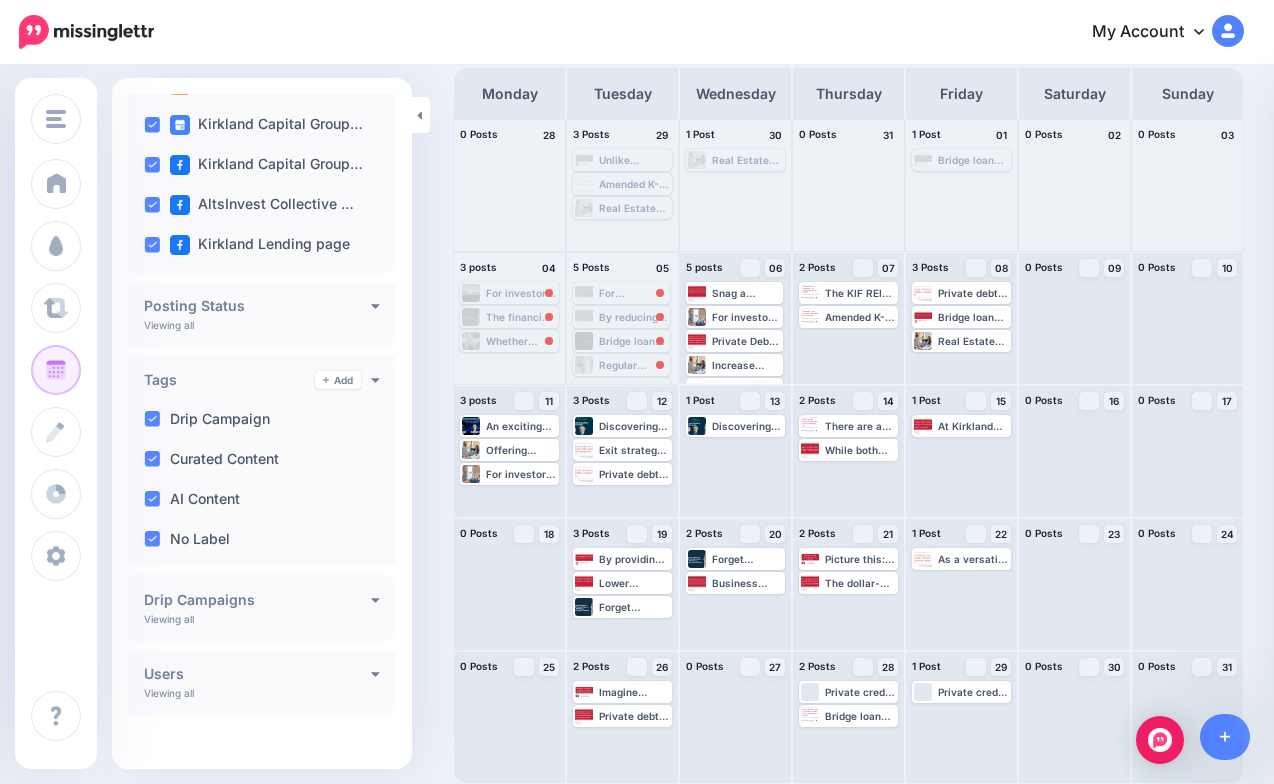 click on "Posting Status" at bounding box center (262, 306) 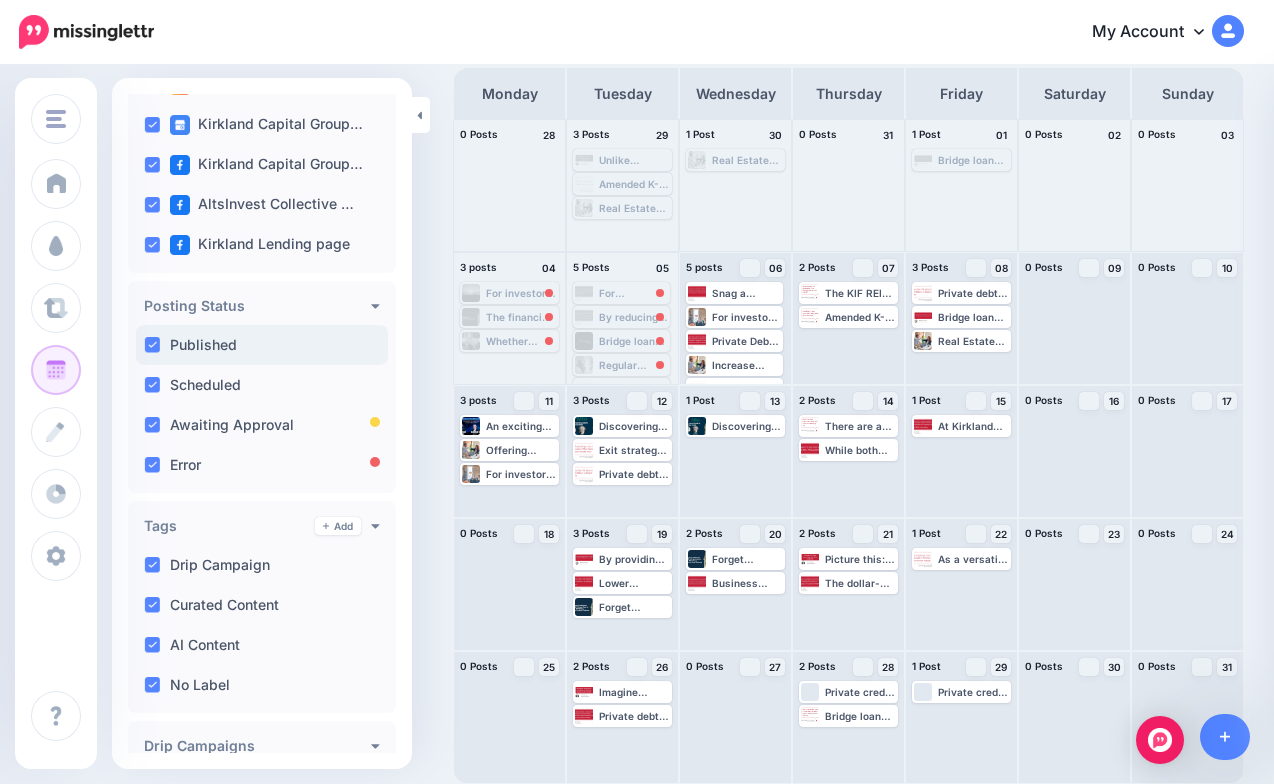 click on "Published" at bounding box center (203, 345) 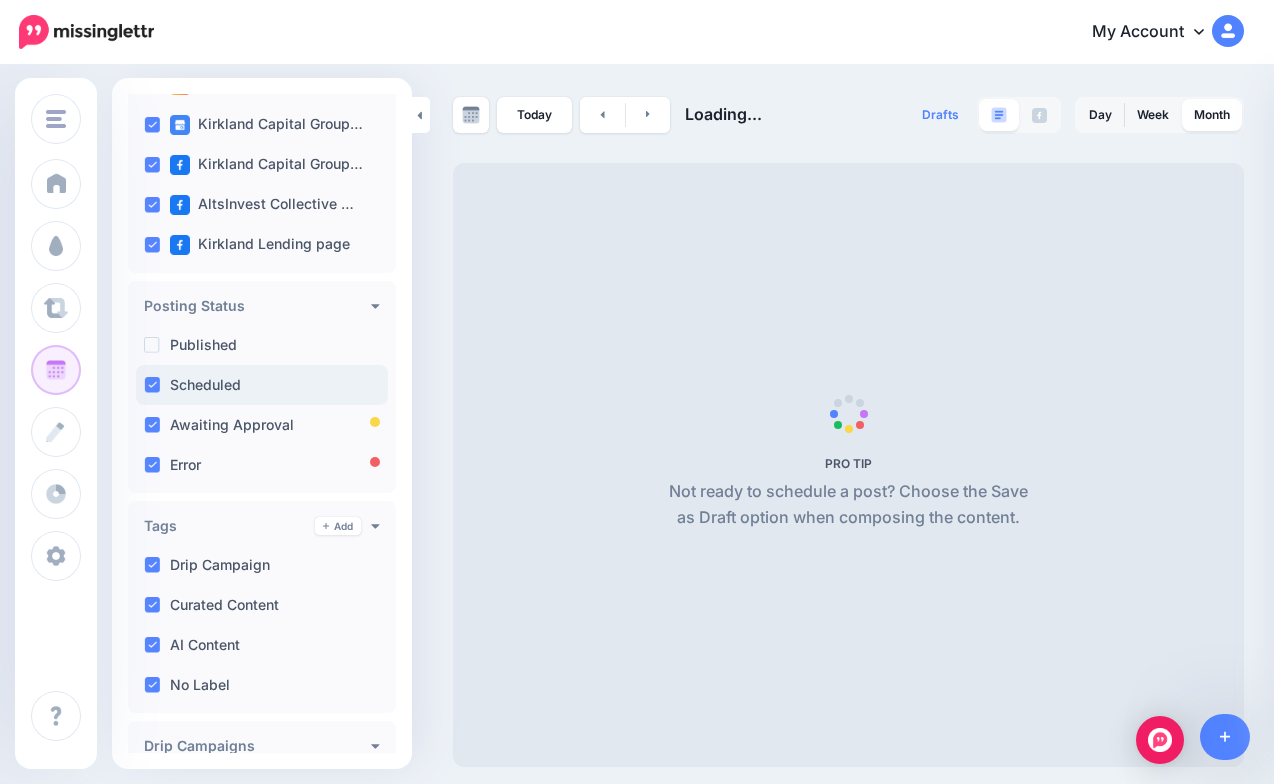 click on "Scheduled" at bounding box center (205, 385) 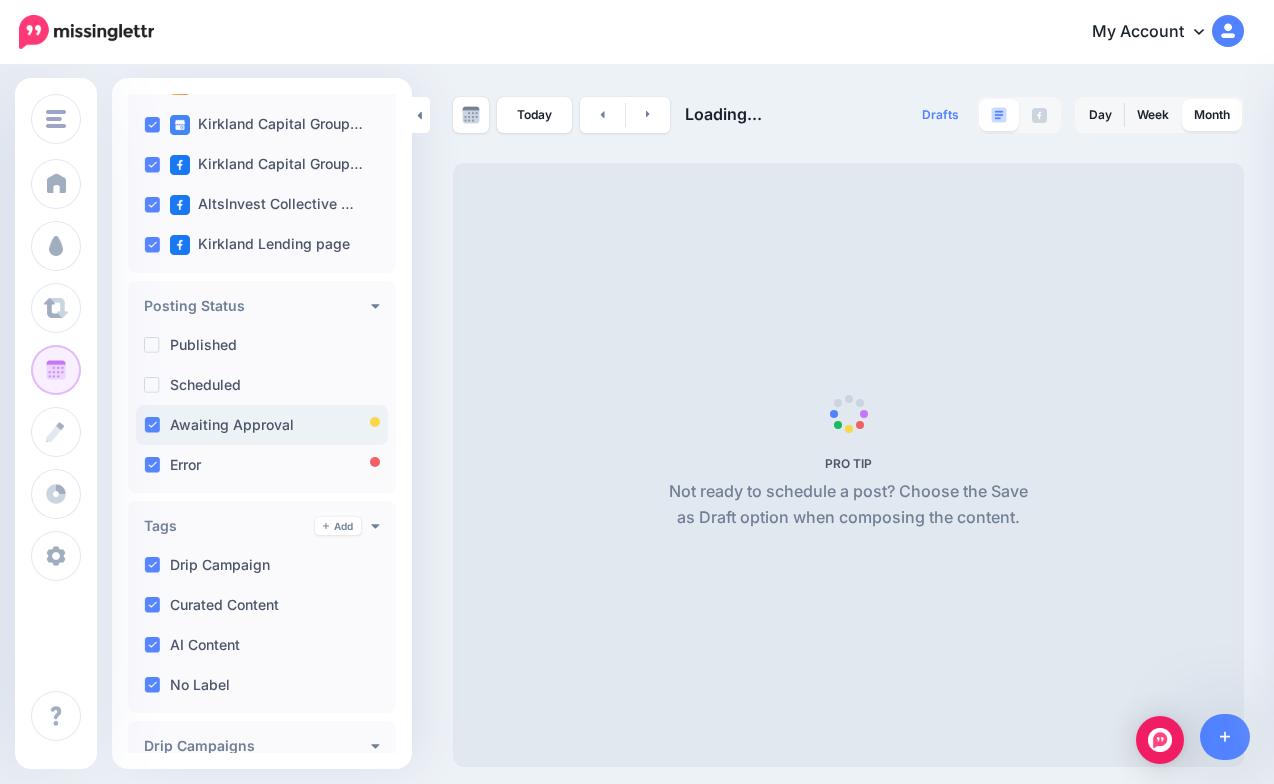 click on "Awaiting Approval" at bounding box center [262, 425] 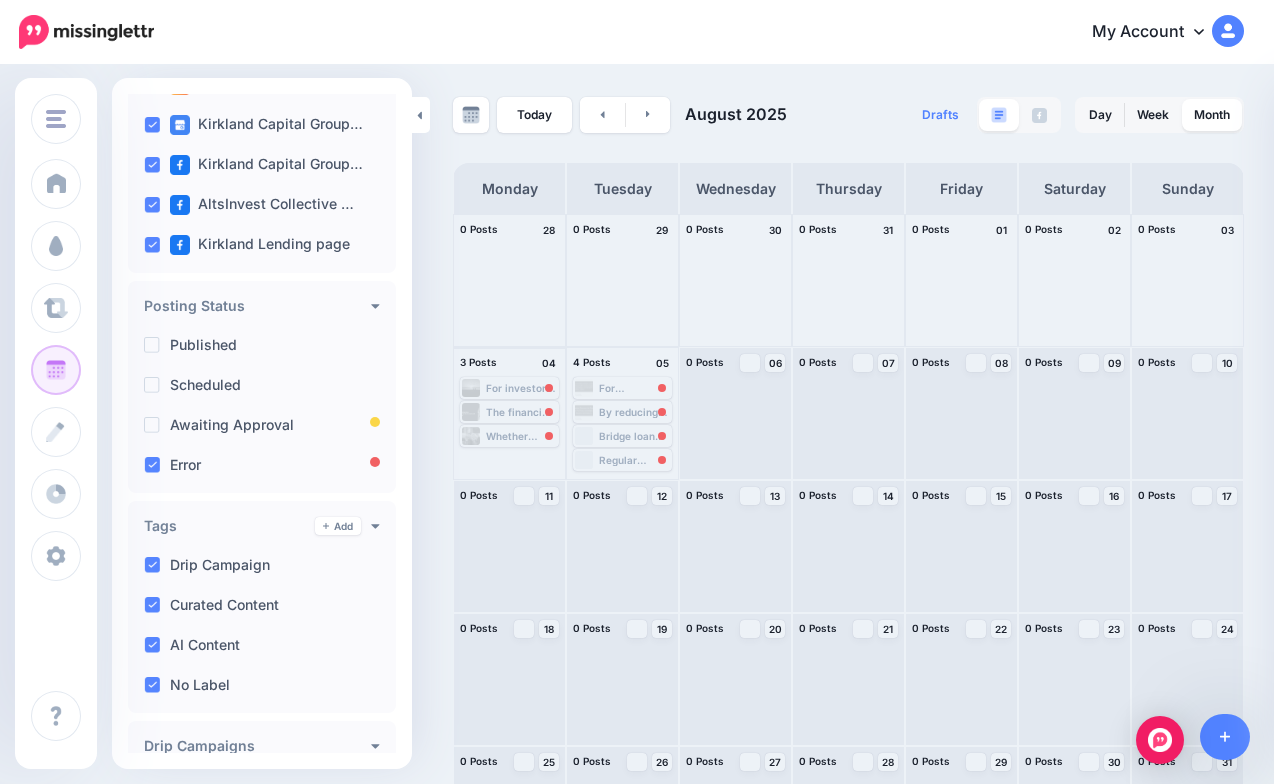 click on "For investors looking to maximize their retirement savings and have more control over their investments, self-directed 401(k) is a superior choice. Learn more 👉 https://lttr.ai/AgcY3 #SelfDirected401KPlan #AlternativeInvestments #RetirementSavings #ConsistentCashFlow" at bounding box center (521, 388) 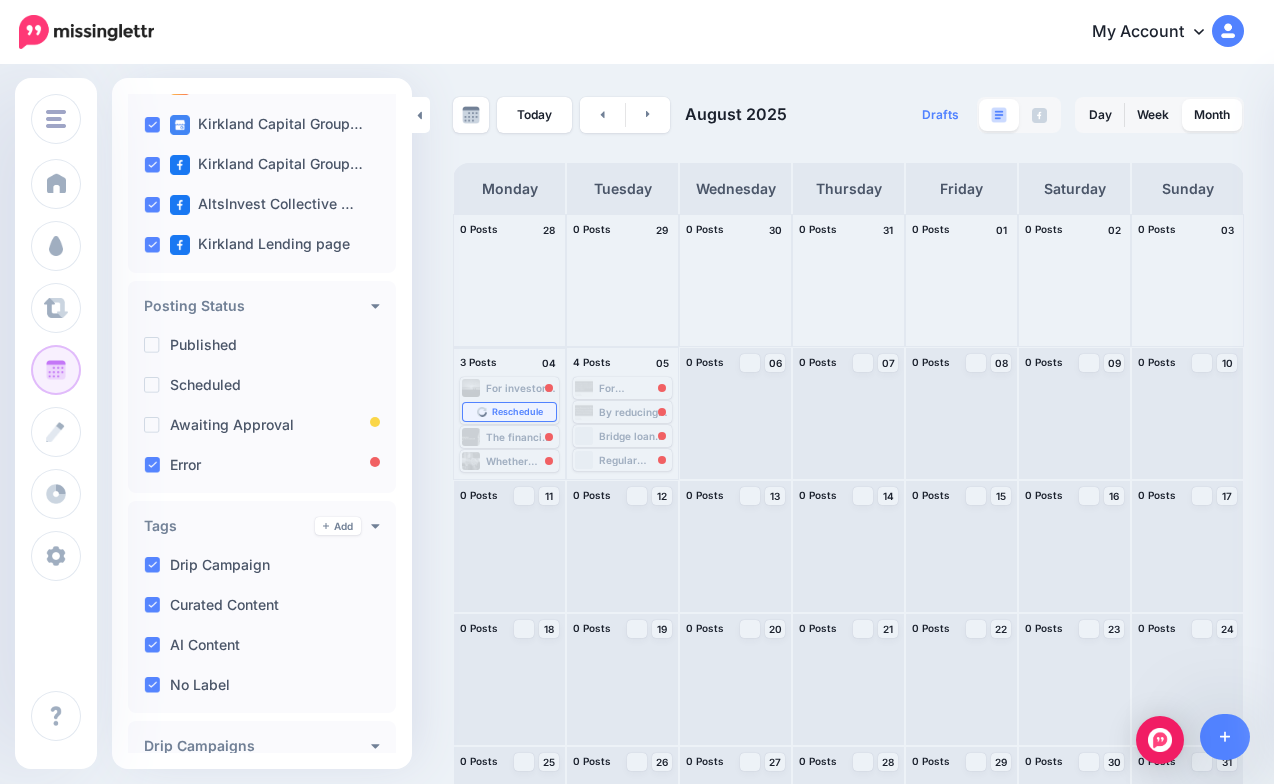 click on "Reschedule" at bounding box center [517, 412] 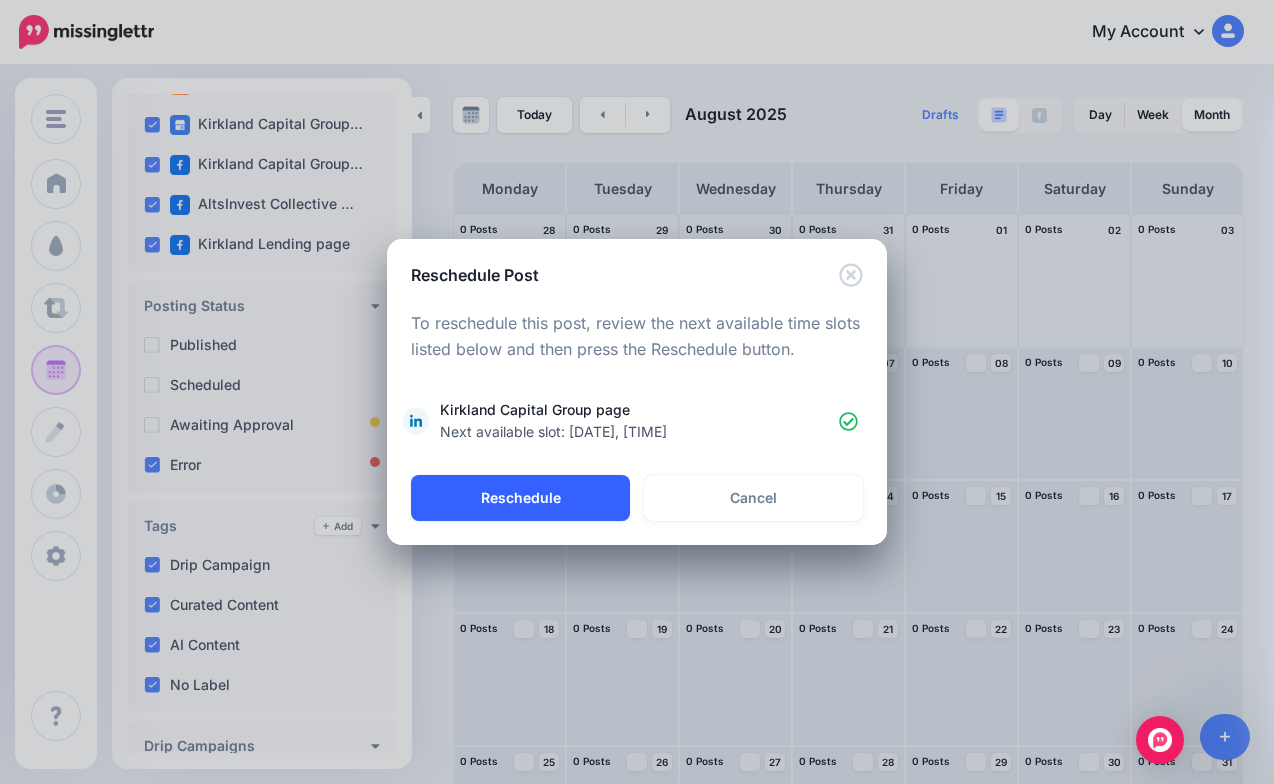 click on "Reschedule" at bounding box center (520, 498) 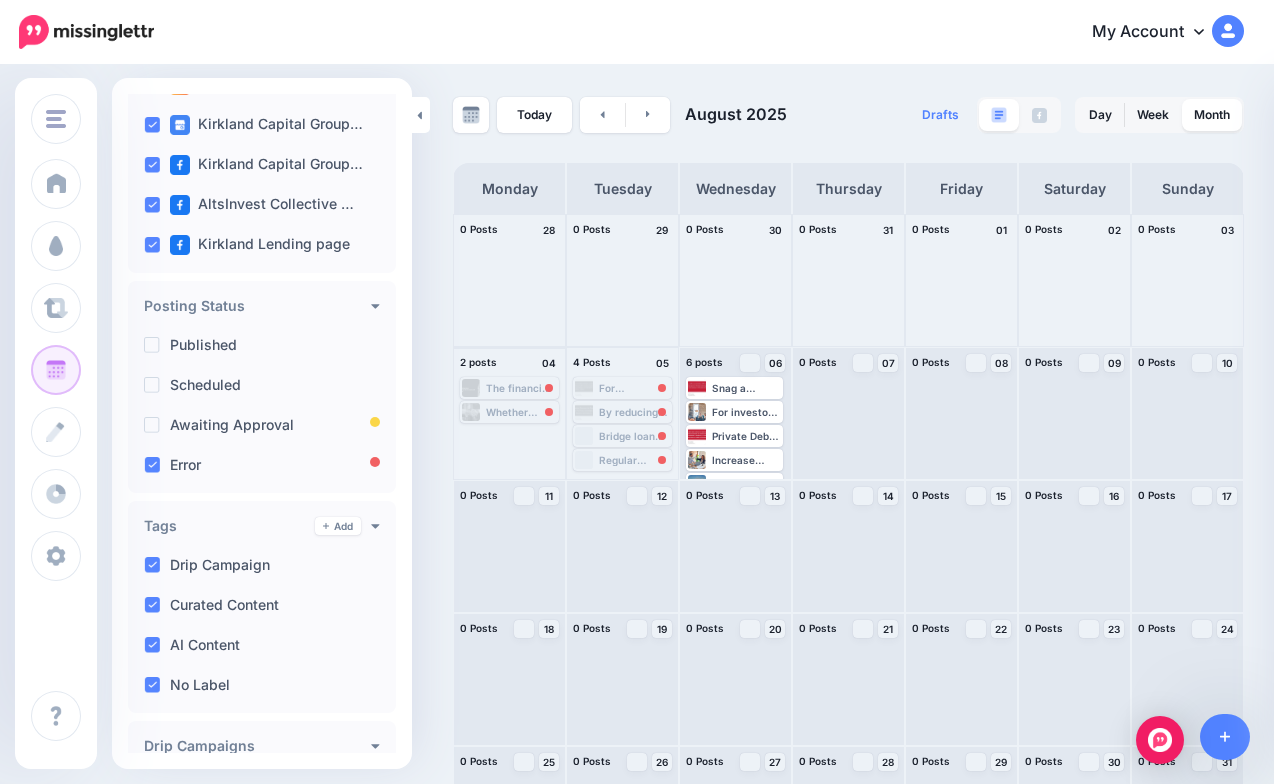 click on "The financial crisis taught us that robust operational processes are just as crucial as good investment decisions. Learn more 👉 https://lttr.ai/AfreZ #DueDiligence #NavigatingDueDiligence #InvestmentStrategy" at bounding box center (521, 388) 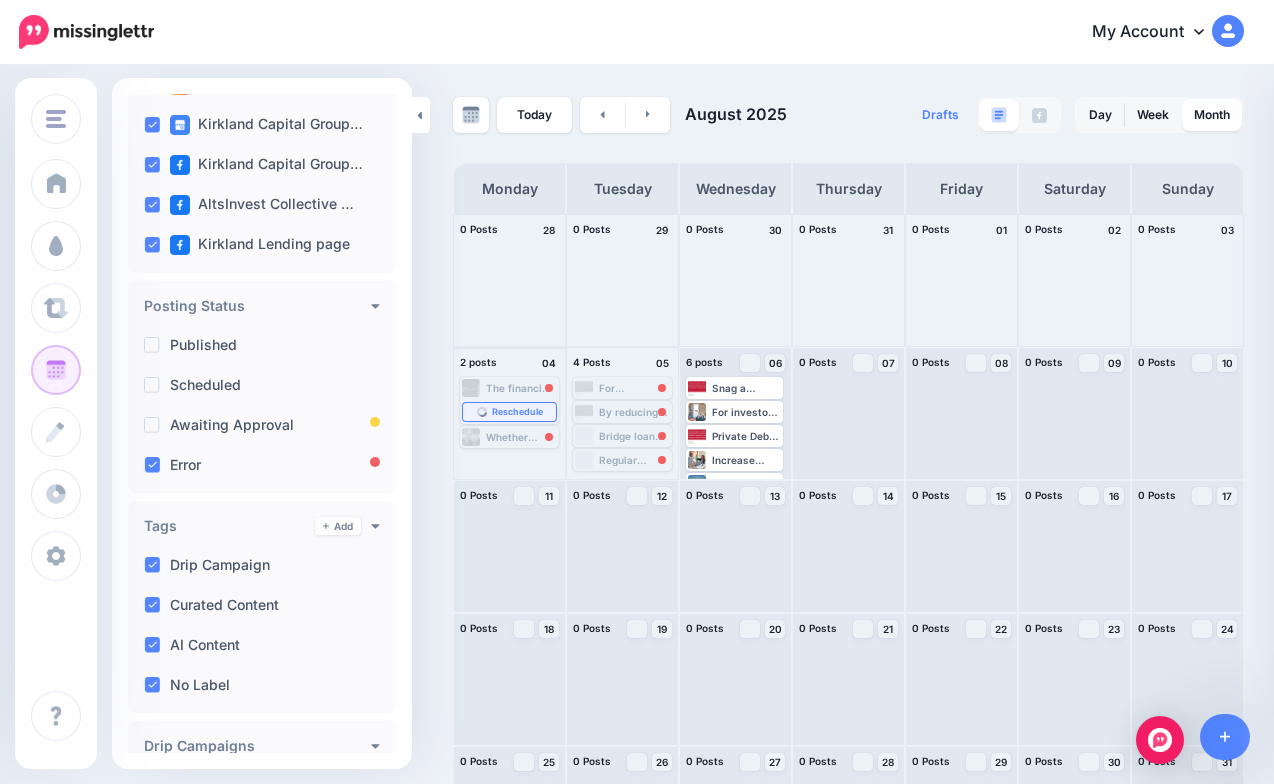 click on "Reschedule" at bounding box center (509, 412) 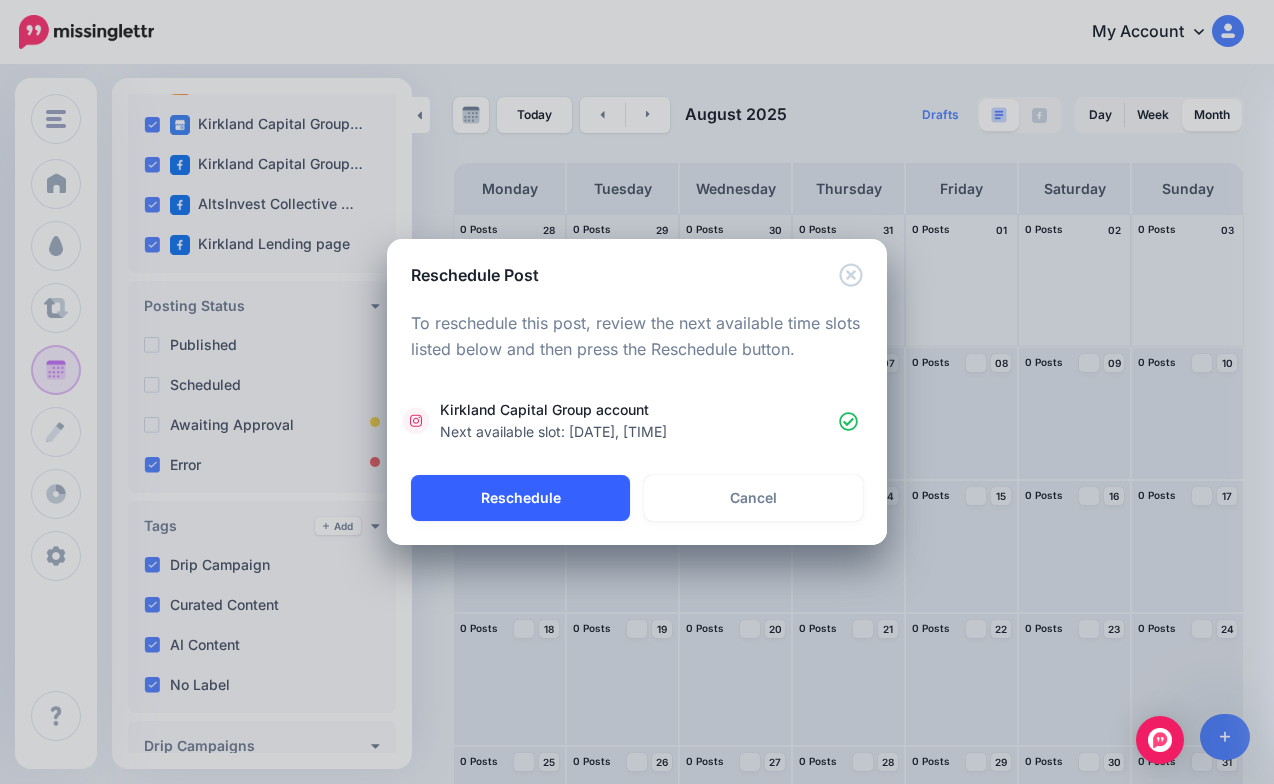 click on "Reschedule" at bounding box center [520, 498] 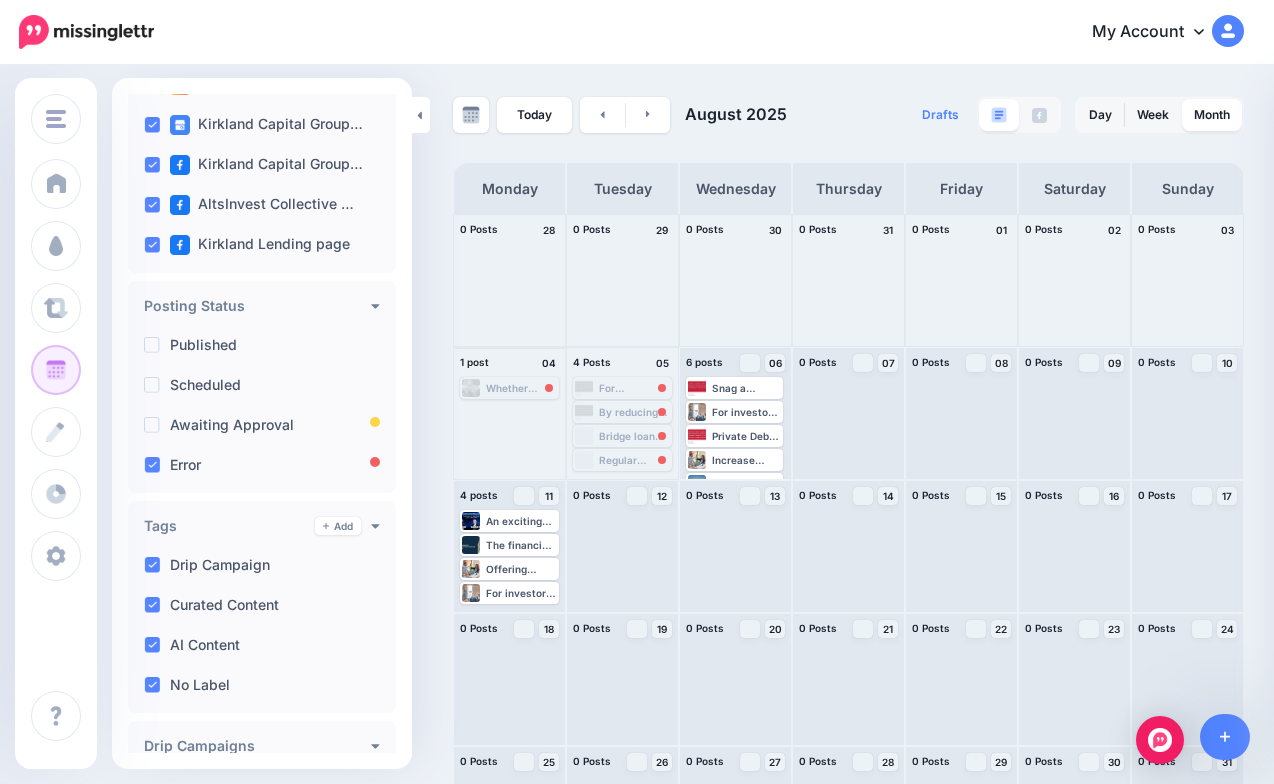 click on "Whether you’re a fund manager seeking allocators or an investor evaluating new opportunities, the right connections can save time, unlock resources, and provide clarity in an often opaque industry. Learn more 👉 https://lttr.ai/Ag4H6 #DueDiligence #StrategicNetworking" at bounding box center (521, 388) 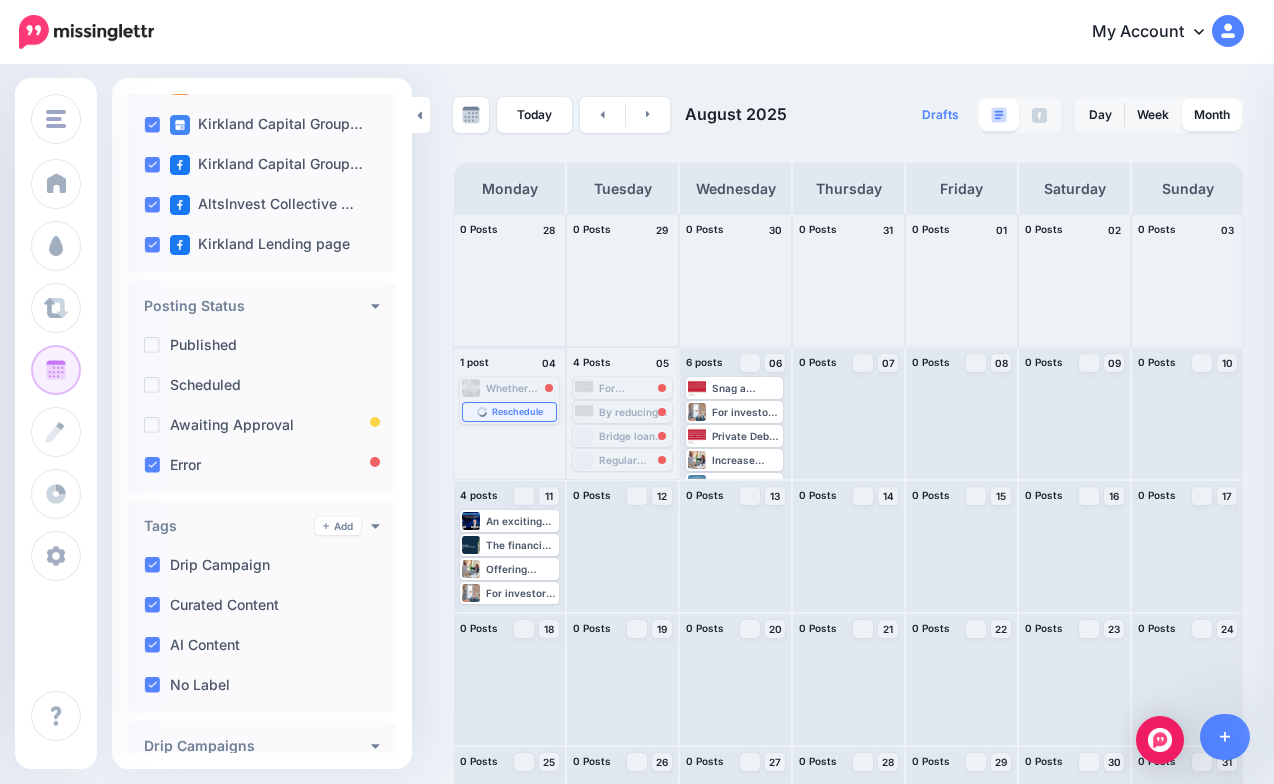 click on "Reschedule" at bounding box center [517, 412] 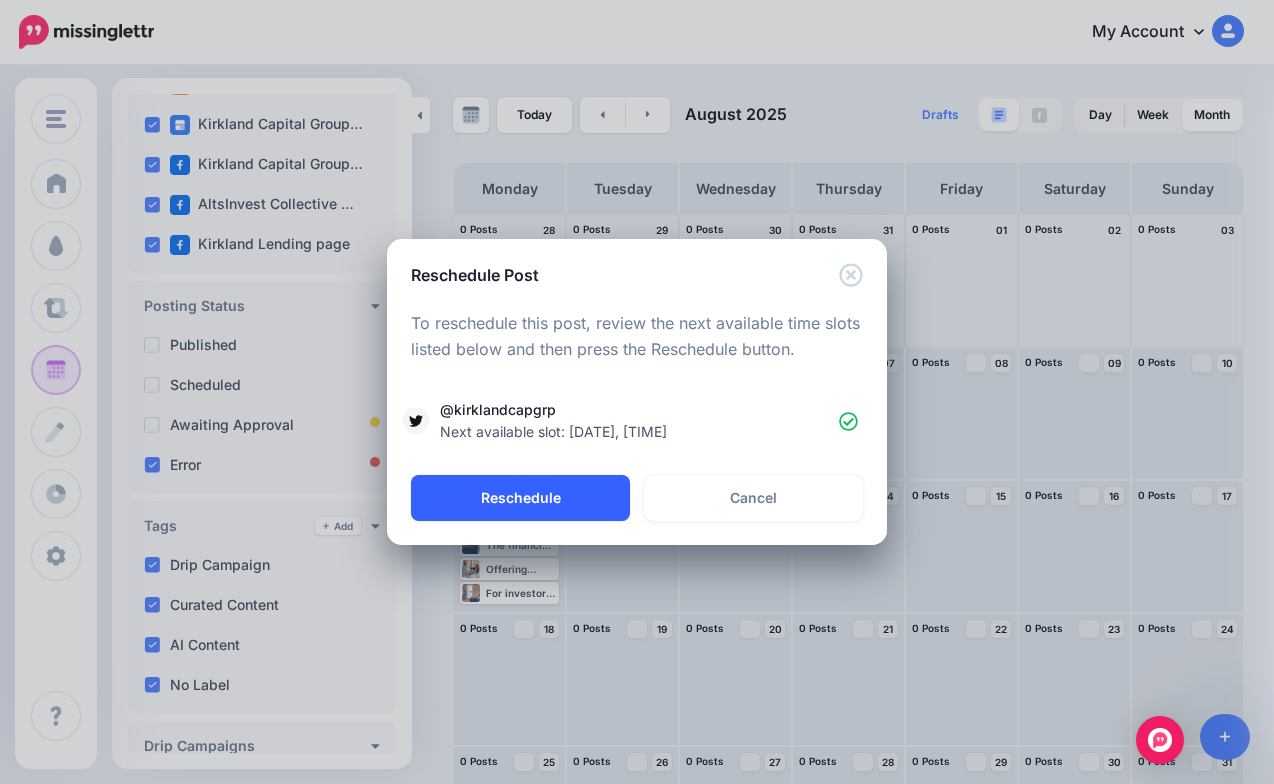 click on "Reschedule" at bounding box center (520, 498) 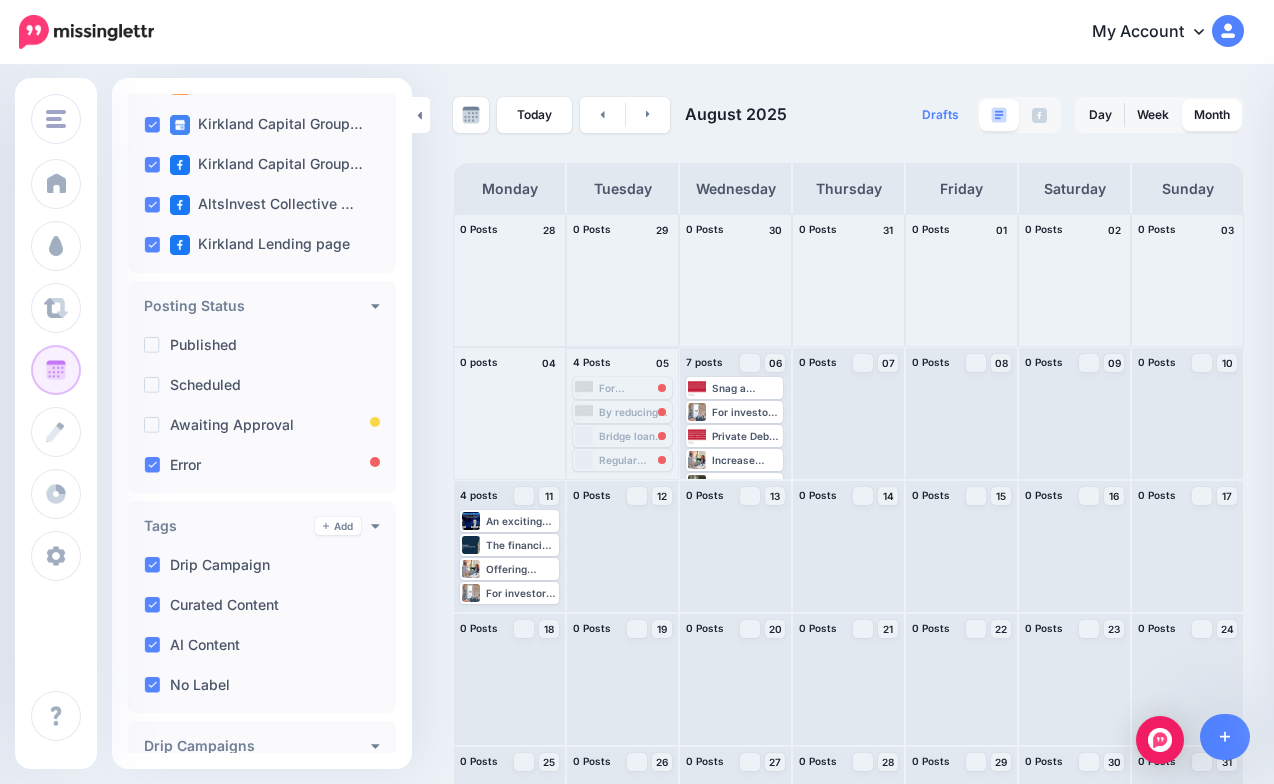 click on "For commercial loan brokers, mastering the integration of seller second carrybacks into financing strategies can distinguish them in a competitive market. Learn more 👉 https://lttr.ai/AbLTq #CommercialLoanBroker #privatelending #SellerCarry #HighLtvRatio" at bounding box center [634, 388] 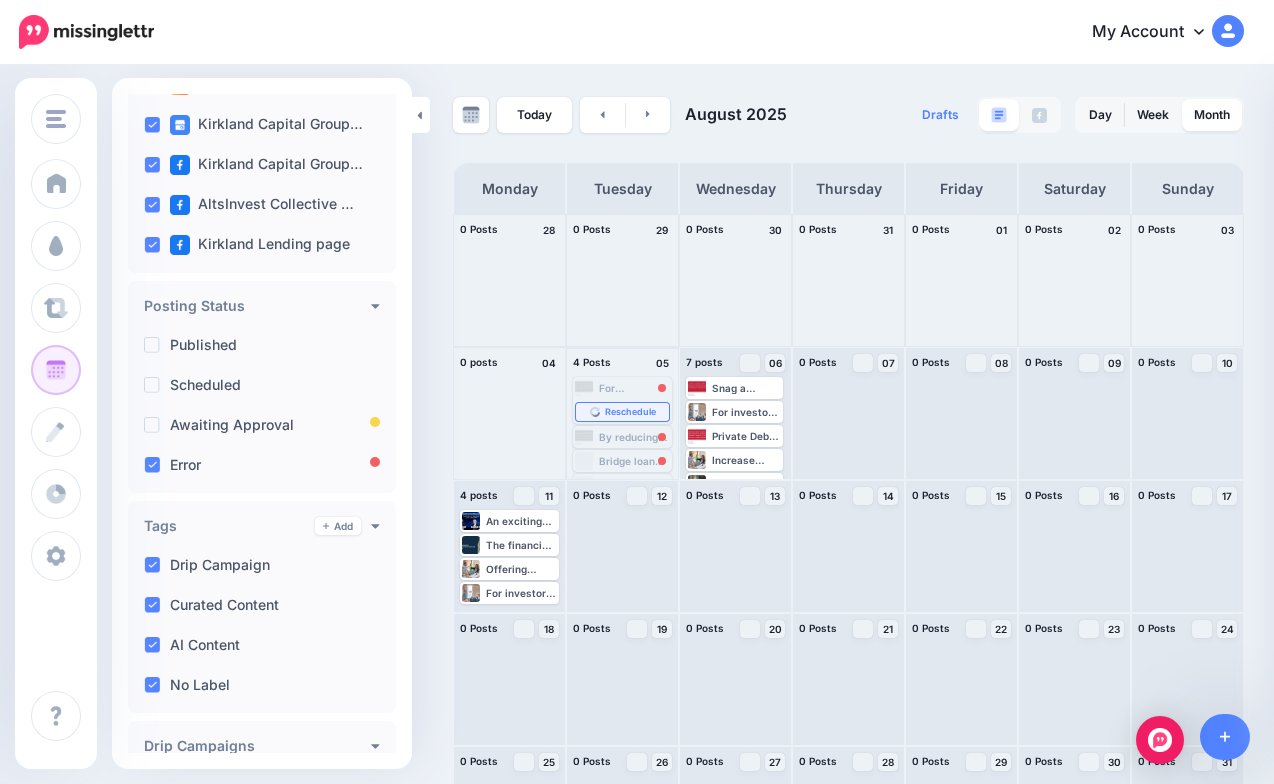 click on "Reschedule" at bounding box center [630, 412] 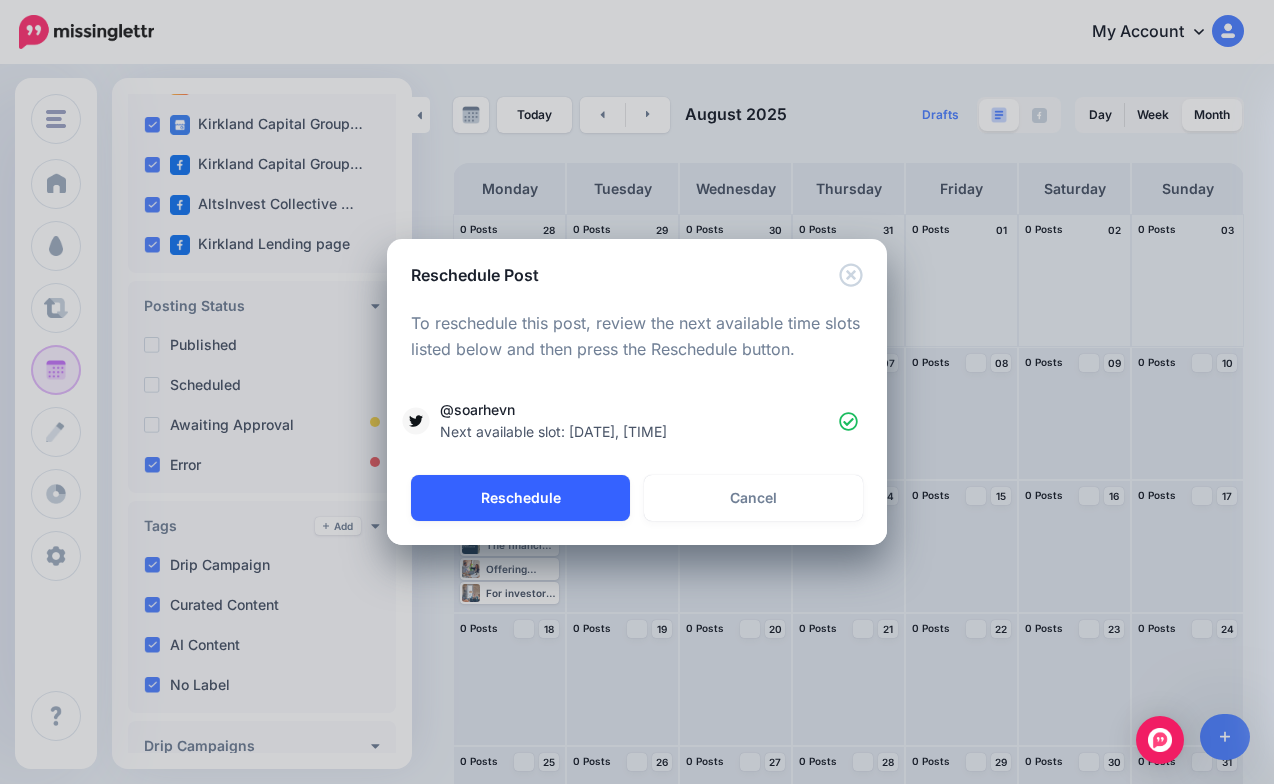 click on "Reschedule" at bounding box center (520, 498) 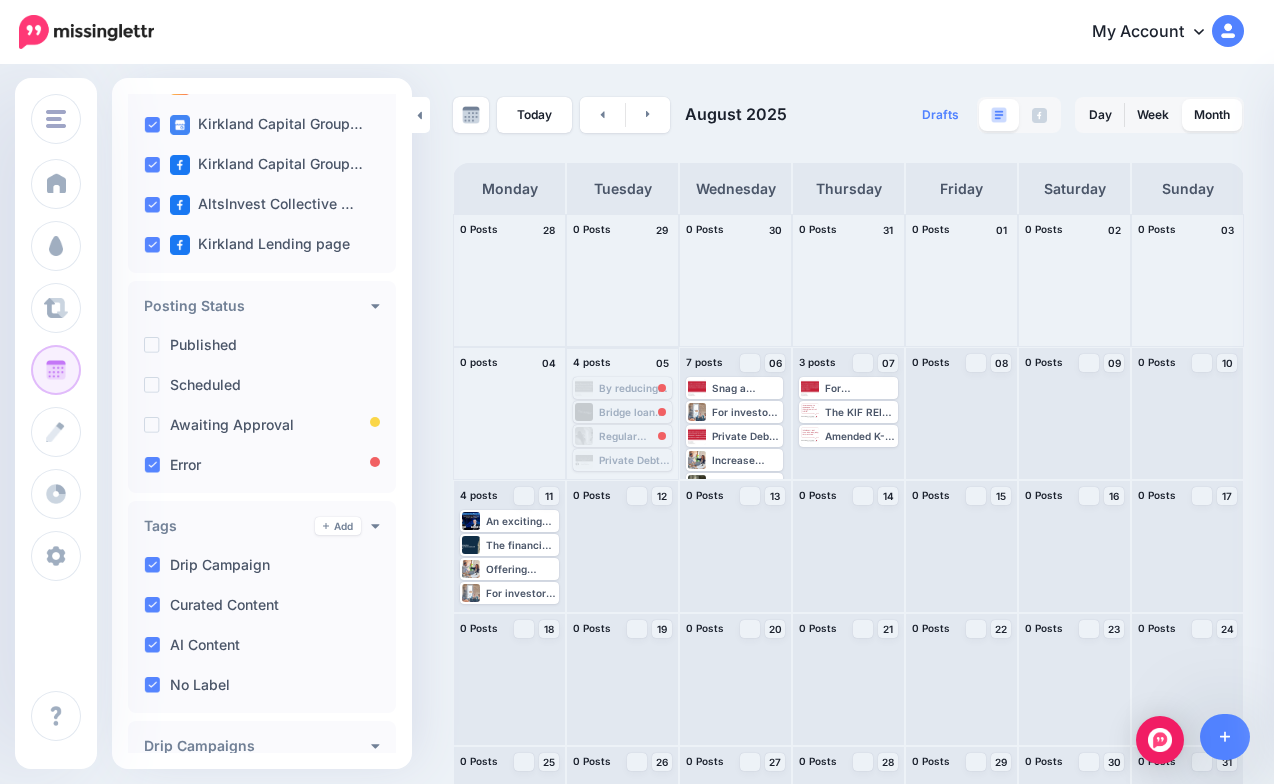 click on "By reducing the buyer's cash requirement to 15% plus closing costs, brokers can enhance their clients’ purchasing power, granting access to more properties. Learn more 👉 https://lttr.ai/AbLTq #CommercialLoanBroker #privatelending #SellerCarry #HighLtvRatio" at bounding box center (634, 388) 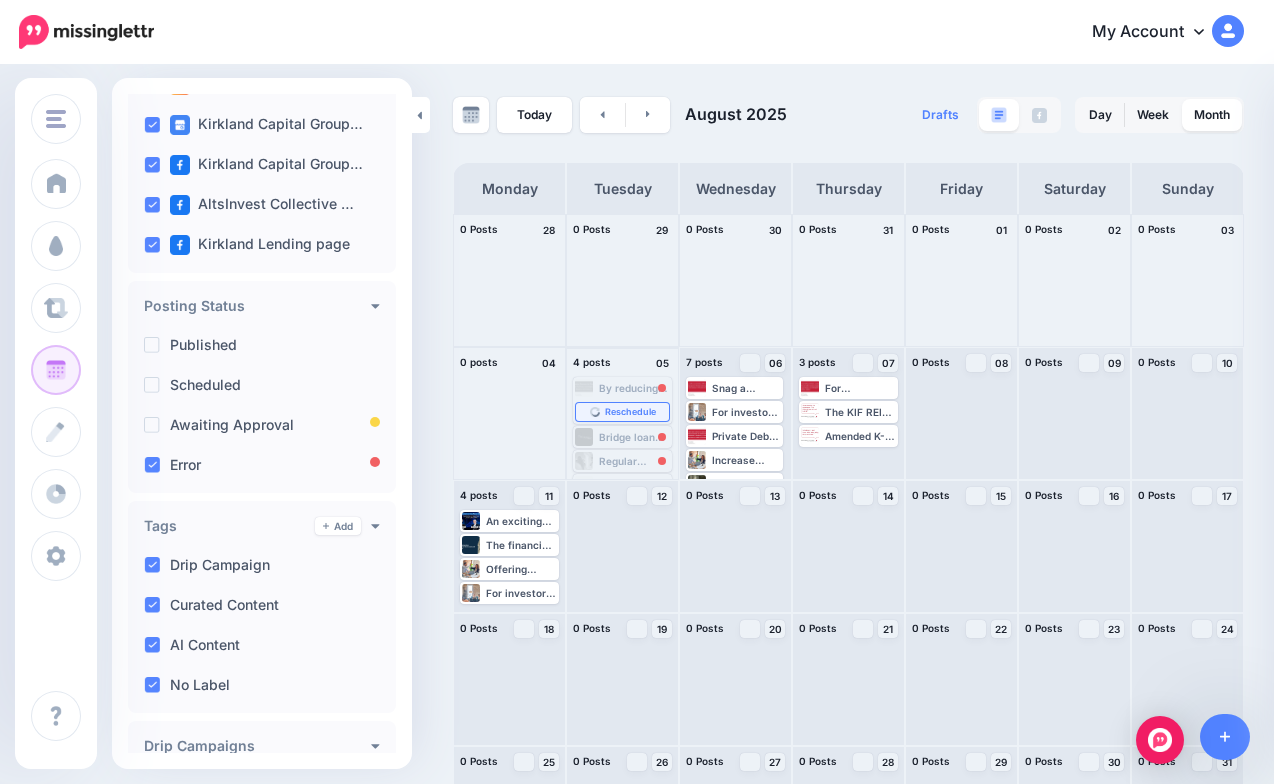 click on "Reschedule" at bounding box center [630, 412] 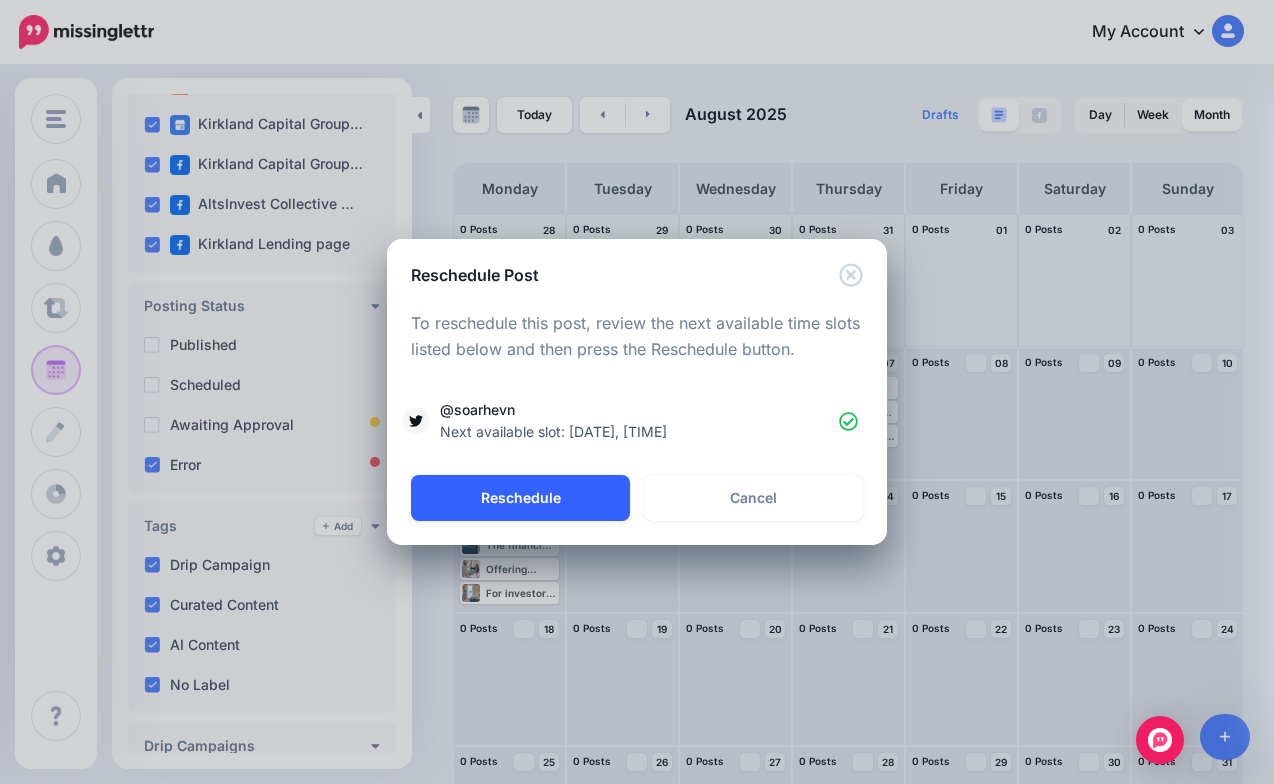 click on "Reschedule" at bounding box center (520, 498) 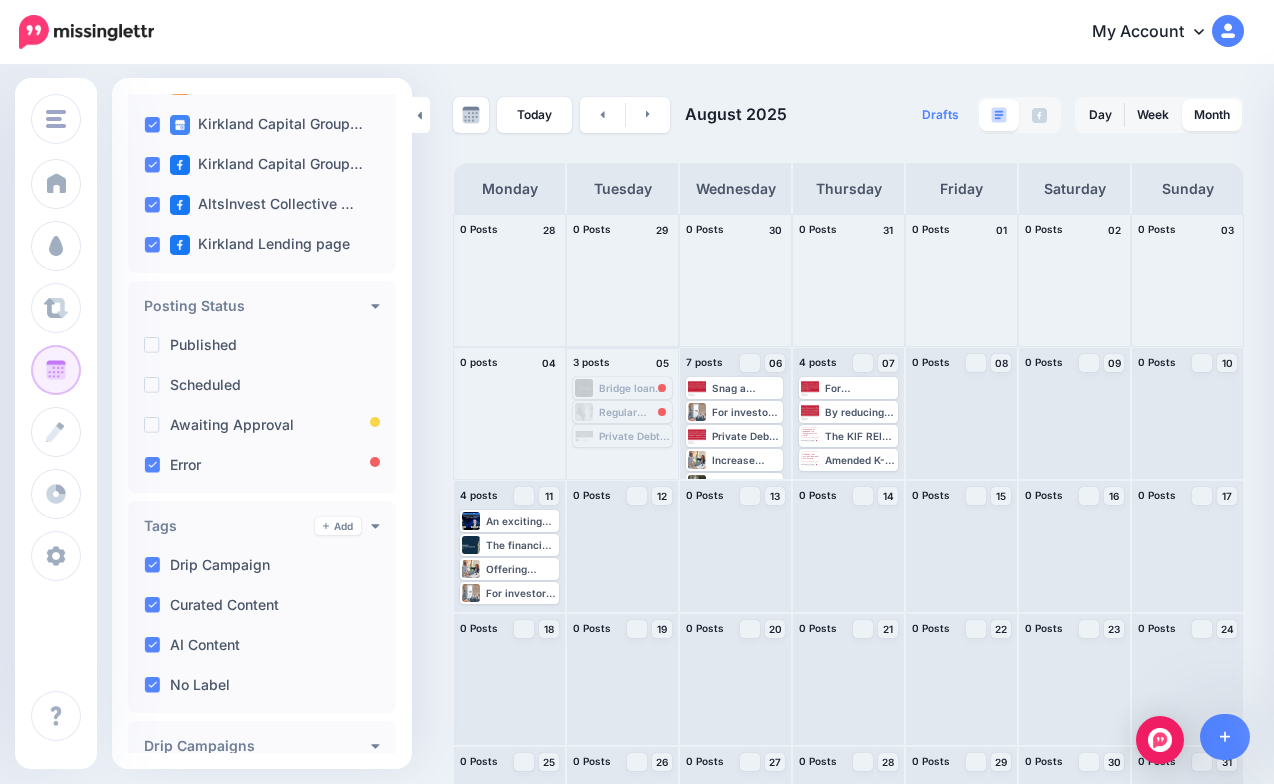 click on "Bridge loans provide flexibility for borrowers to finance properties that may not qualify for traditional loans due to their condition or occupancy status. Learn more 👉 https://lttr.ai/AhPYq #BridgeLoan #PrivateCredit #AlternativeInvestments" at bounding box center (634, 388) 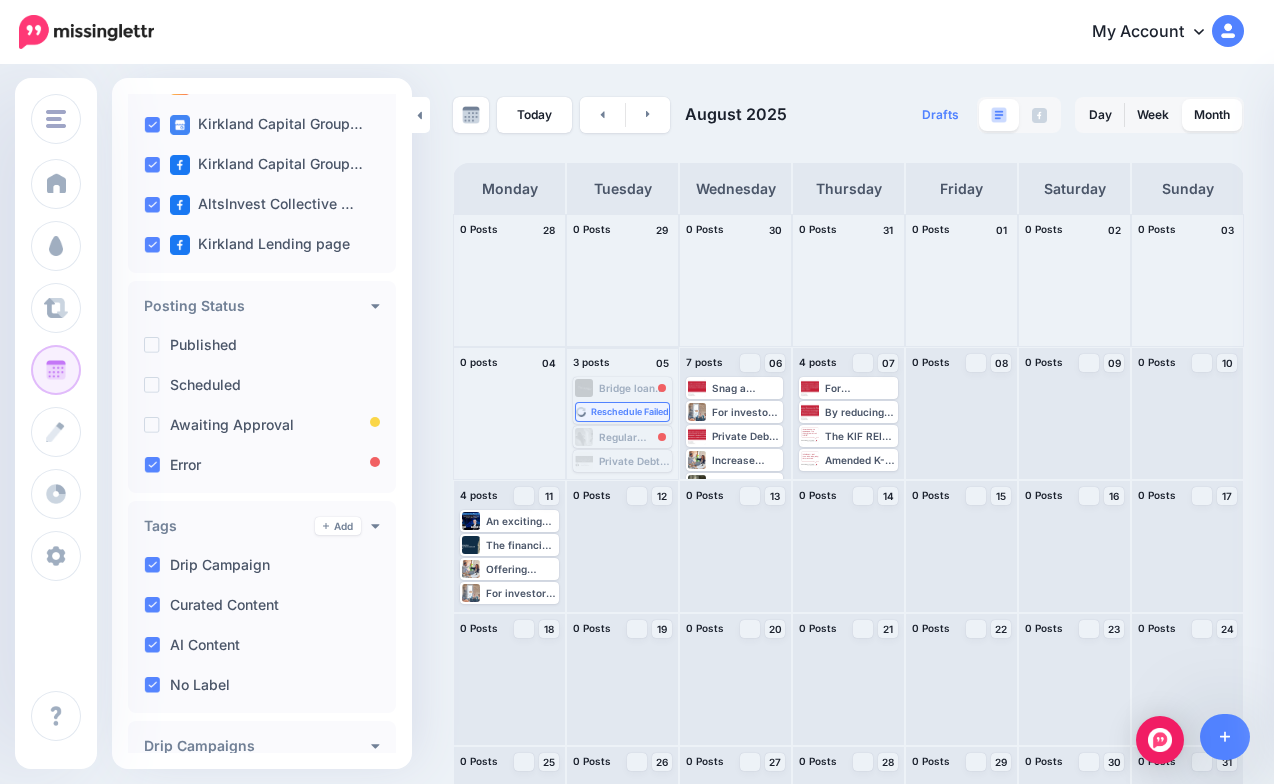 click on "Reschedule Failed" at bounding box center [630, 412] 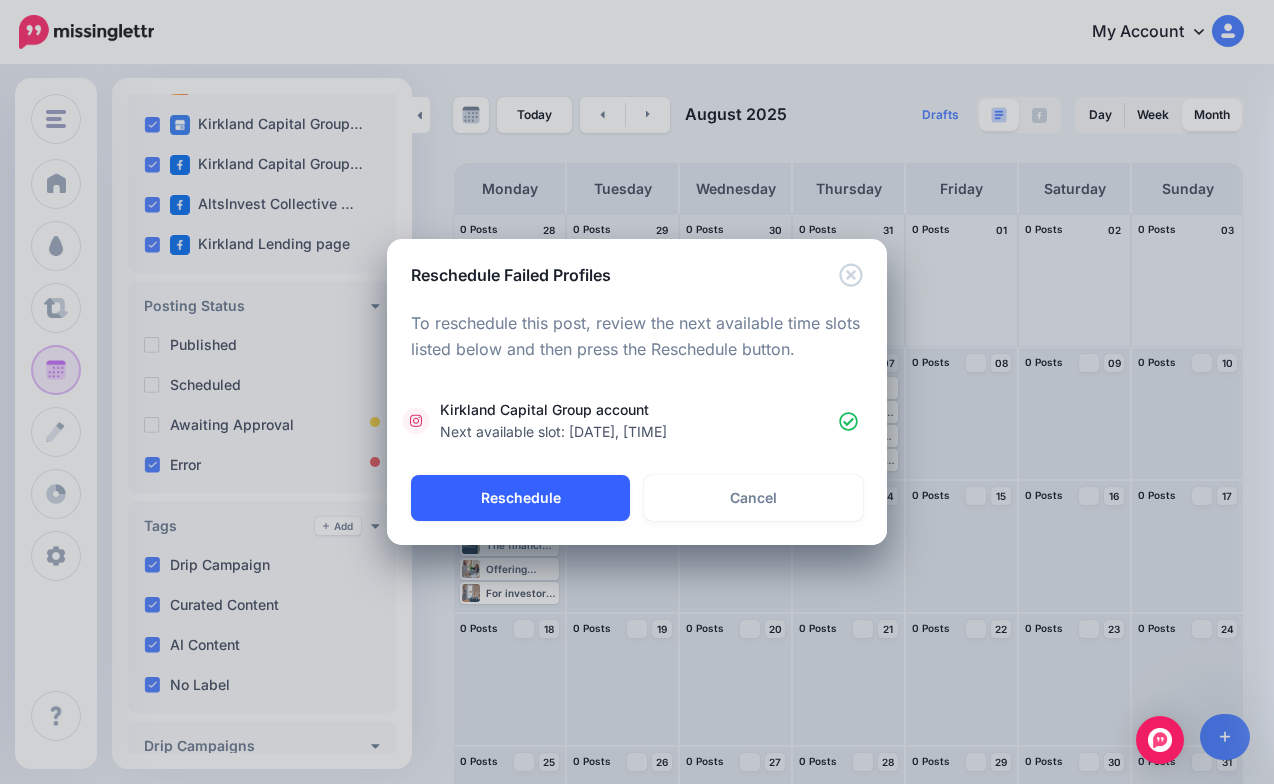 click on "Reschedule" at bounding box center [520, 498] 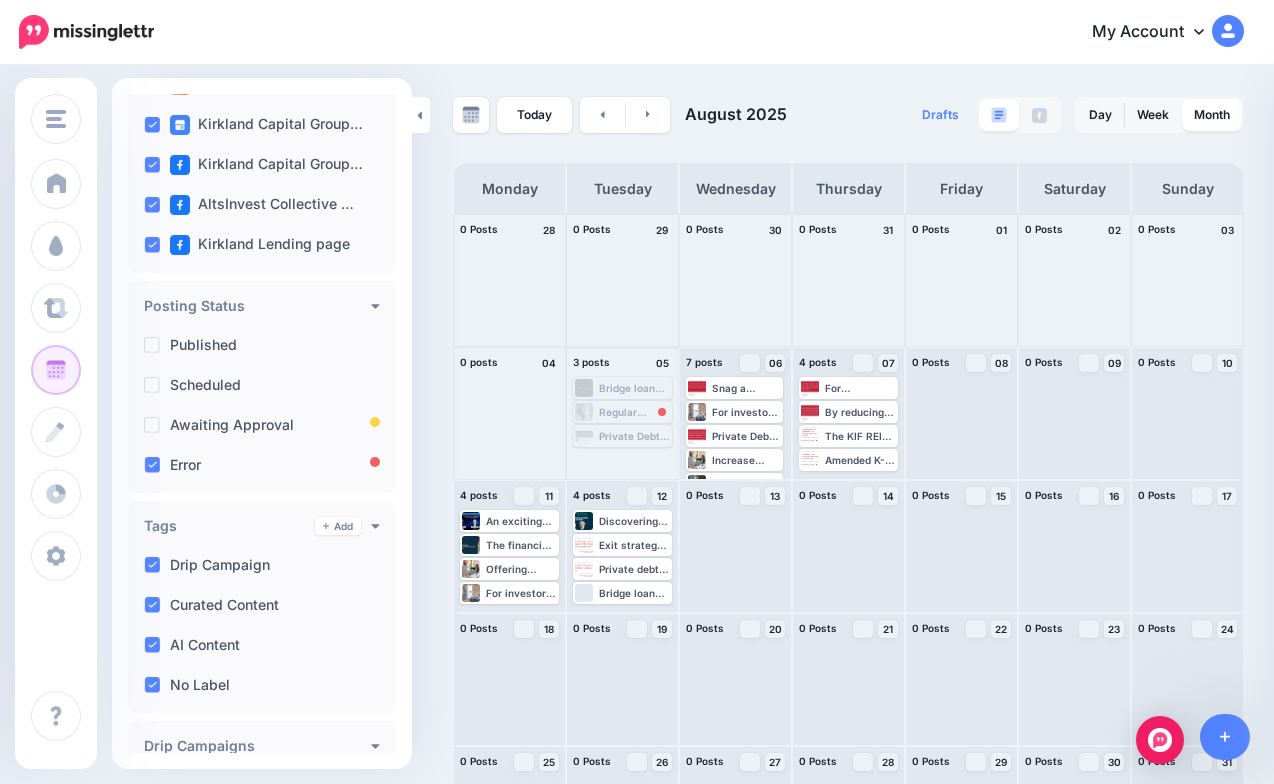 click on "Regular attendance at industry events can turn initial indifference into invitations to speak on panels and forge deeper connections. Learn more 👉 https://lttr.ai/Ag8Zw #DueDiligence #StrategicNetworking #AlternativeInvestments" at bounding box center (634, 412) 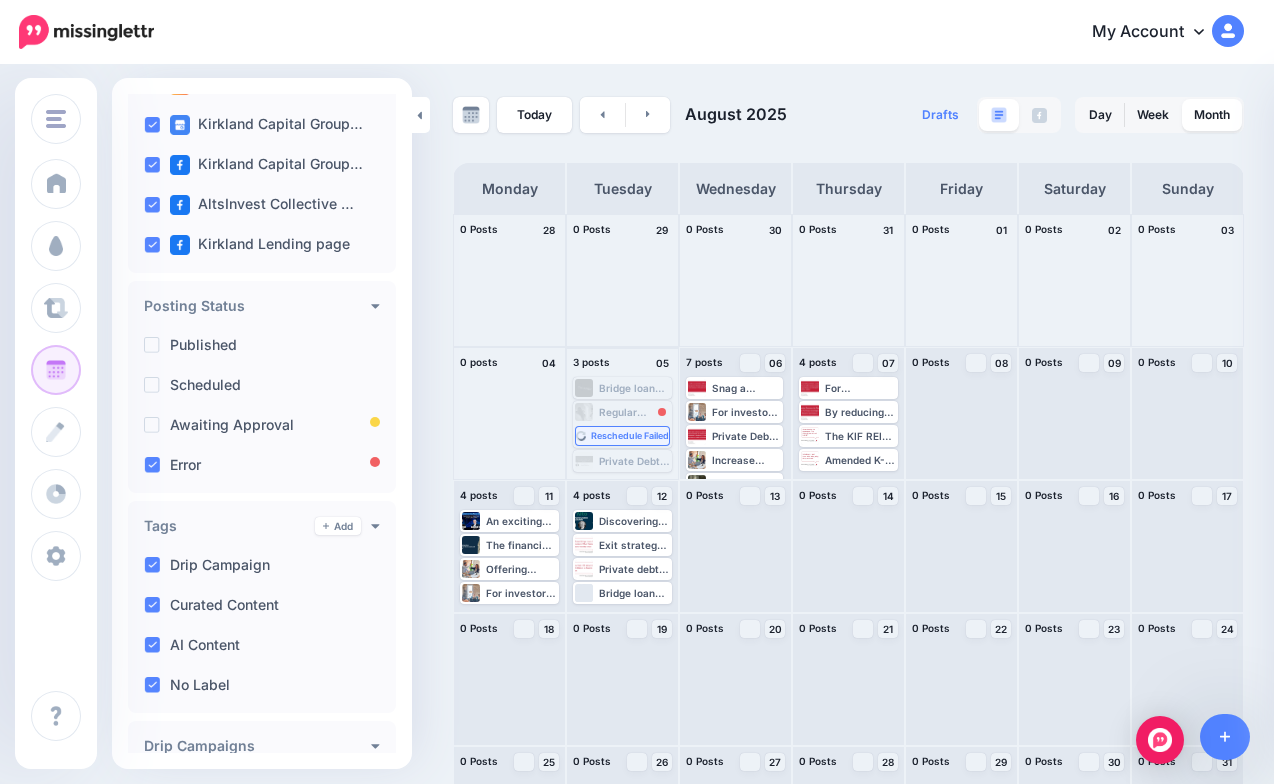click on "Reschedule Failed" at bounding box center (630, 436) 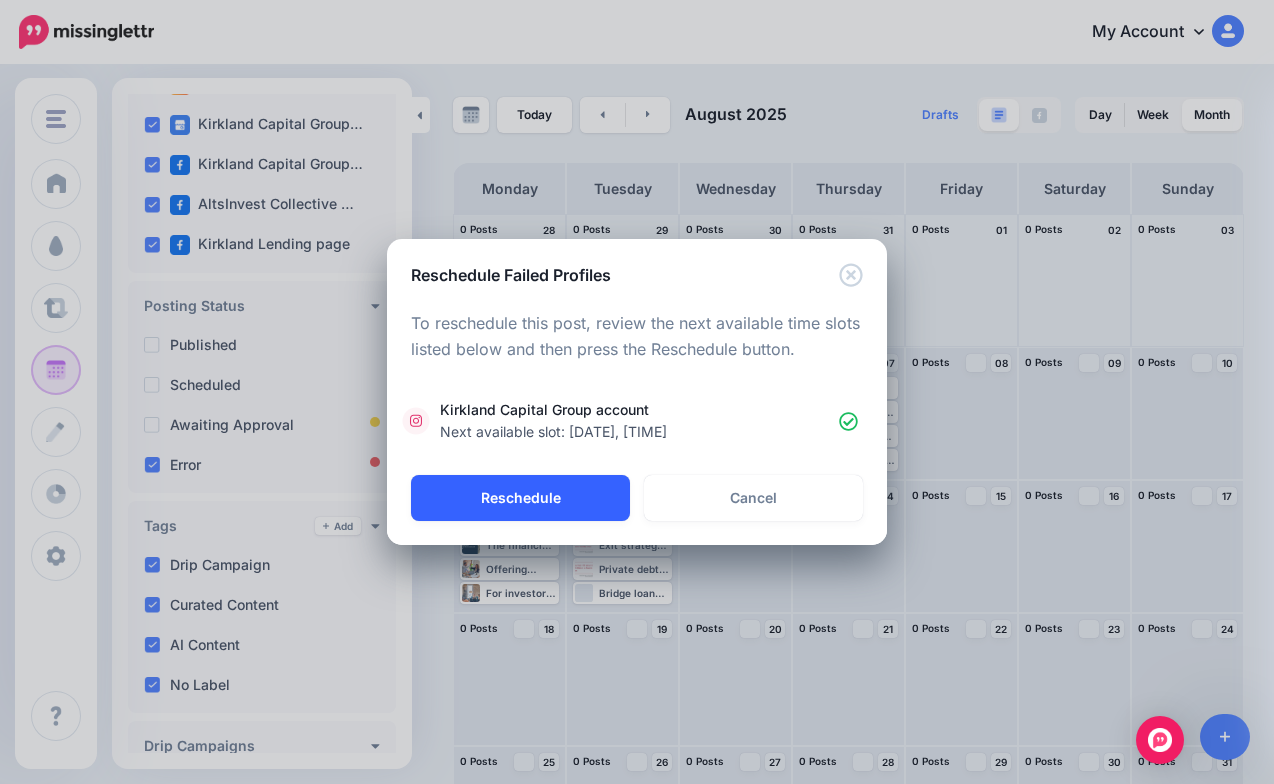 click on "Reschedule" at bounding box center (520, 498) 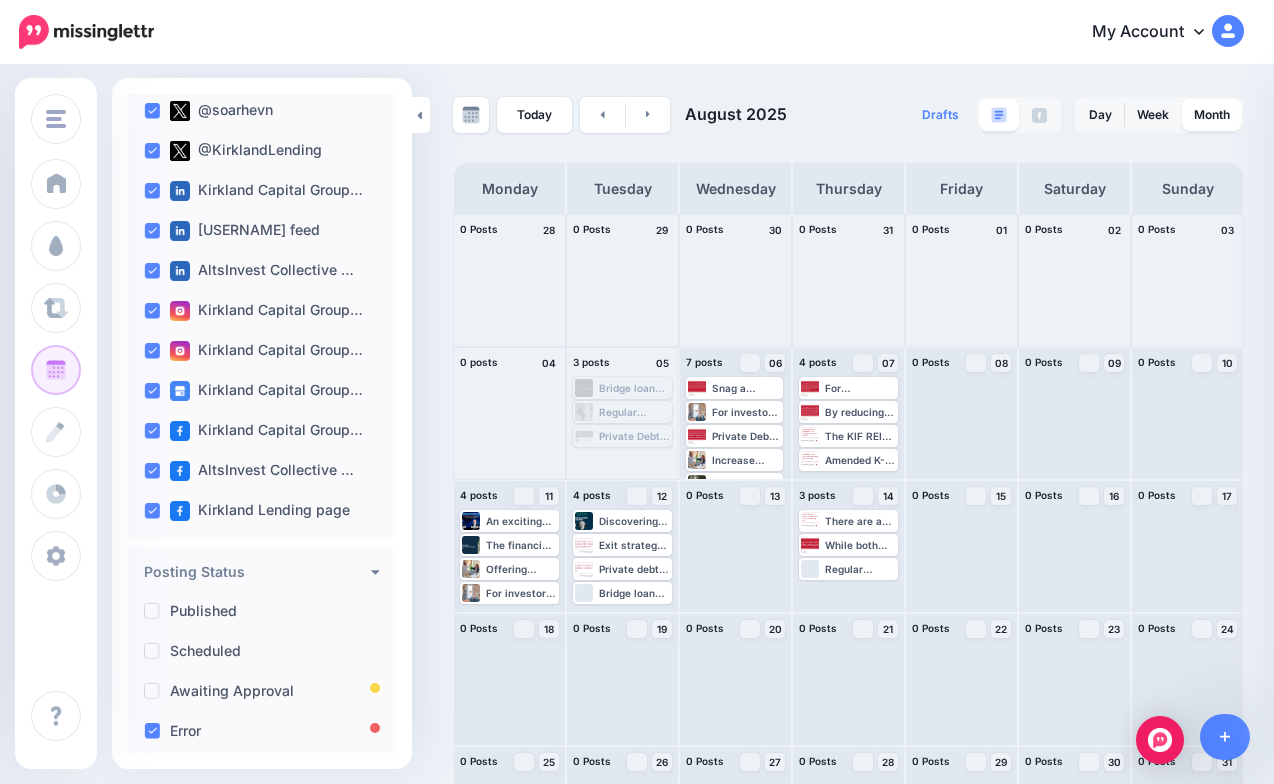 scroll, scrollTop: 528, scrollLeft: 0, axis: vertical 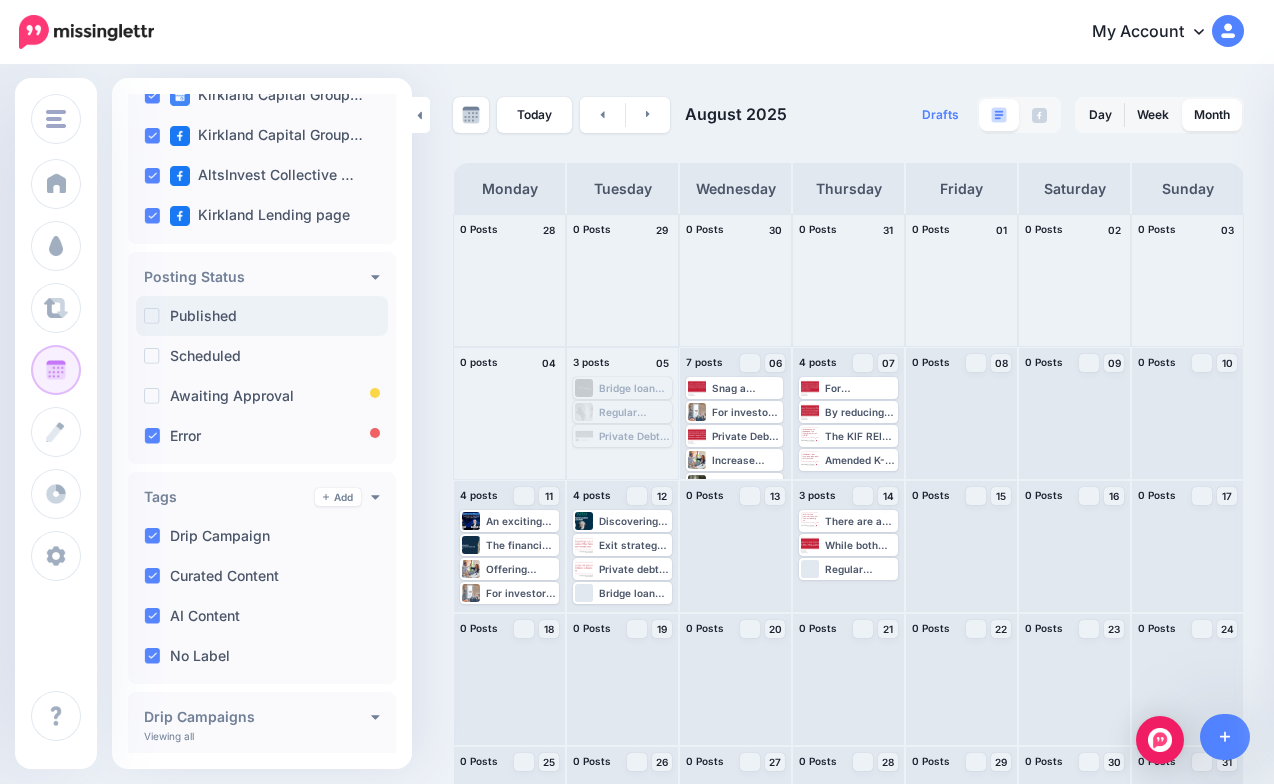 click on "Published" at bounding box center (262, 316) 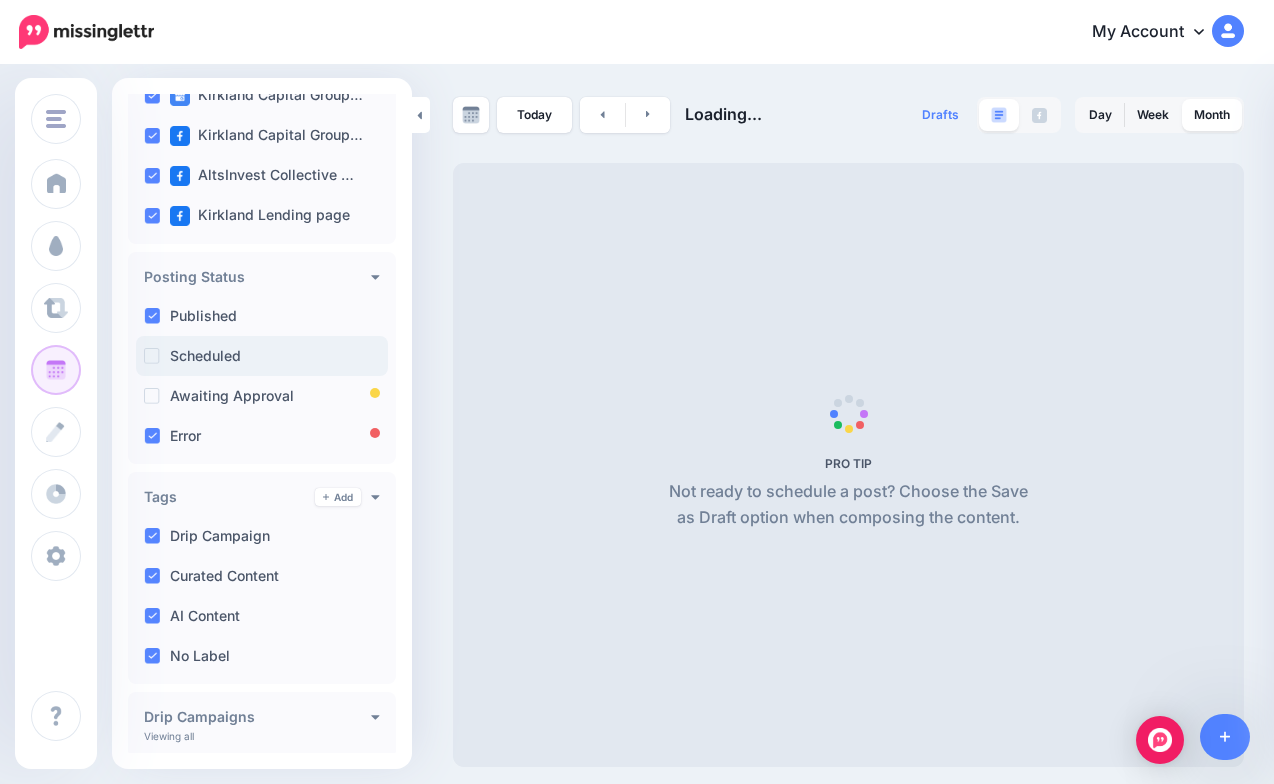 click on "Scheduled" at bounding box center [262, 356] 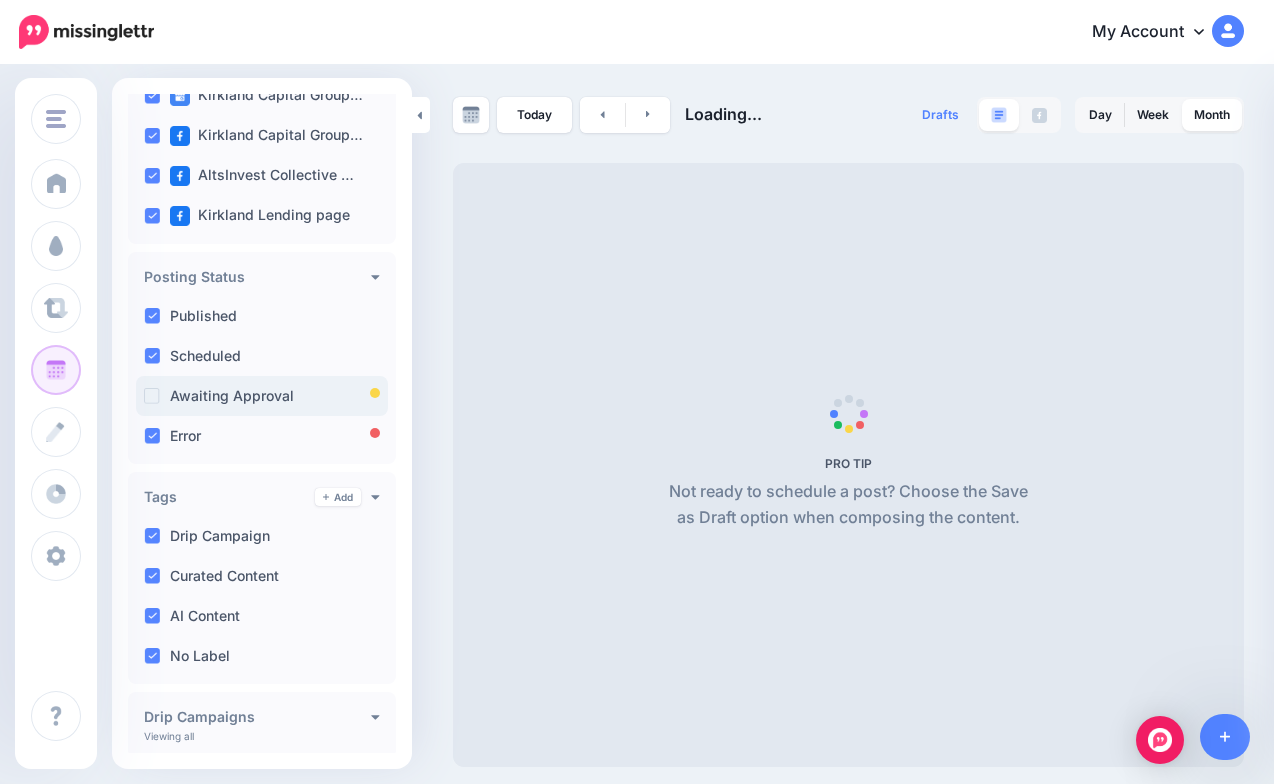 click on "Awaiting Approval" at bounding box center [232, 396] 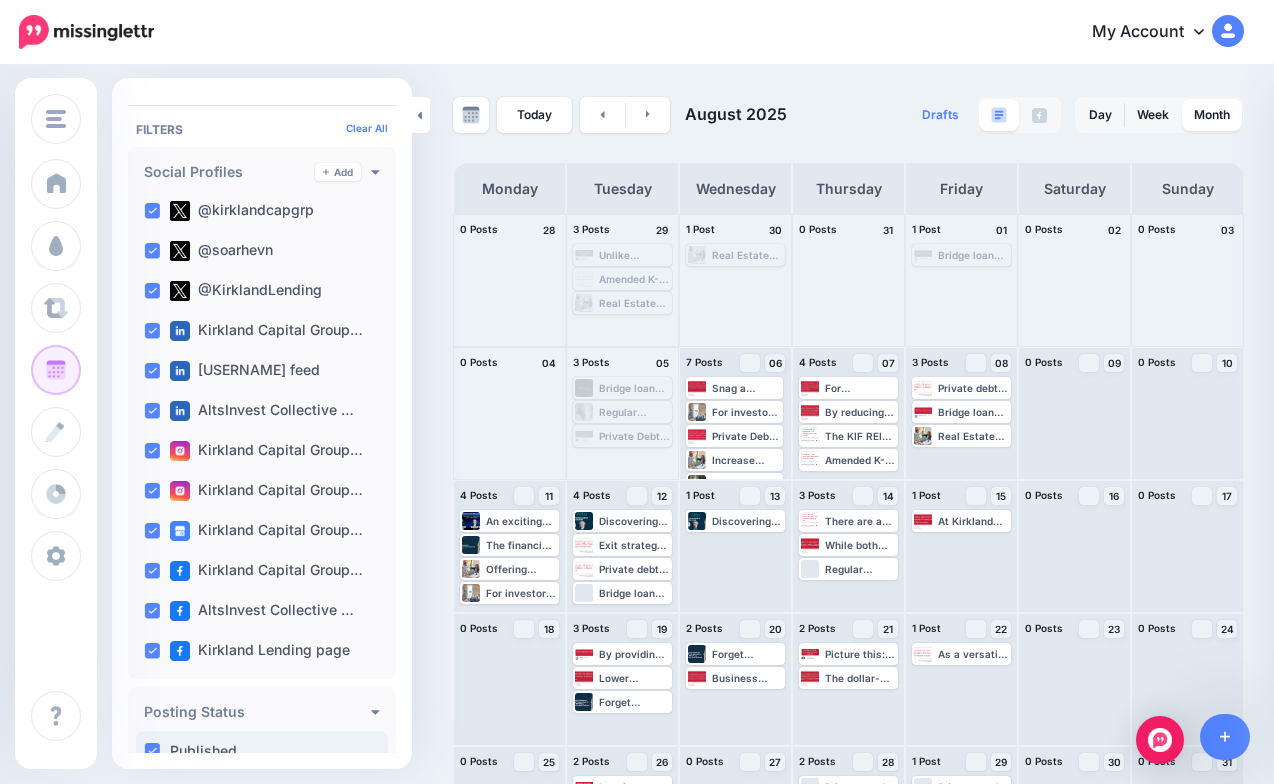 scroll, scrollTop: 0, scrollLeft: 0, axis: both 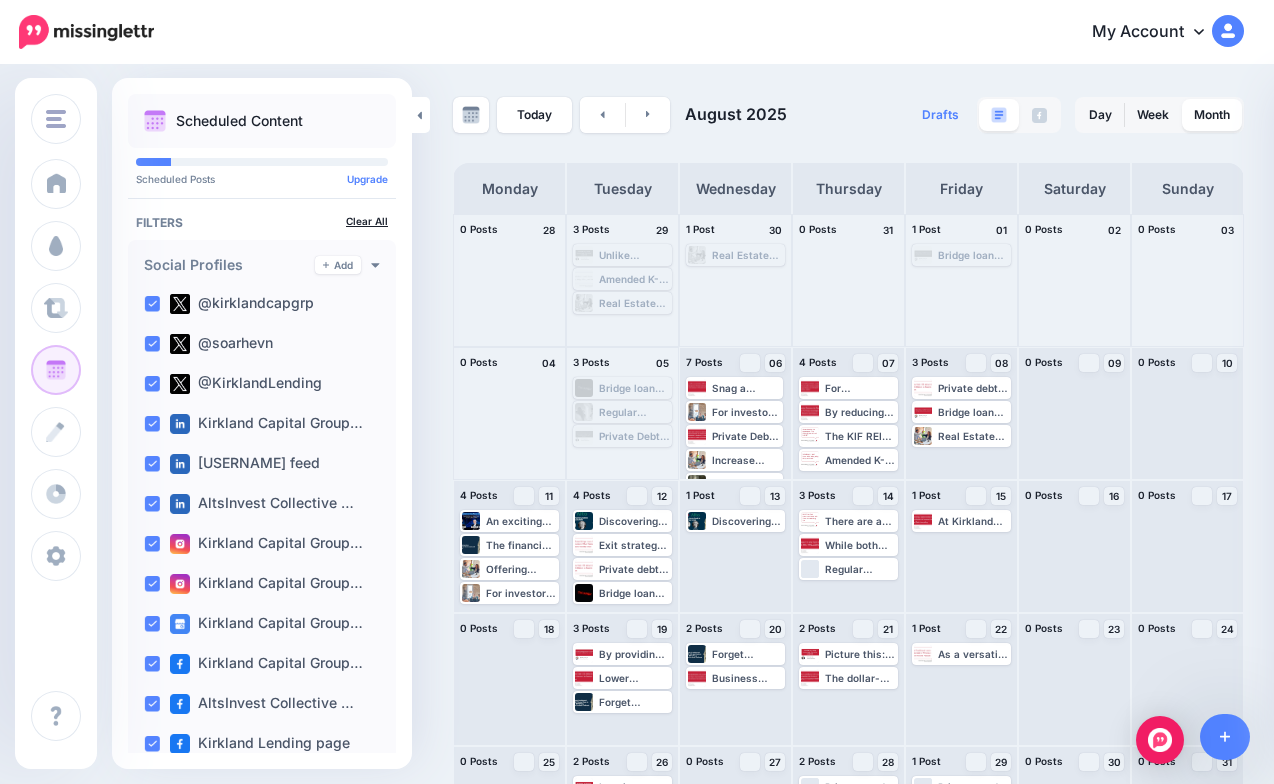 click on "Clear All" at bounding box center (367, 221) 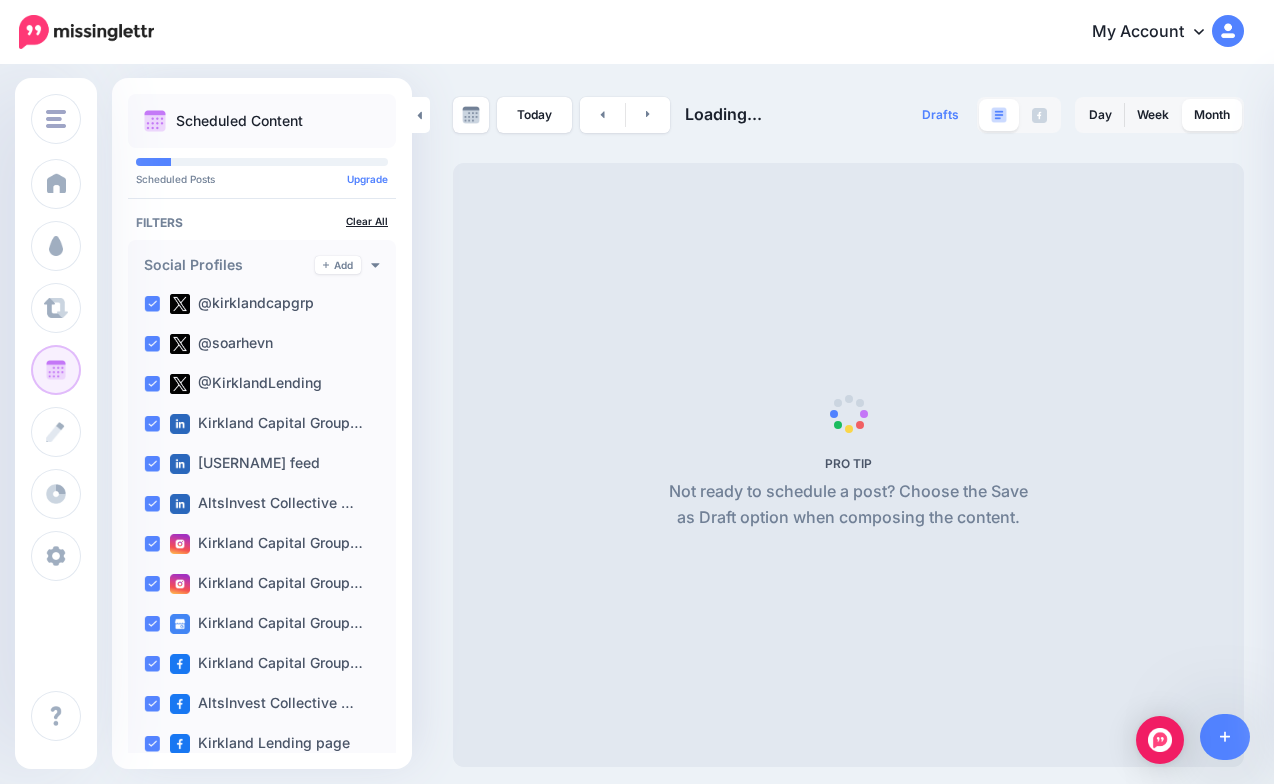 click on "Clear All" at bounding box center (367, 221) 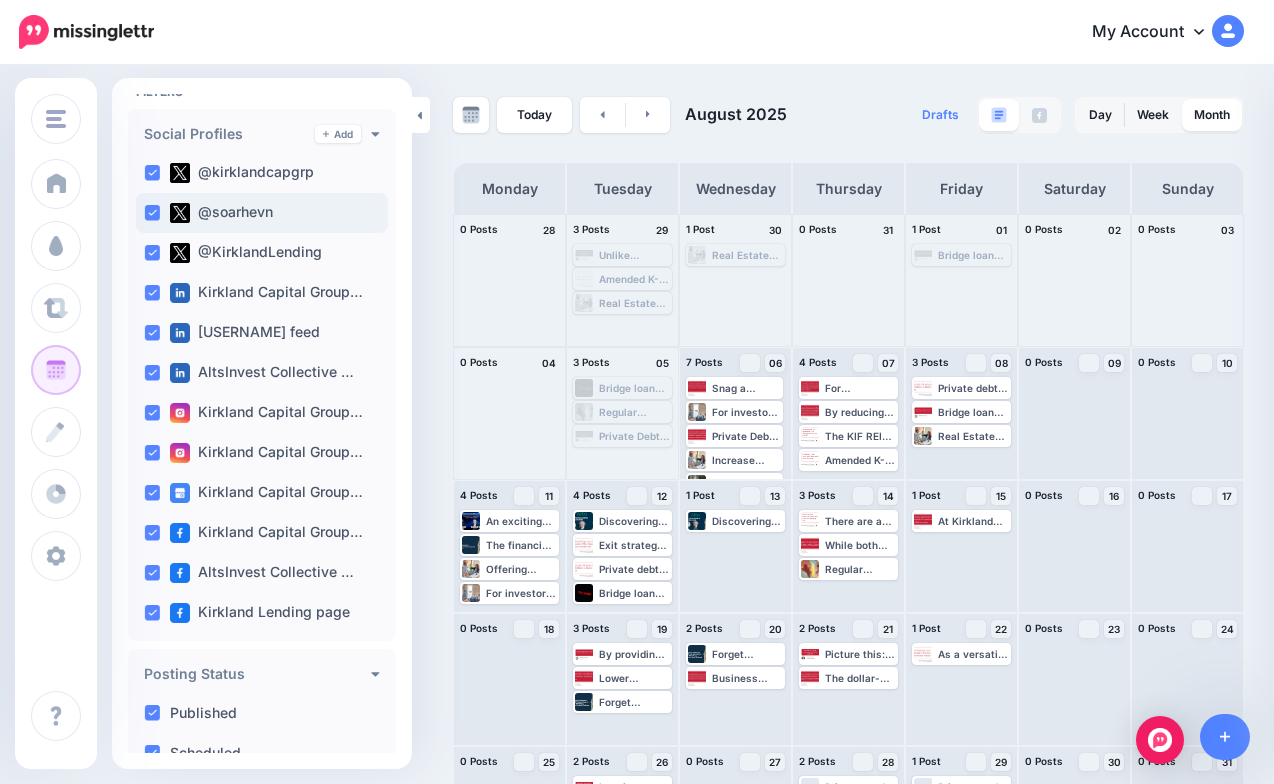 scroll, scrollTop: 0, scrollLeft: 0, axis: both 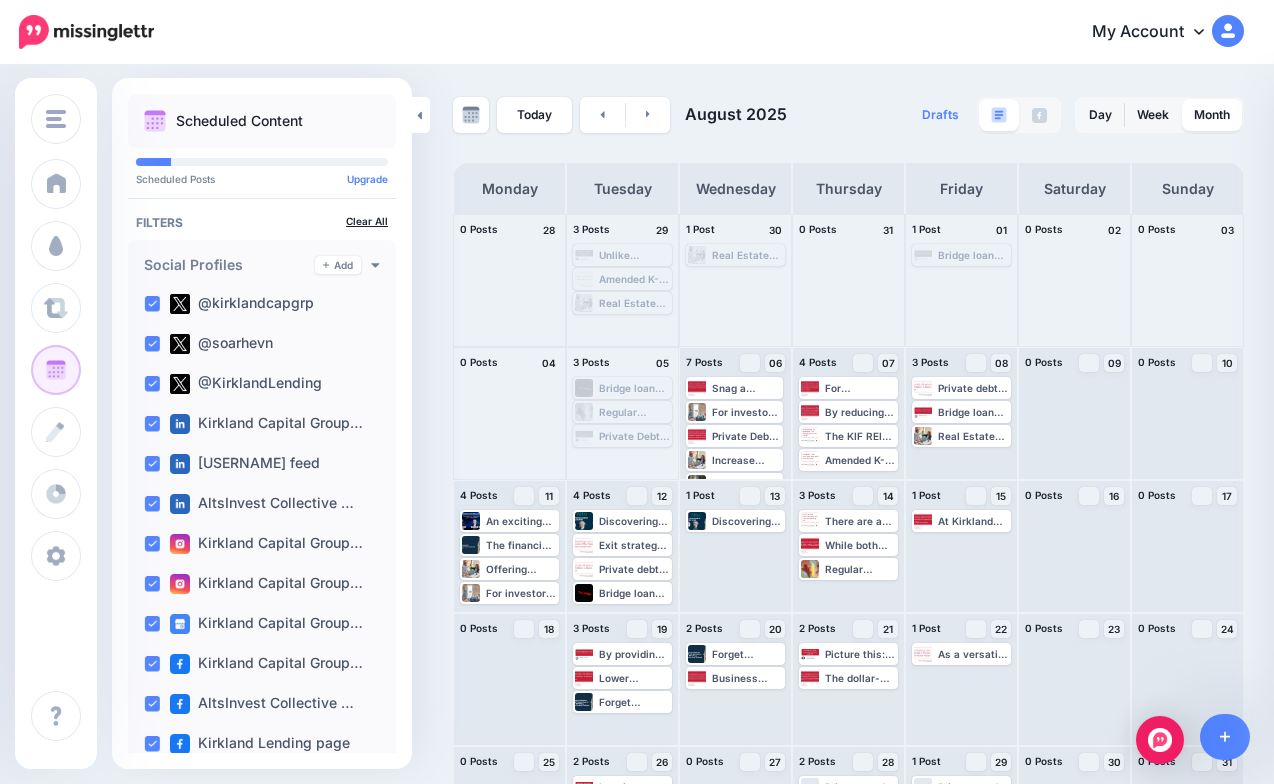 click on "Clear All" at bounding box center [367, 221] 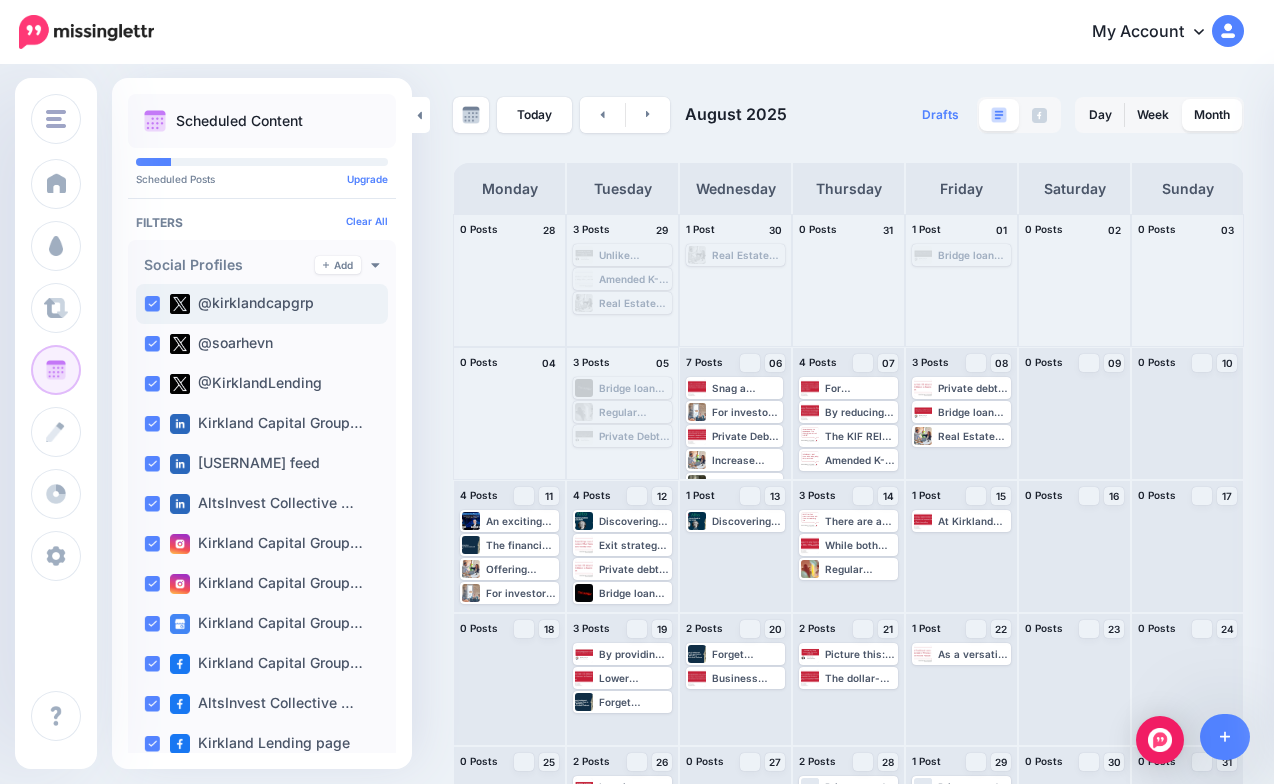 click at bounding box center [152, 304] 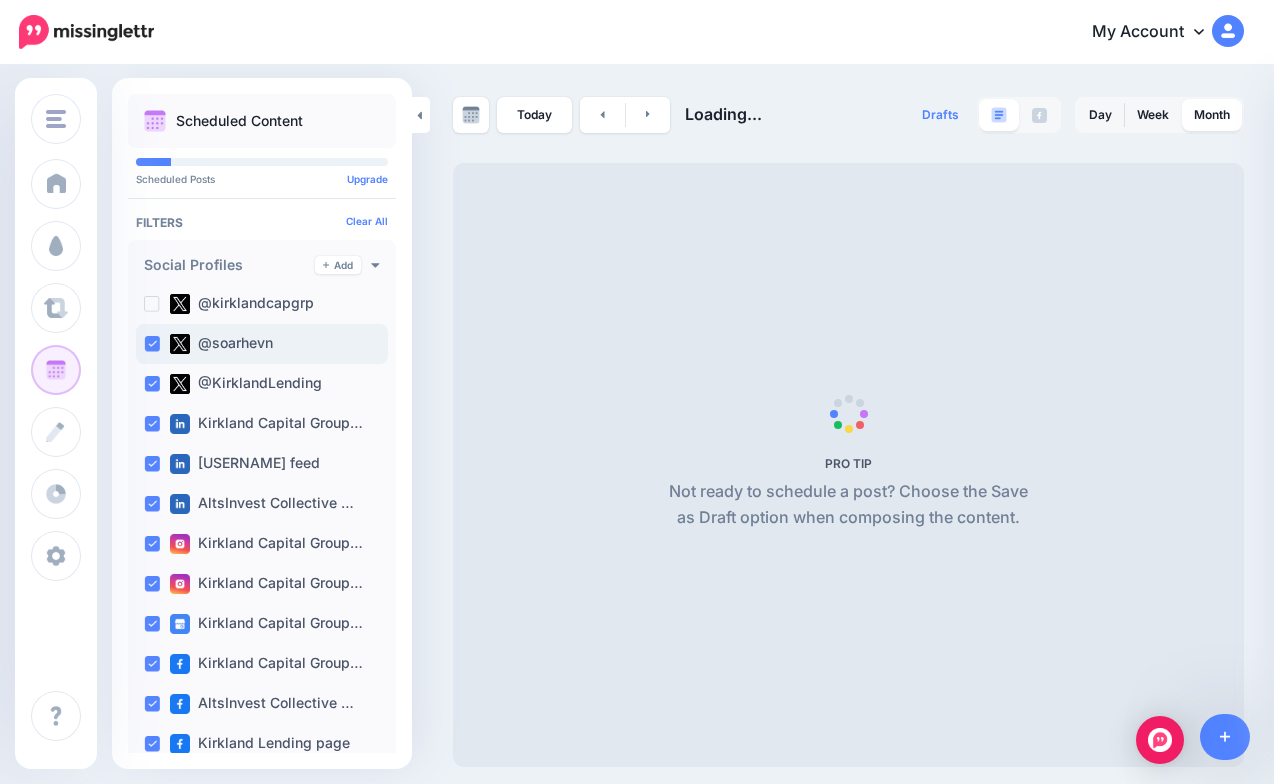 click at bounding box center [152, 344] 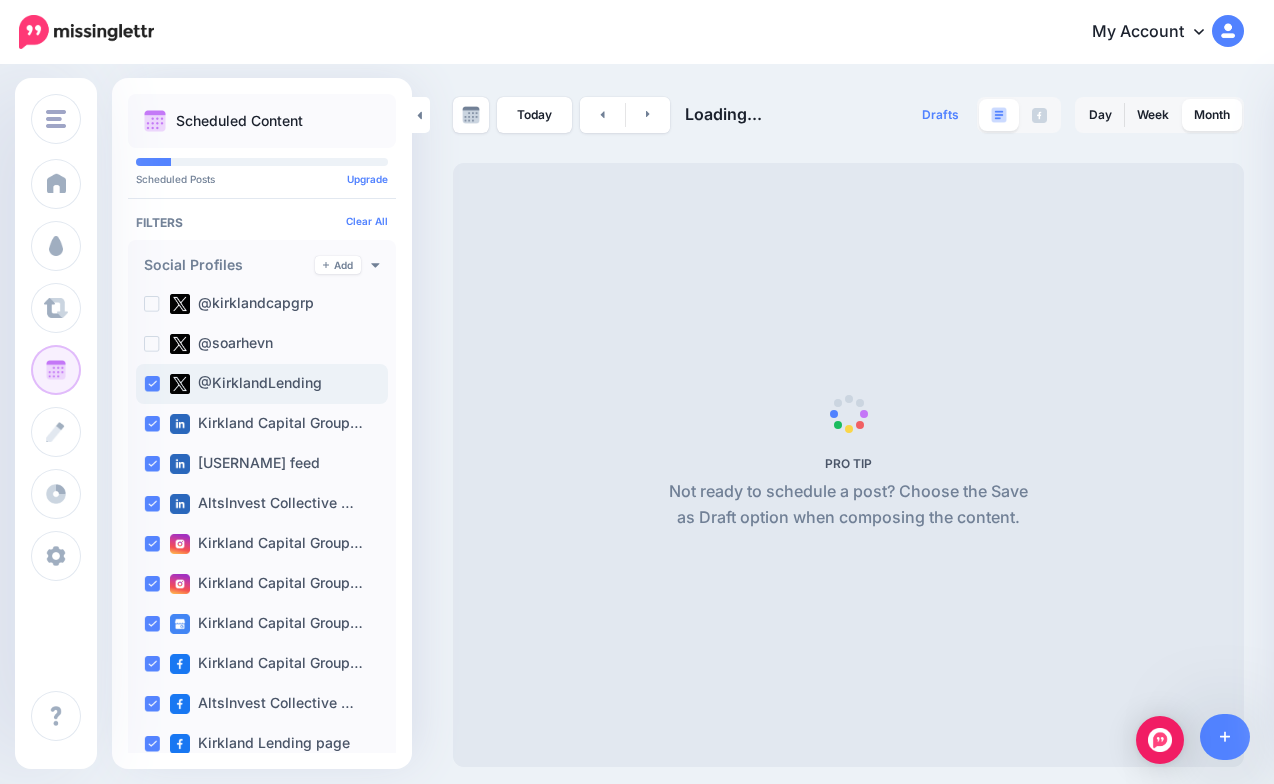 click at bounding box center [152, 384] 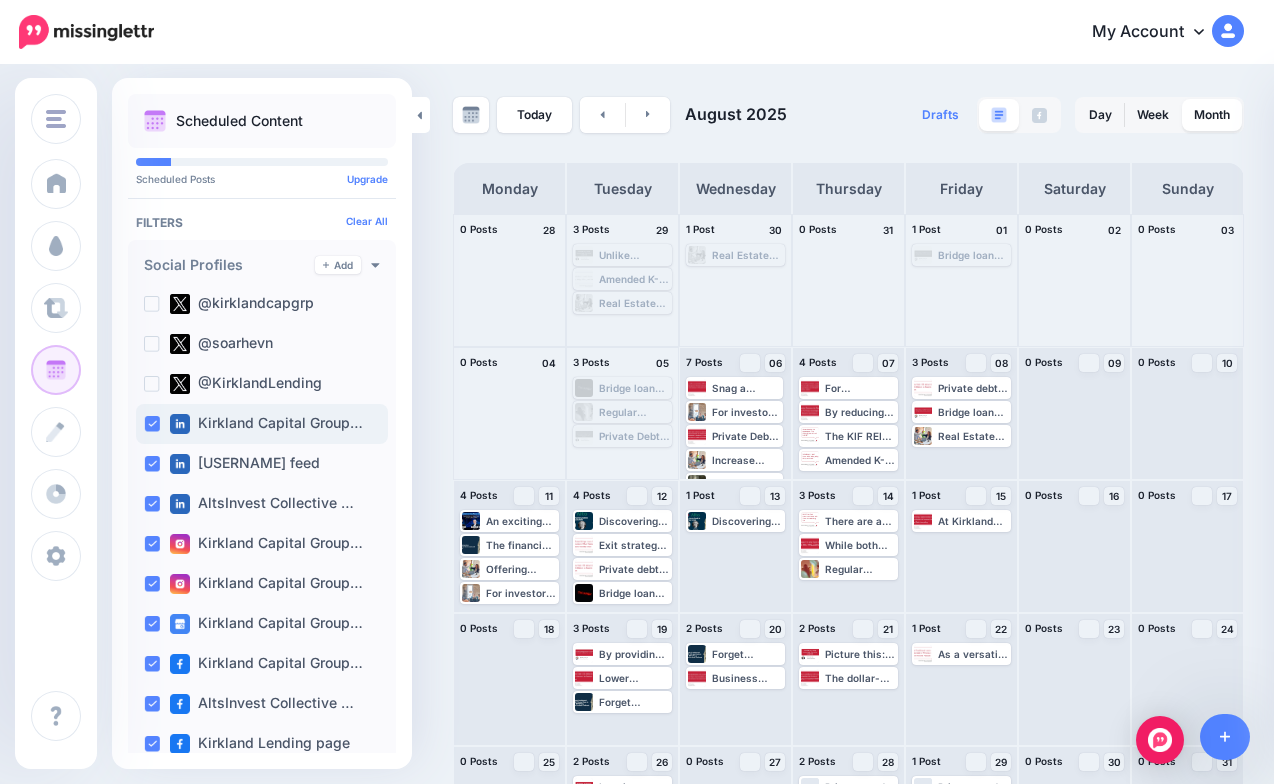 click at bounding box center [152, 424] 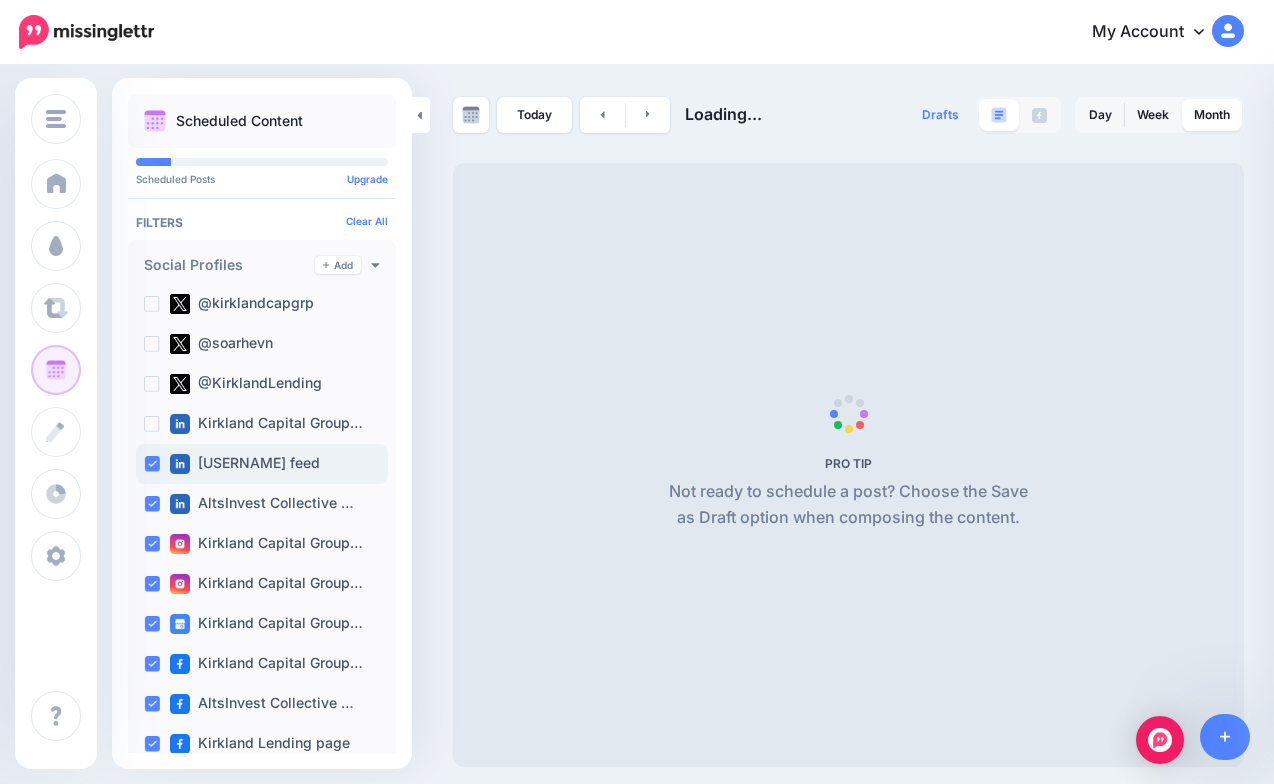 click on "Brock Freeman feed" at bounding box center (262, 464) 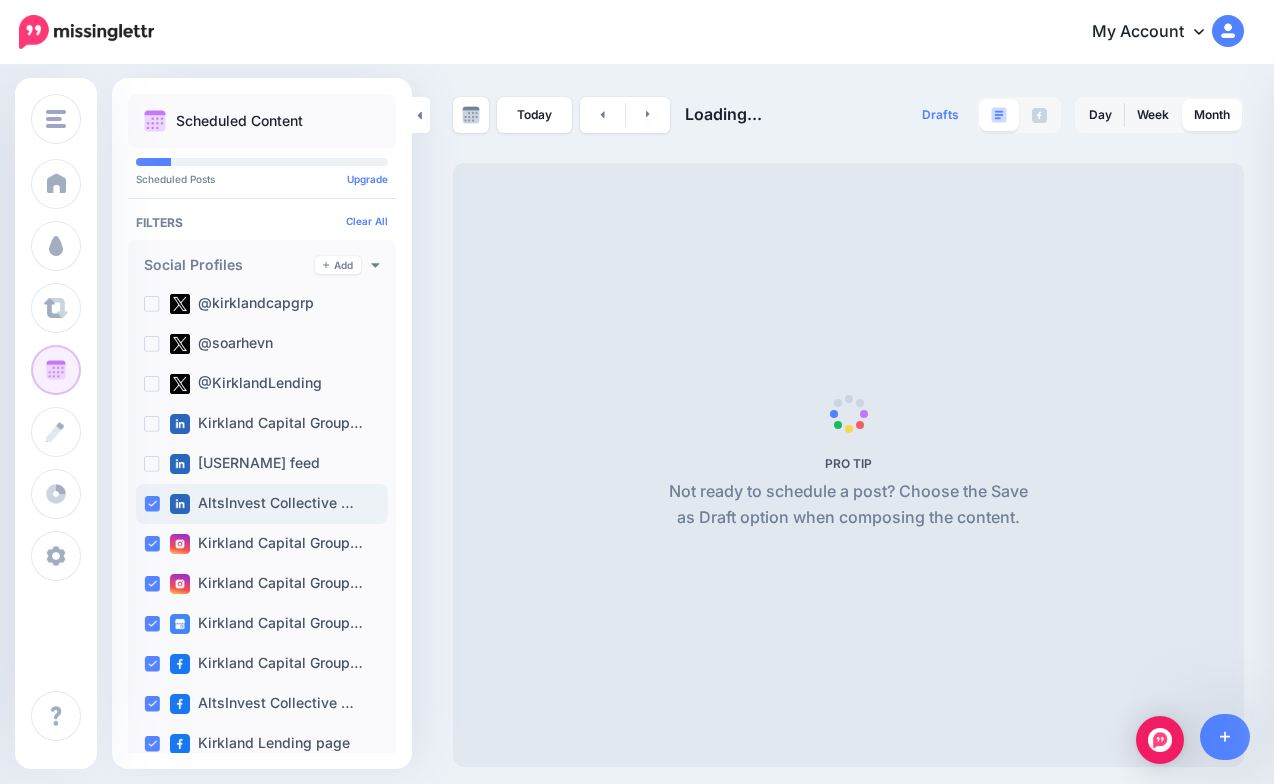 click on "AltsInvest Collective …" at bounding box center (262, 504) 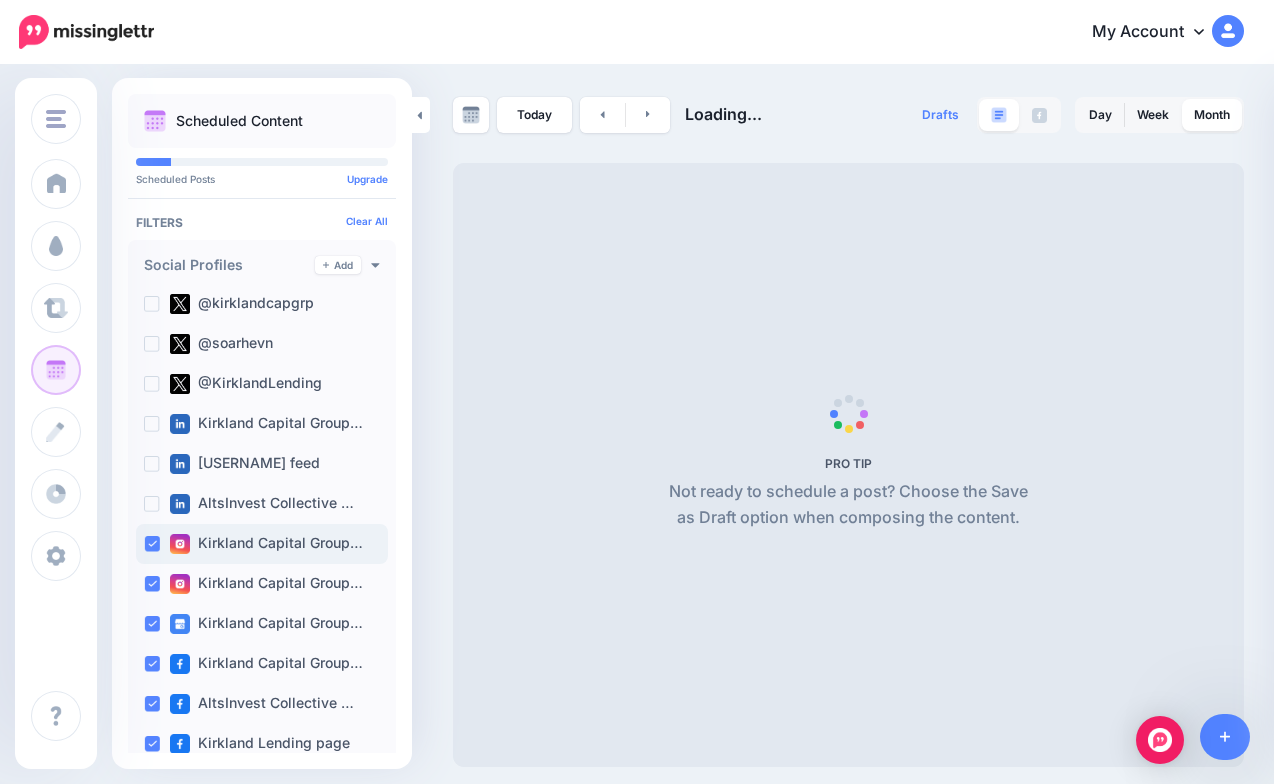 click on "Kirkland Capital Group…" at bounding box center [262, 544] 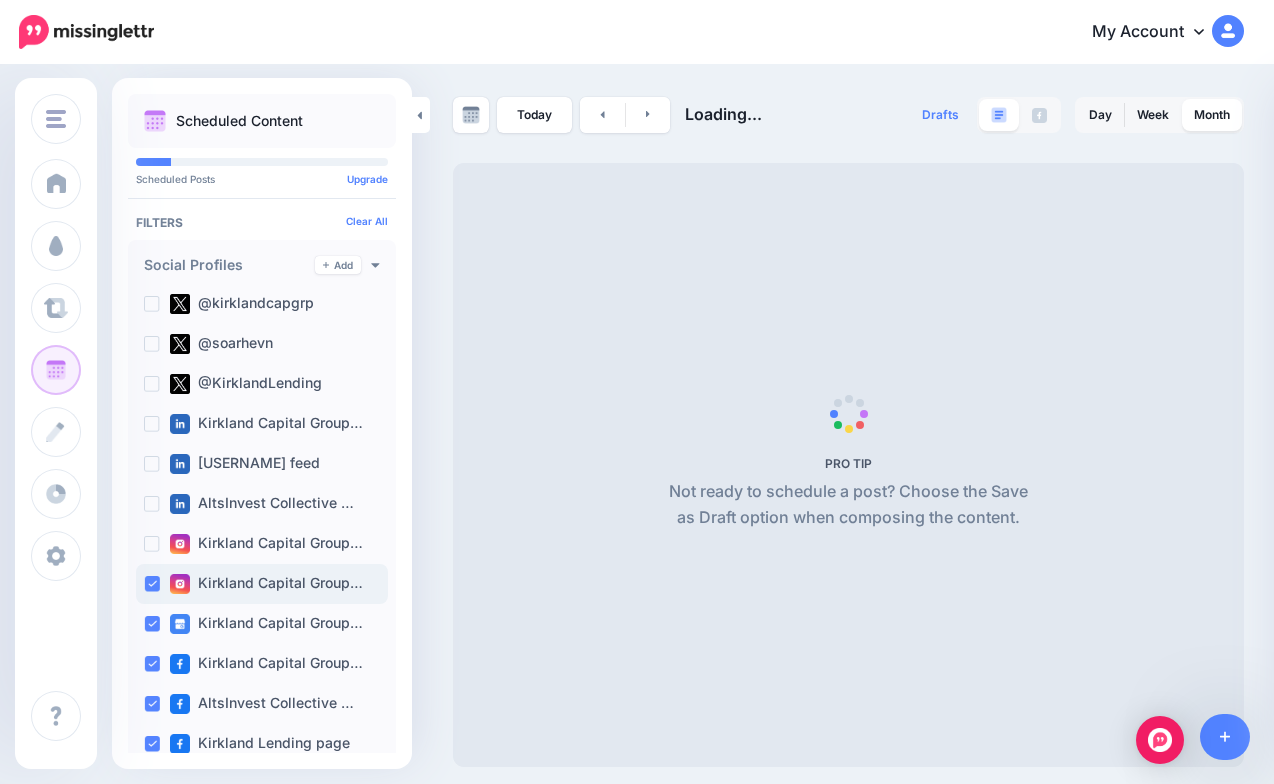 click at bounding box center (152, 584) 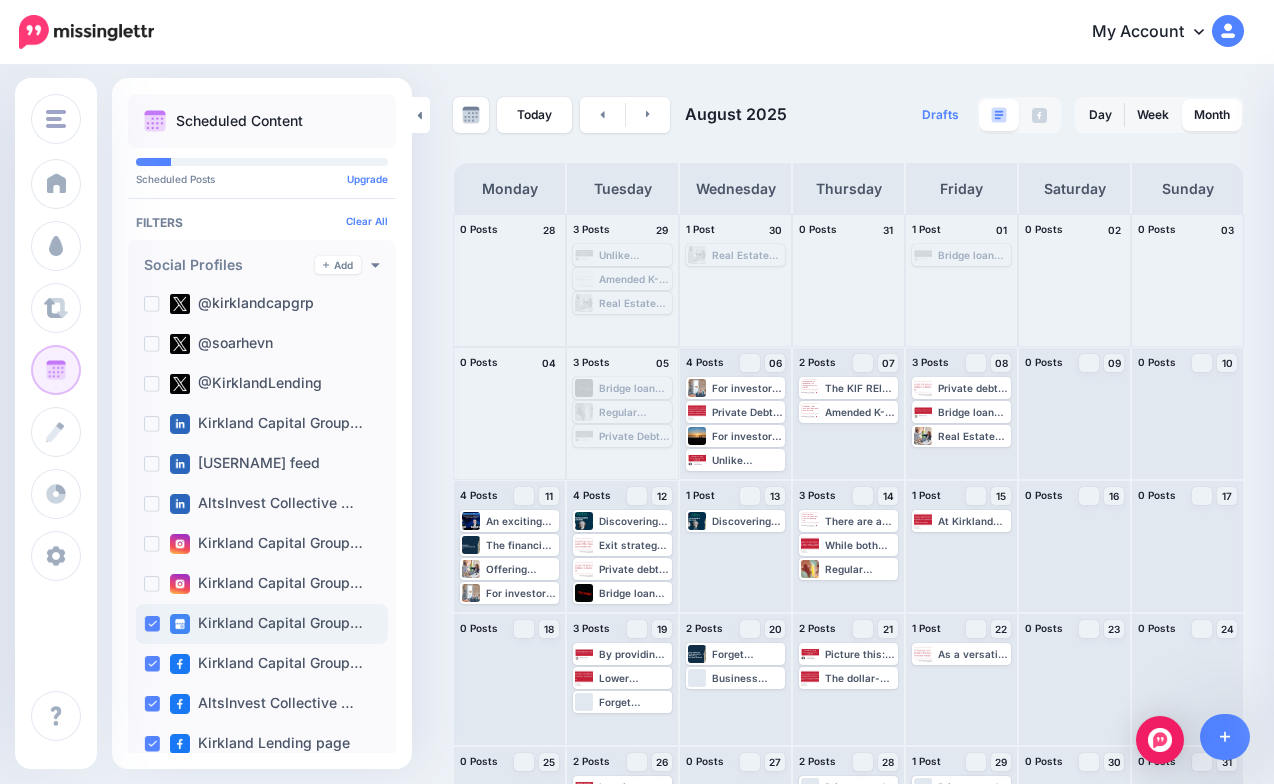 scroll, scrollTop: 330, scrollLeft: 0, axis: vertical 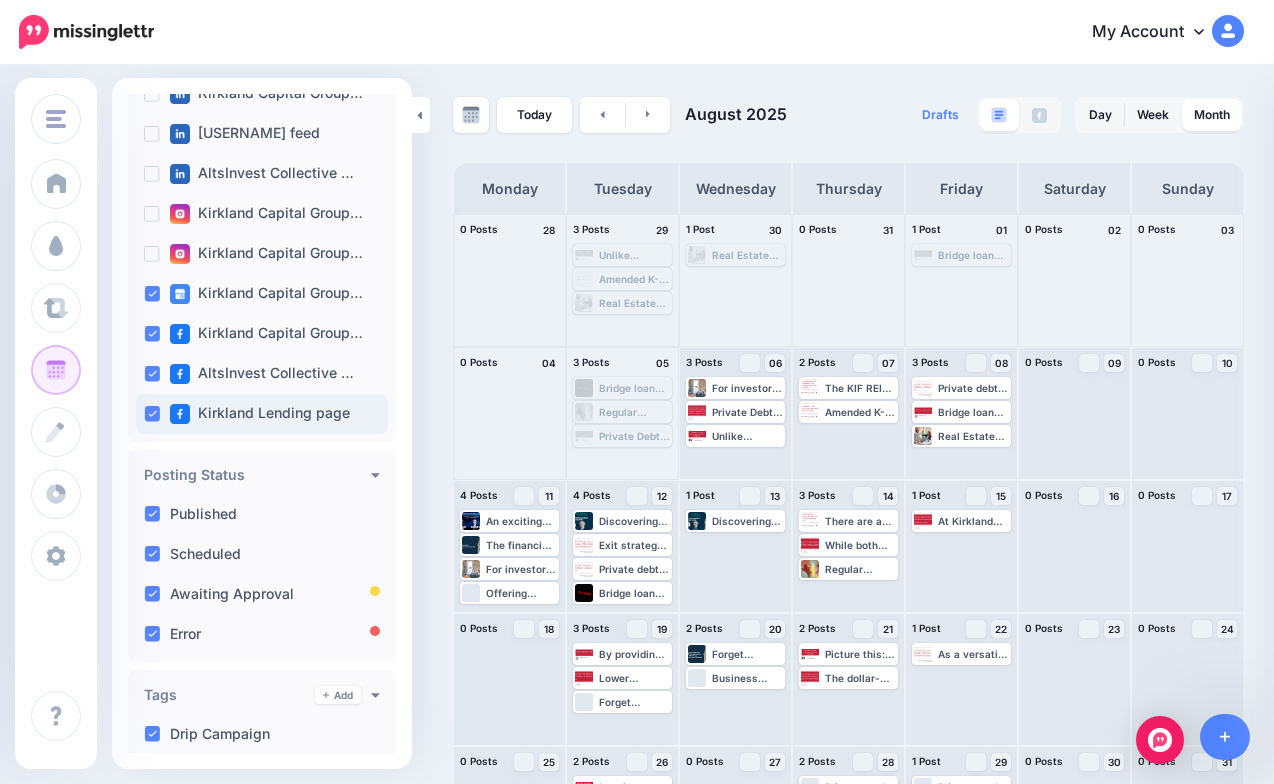 click at bounding box center (152, 414) 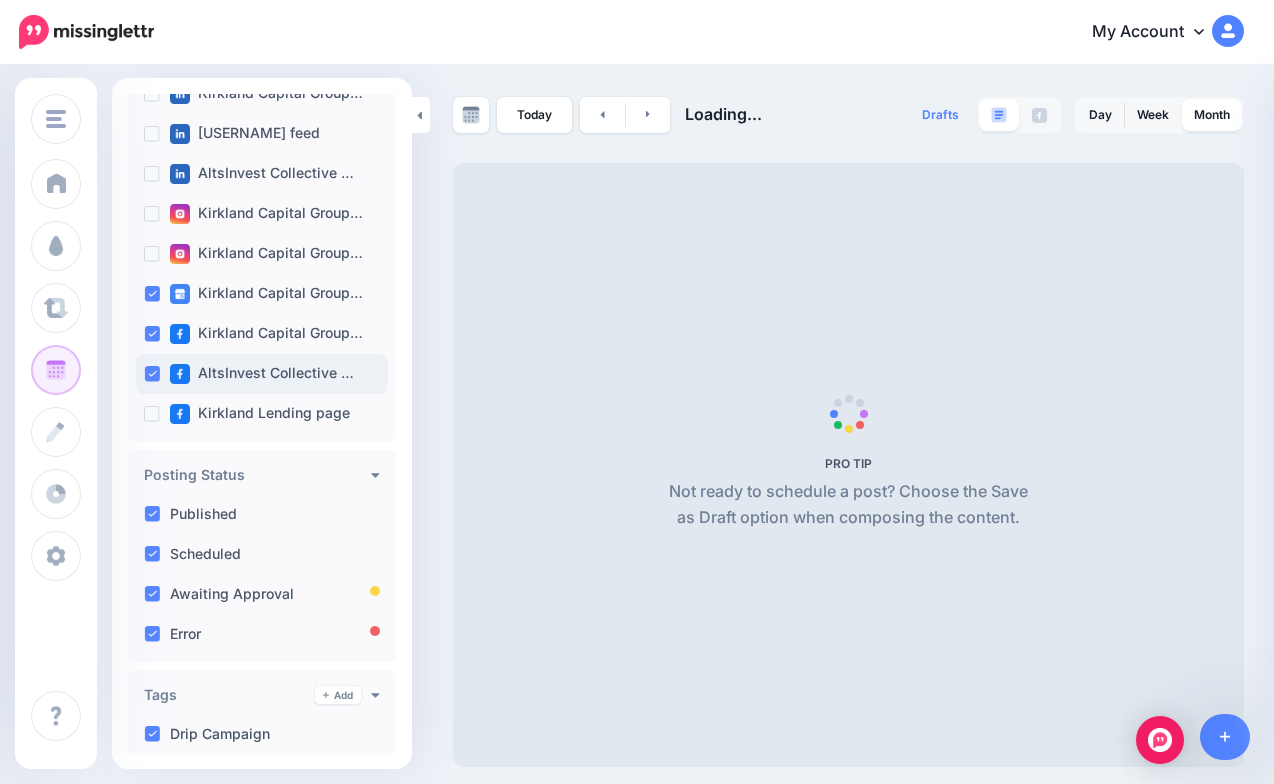 click at bounding box center (152, 374) 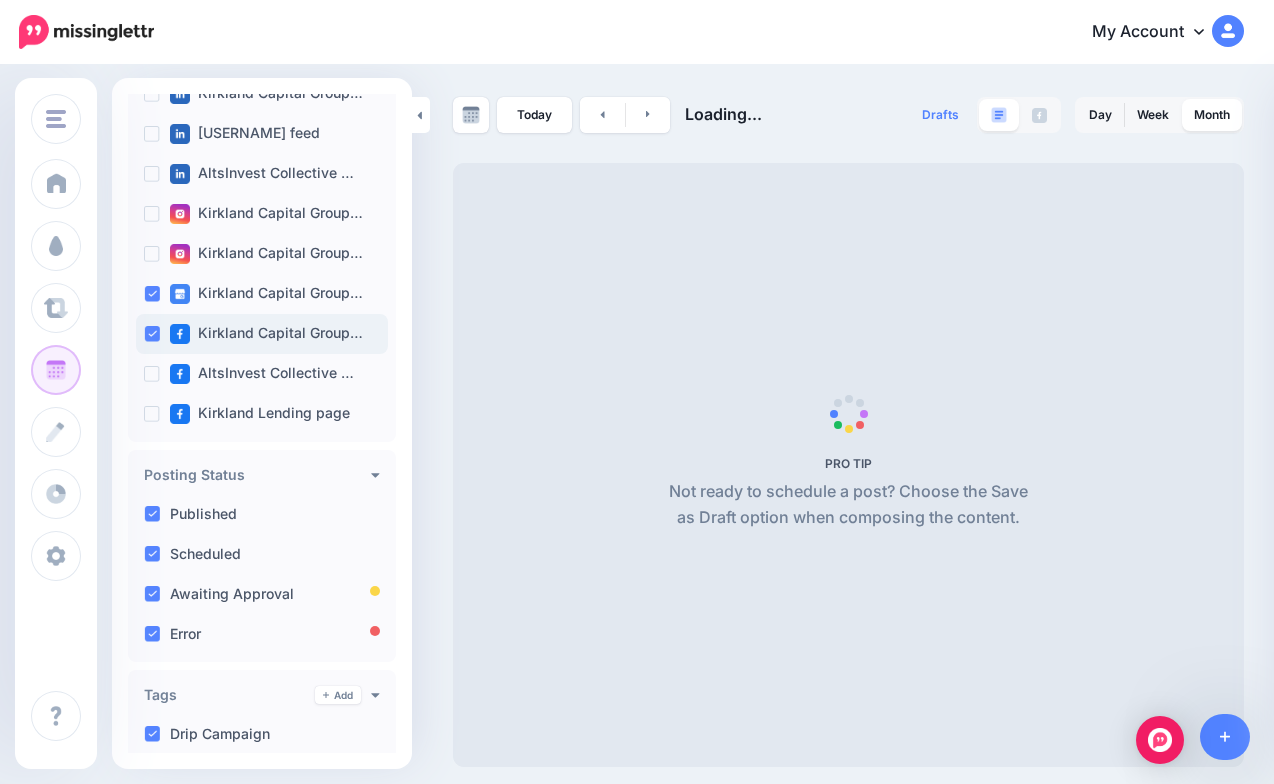click at bounding box center [152, 334] 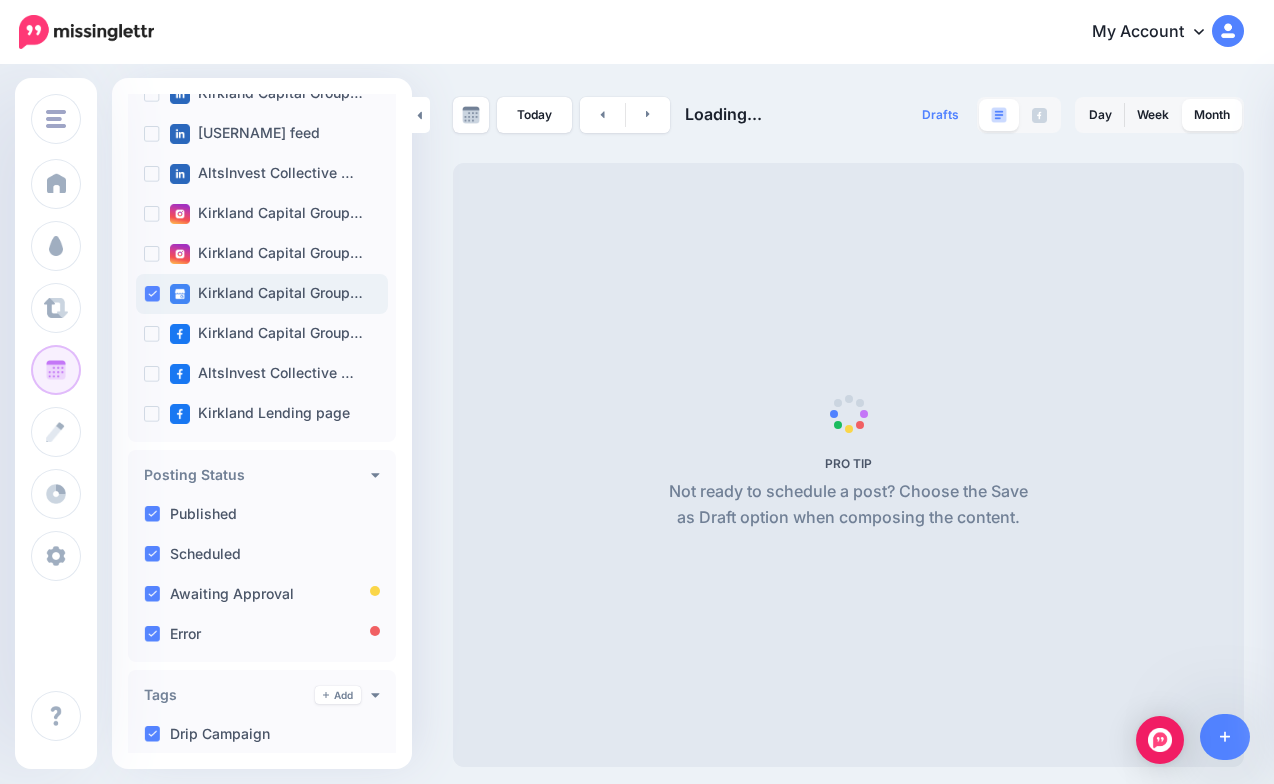 click at bounding box center [152, 294] 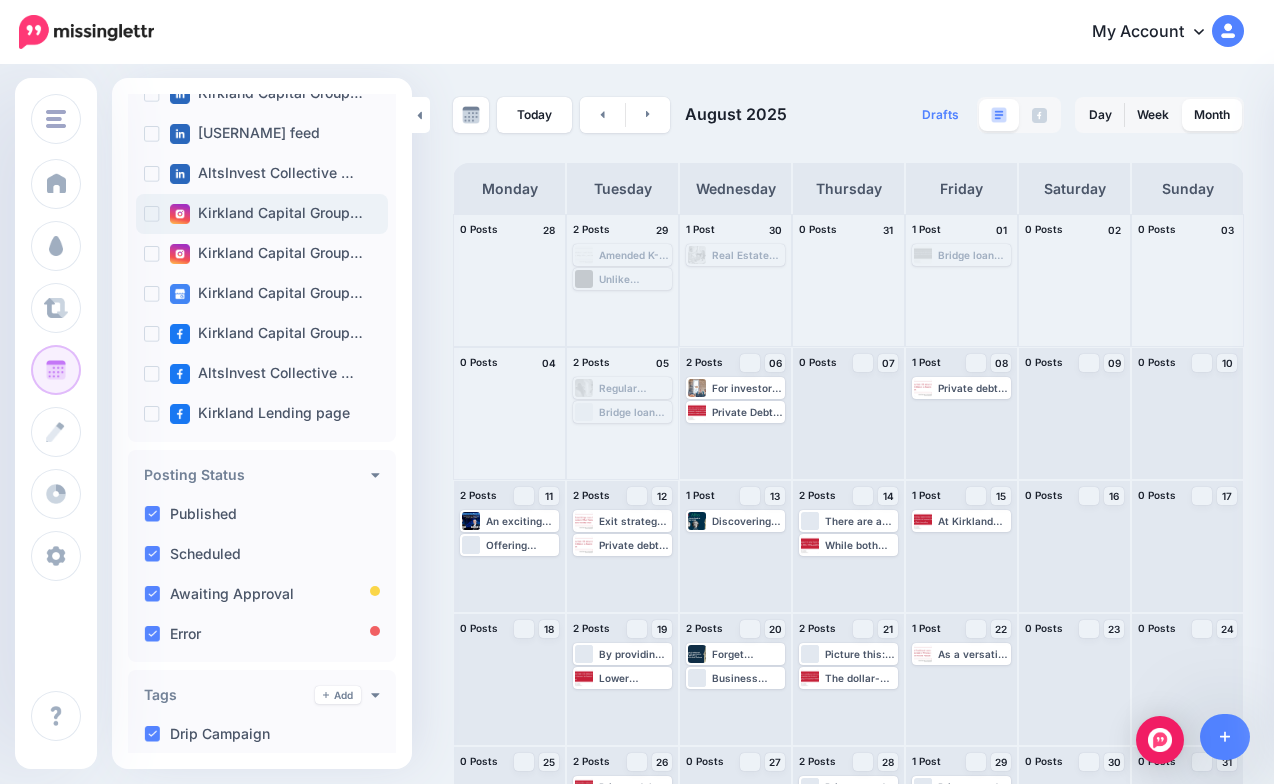click on "Kirkland Capital Group…" at bounding box center (262, 214) 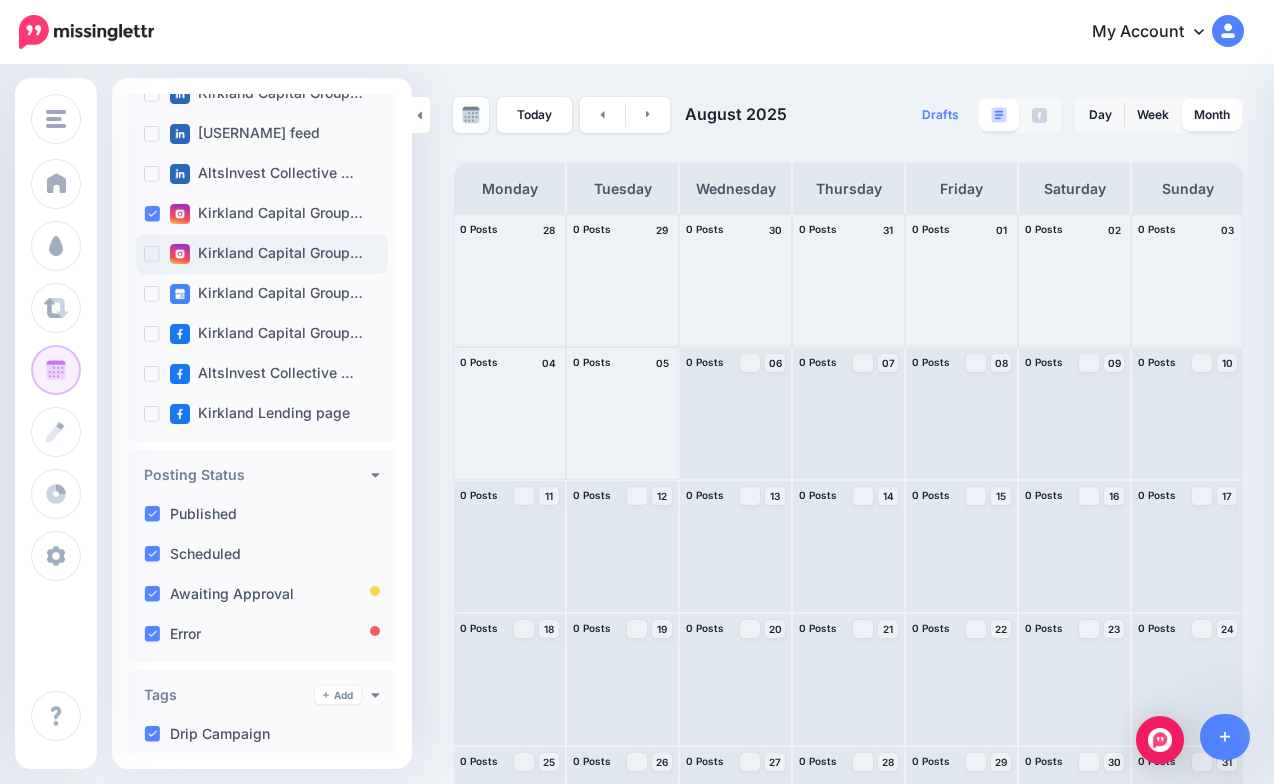 click at bounding box center [152, 254] 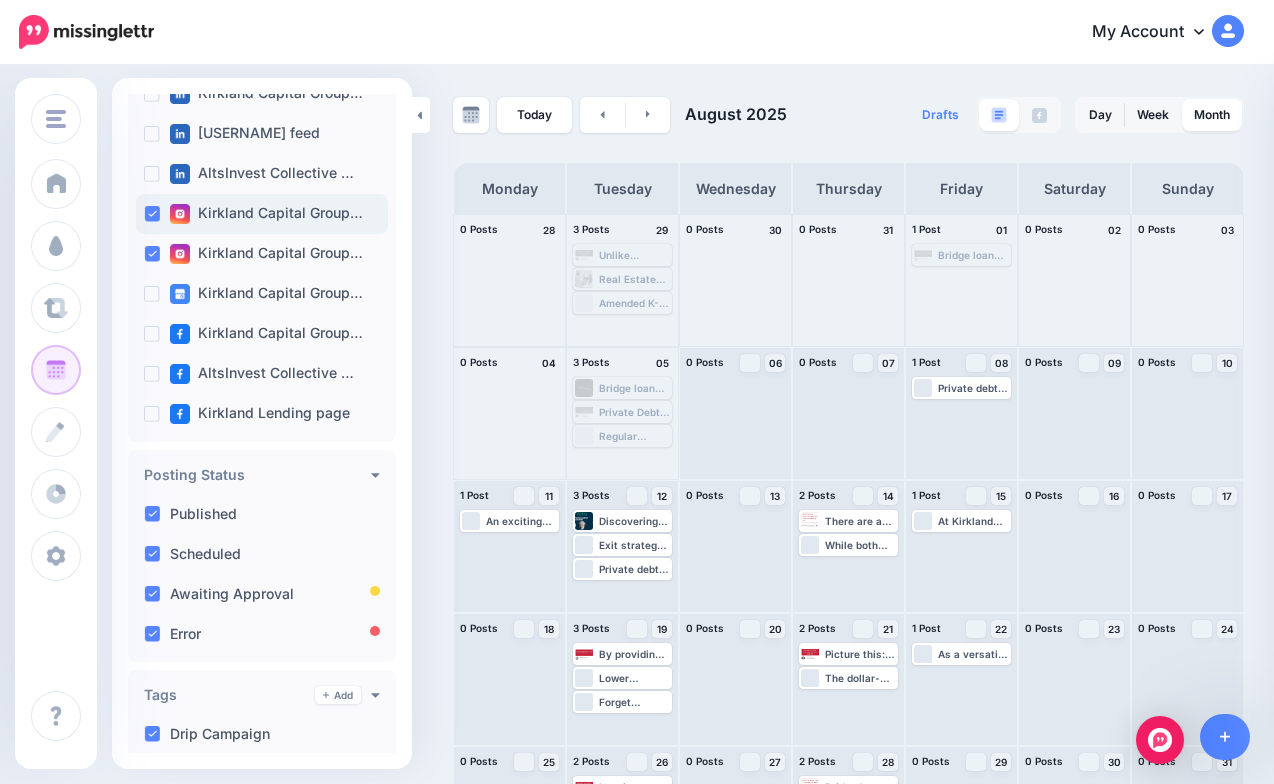 click at bounding box center (152, 214) 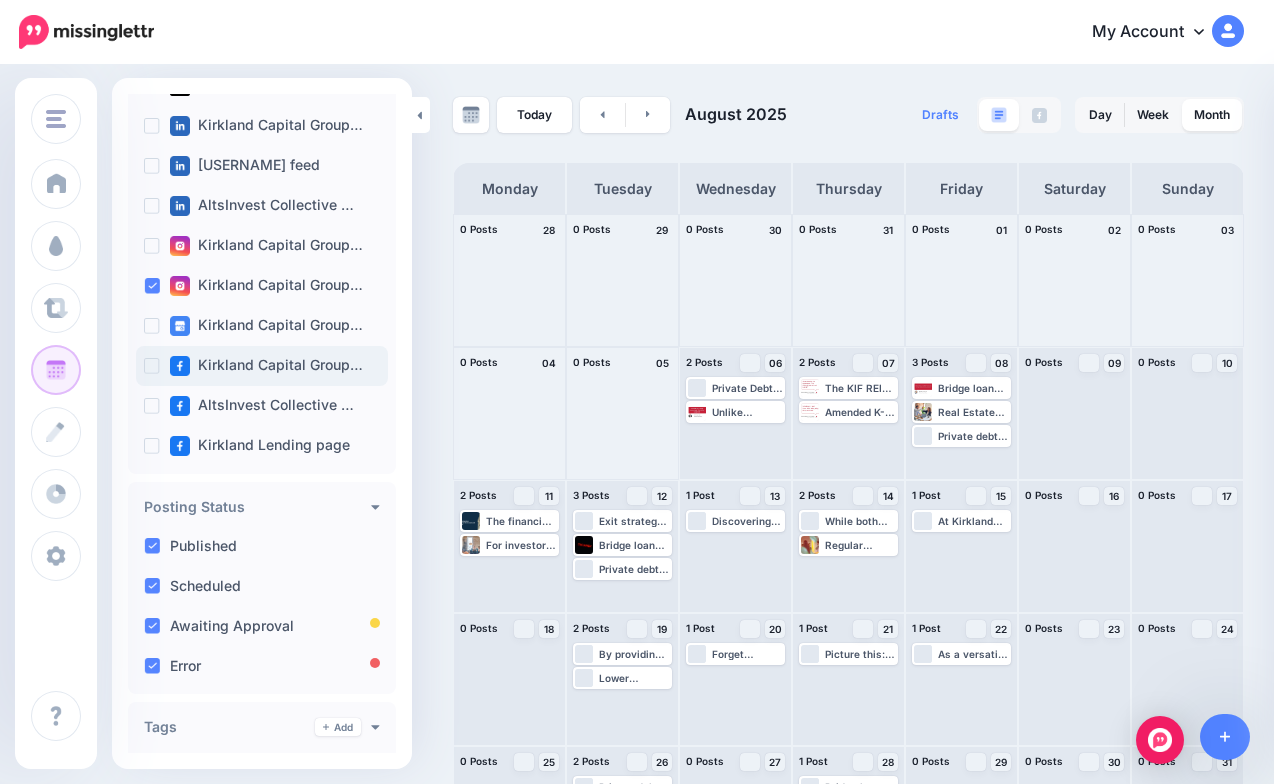 scroll, scrollTop: 294, scrollLeft: 0, axis: vertical 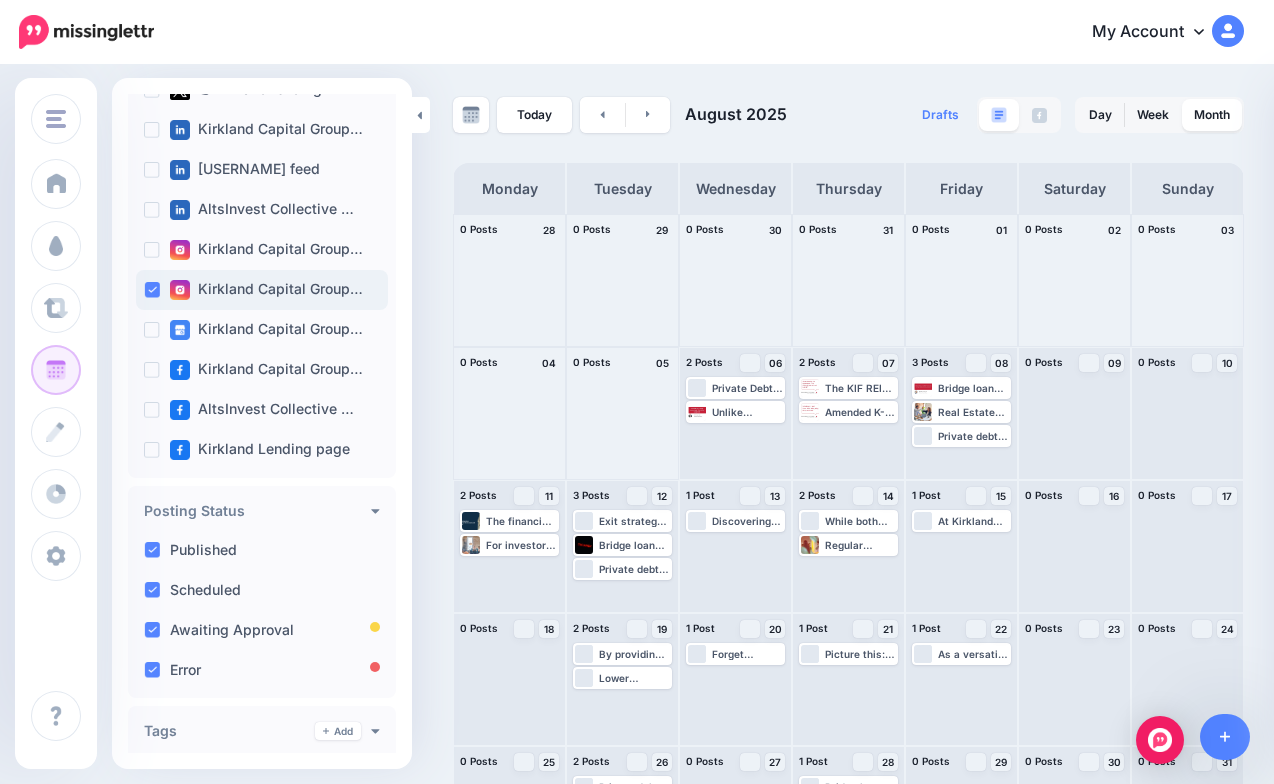 click at bounding box center (152, 290) 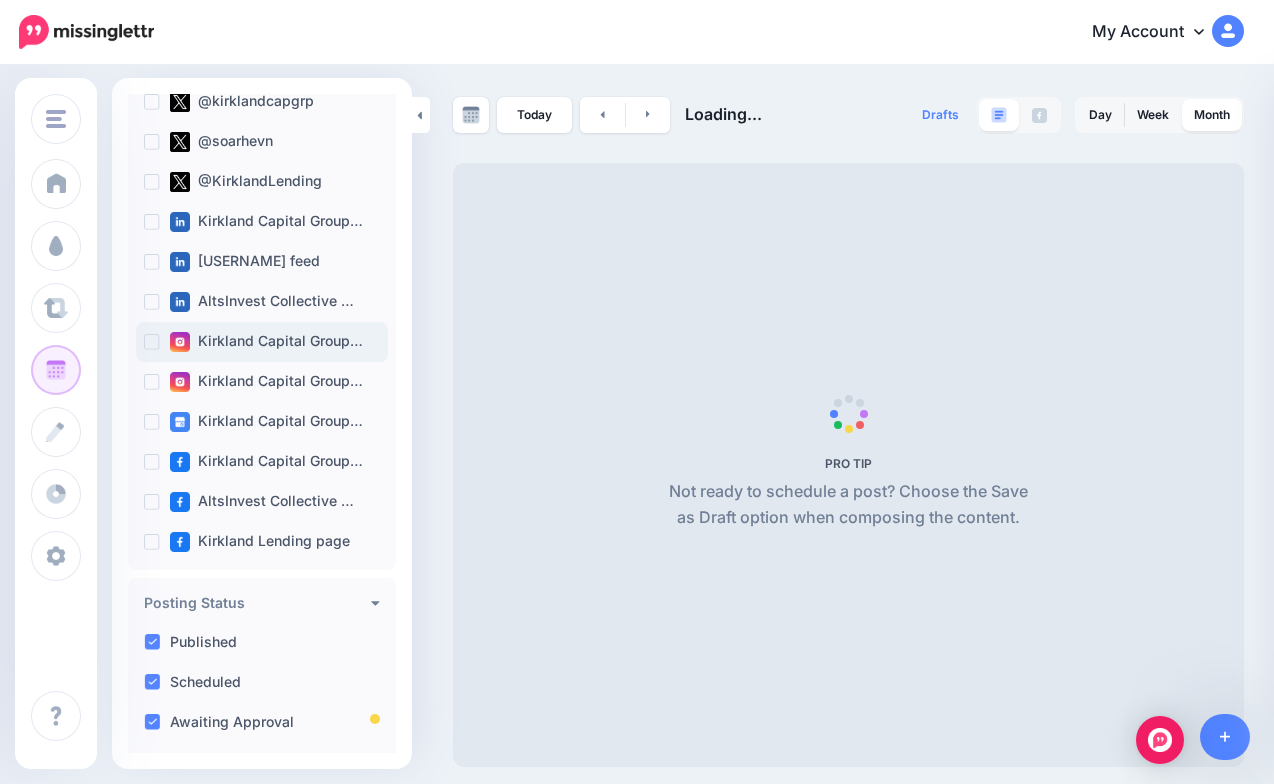 scroll, scrollTop: 175, scrollLeft: 0, axis: vertical 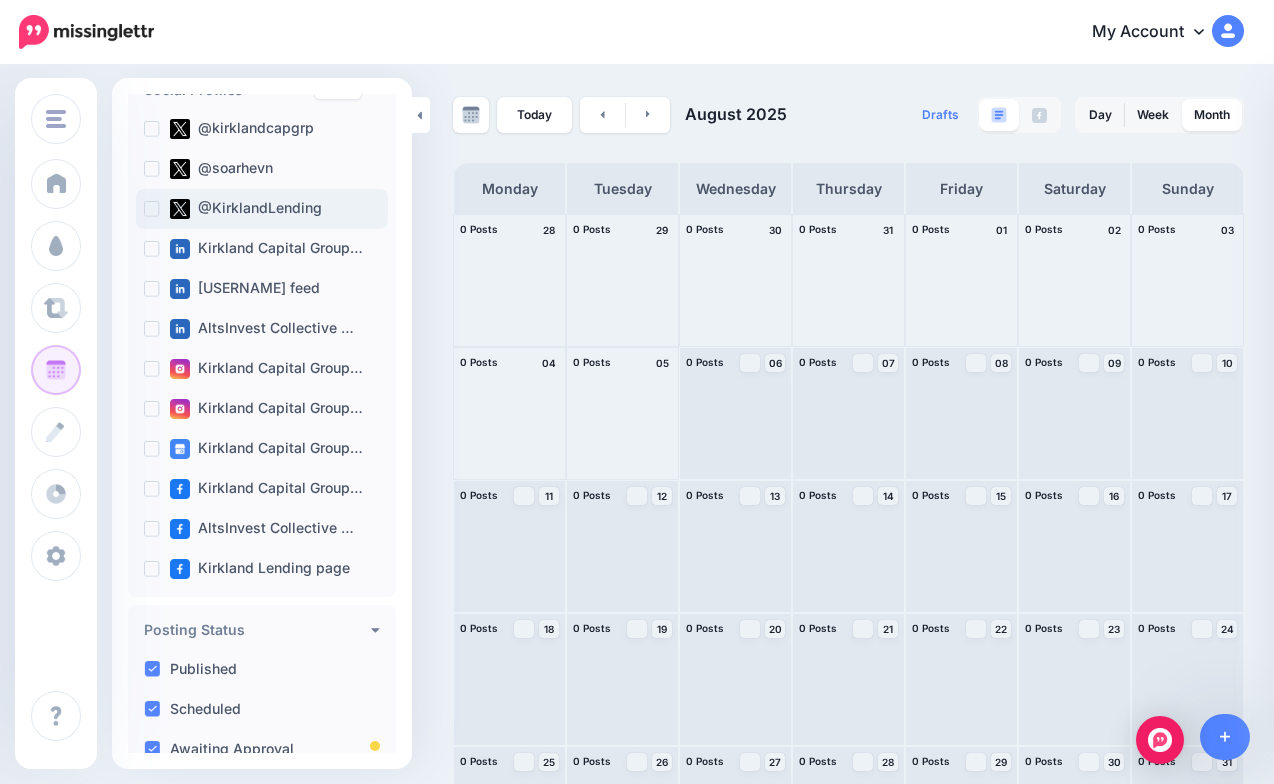 click at bounding box center [152, 209] 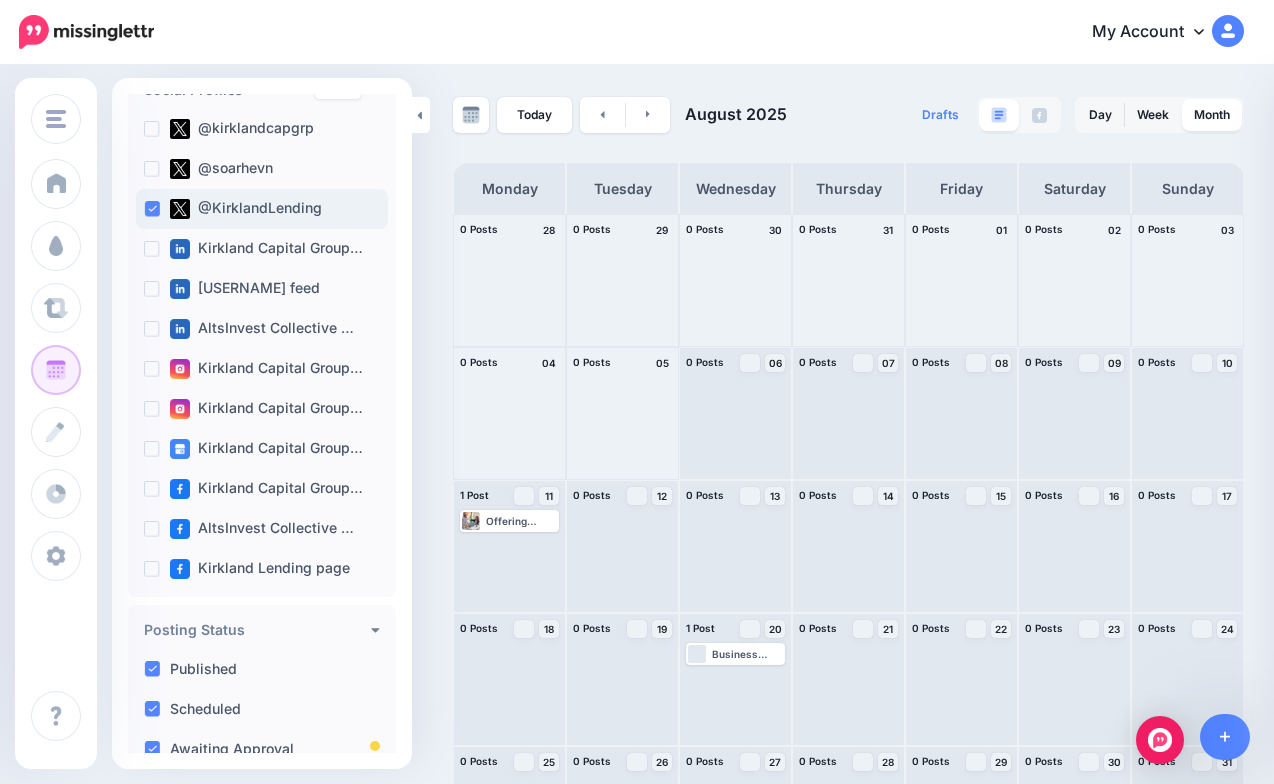 click at bounding box center [152, 209] 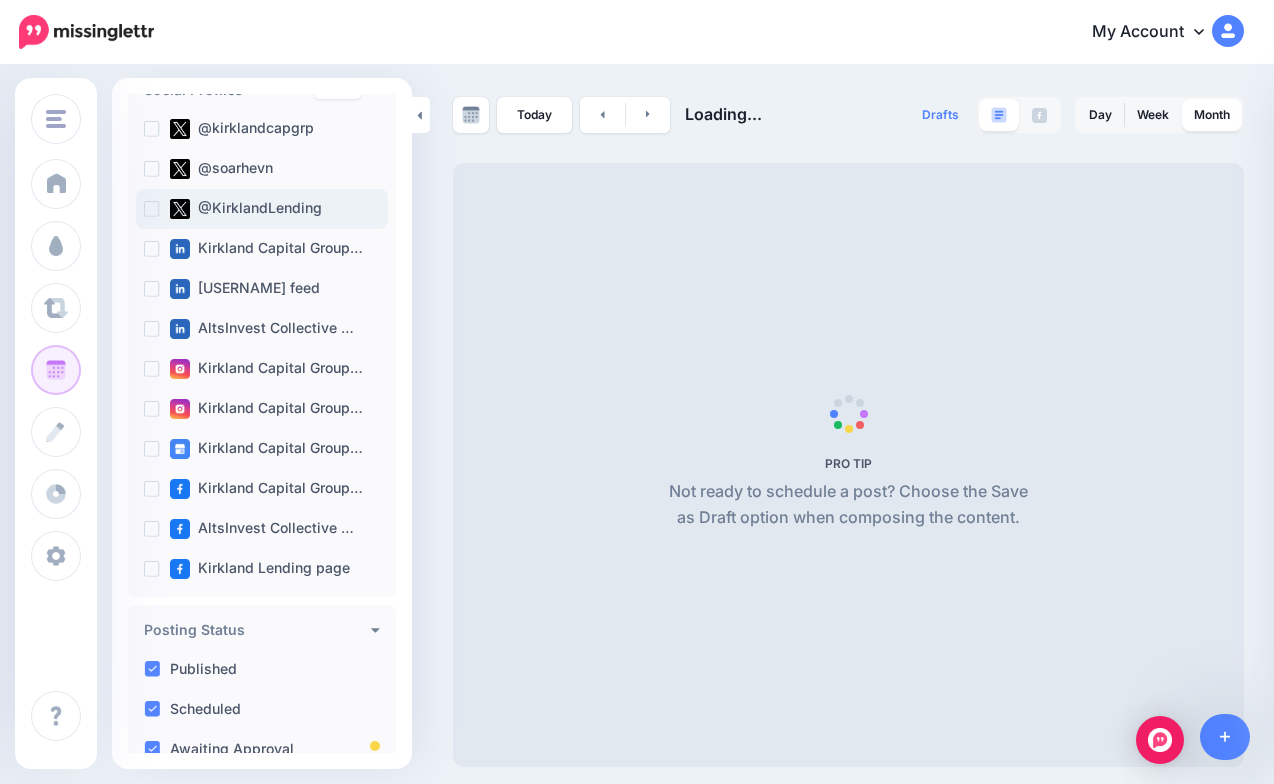 click at bounding box center [152, 209] 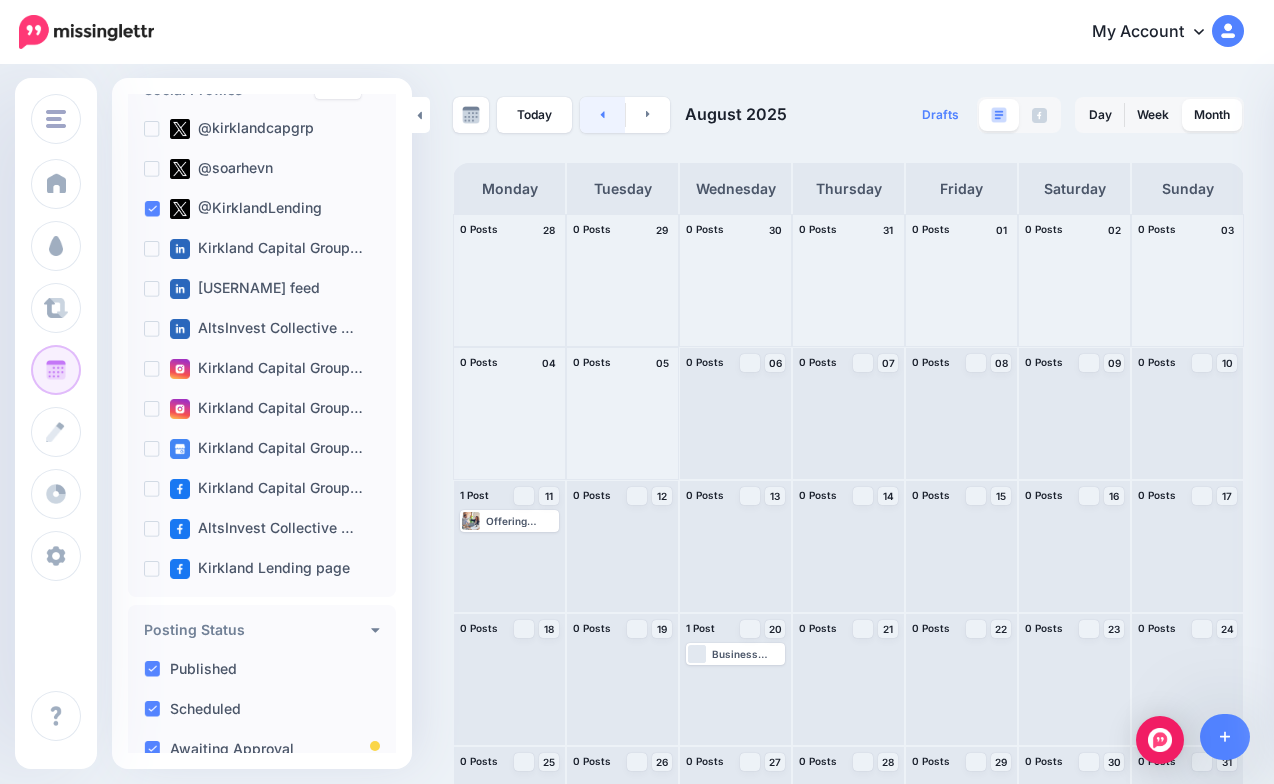 click at bounding box center [602, 115] 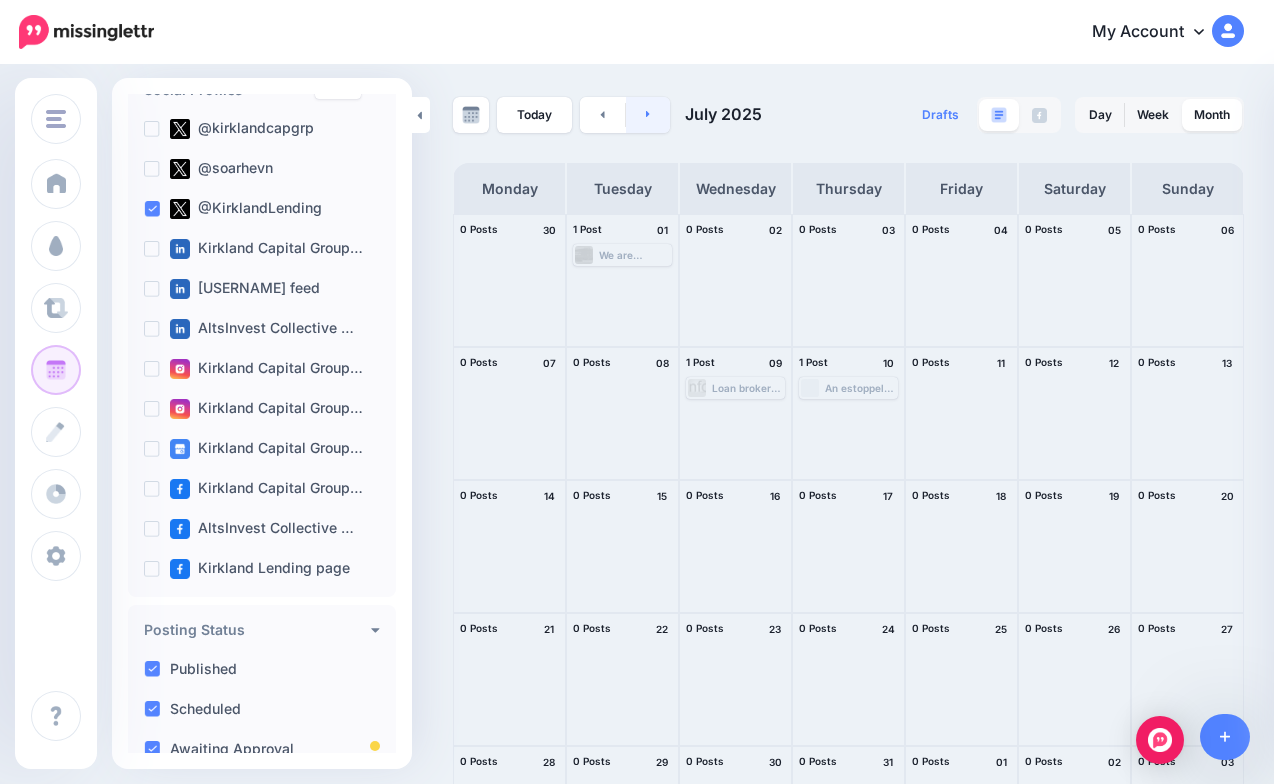 click at bounding box center (648, 115) 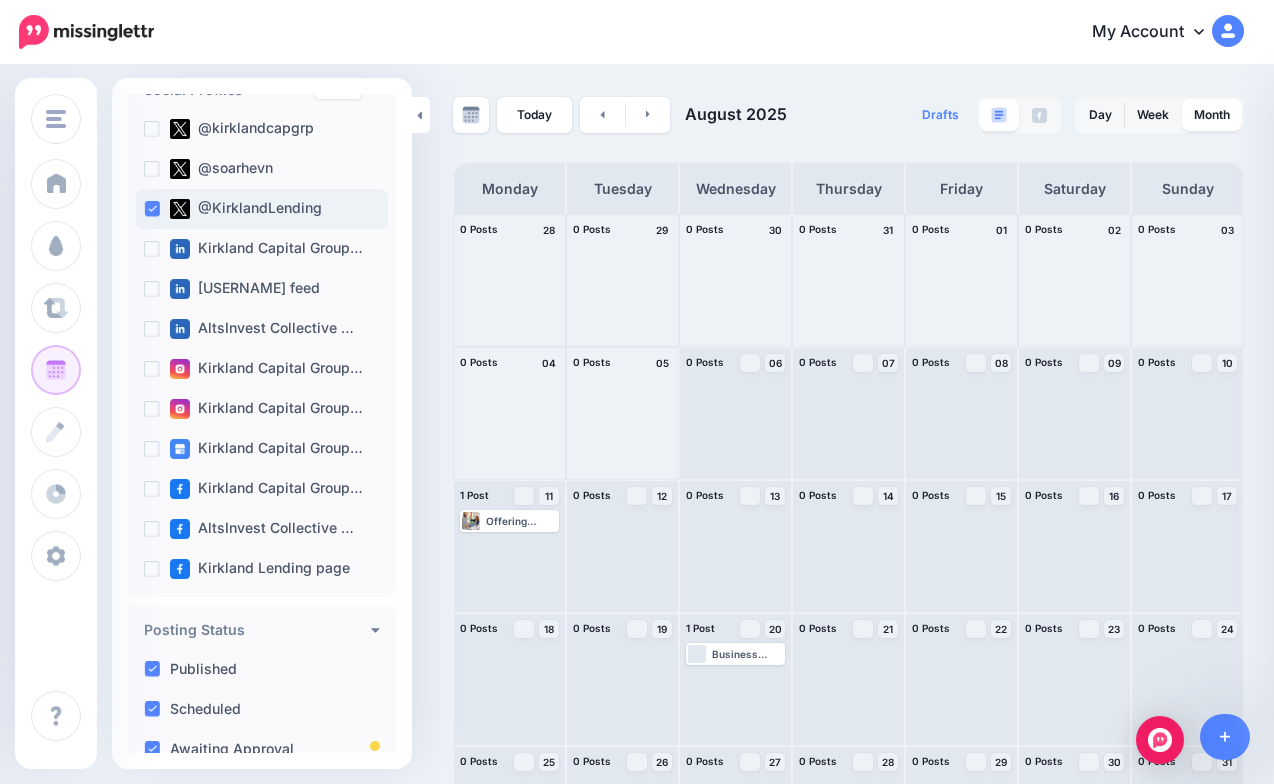 click on "@KirklandLending" at bounding box center (262, 209) 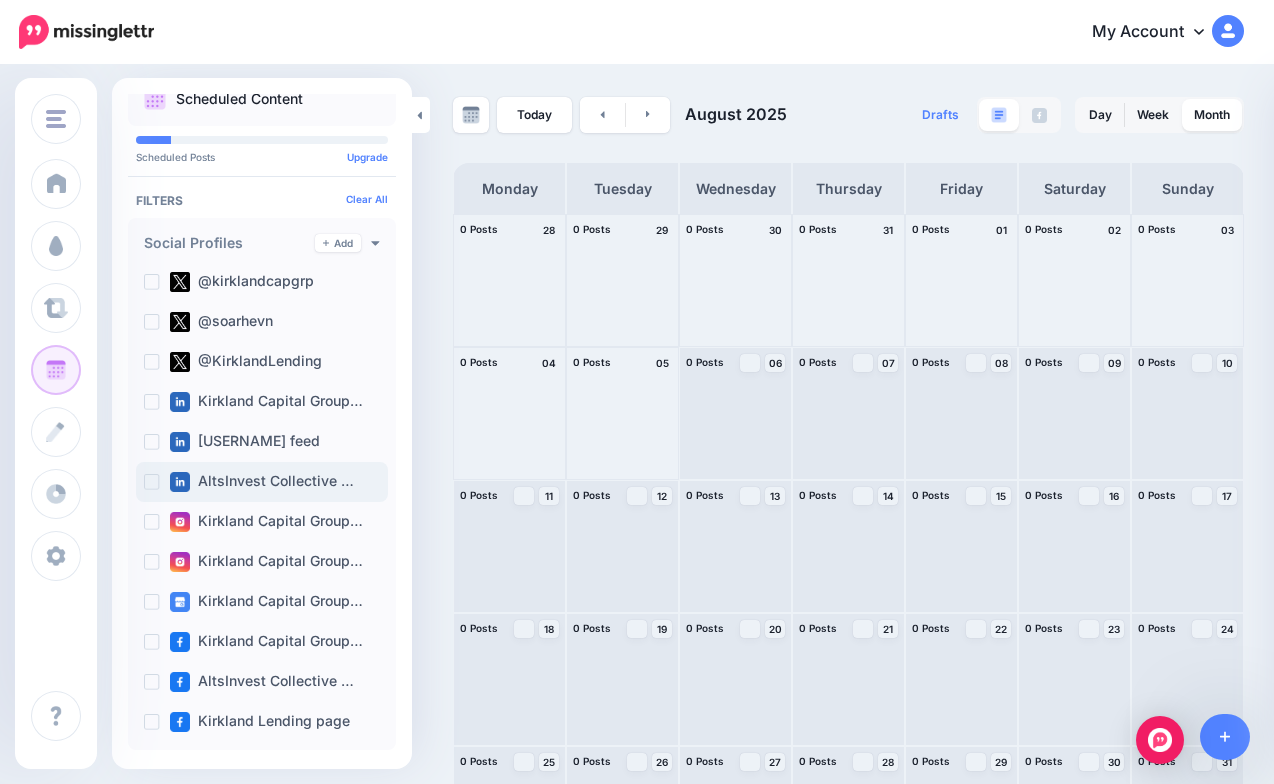scroll, scrollTop: 0, scrollLeft: 0, axis: both 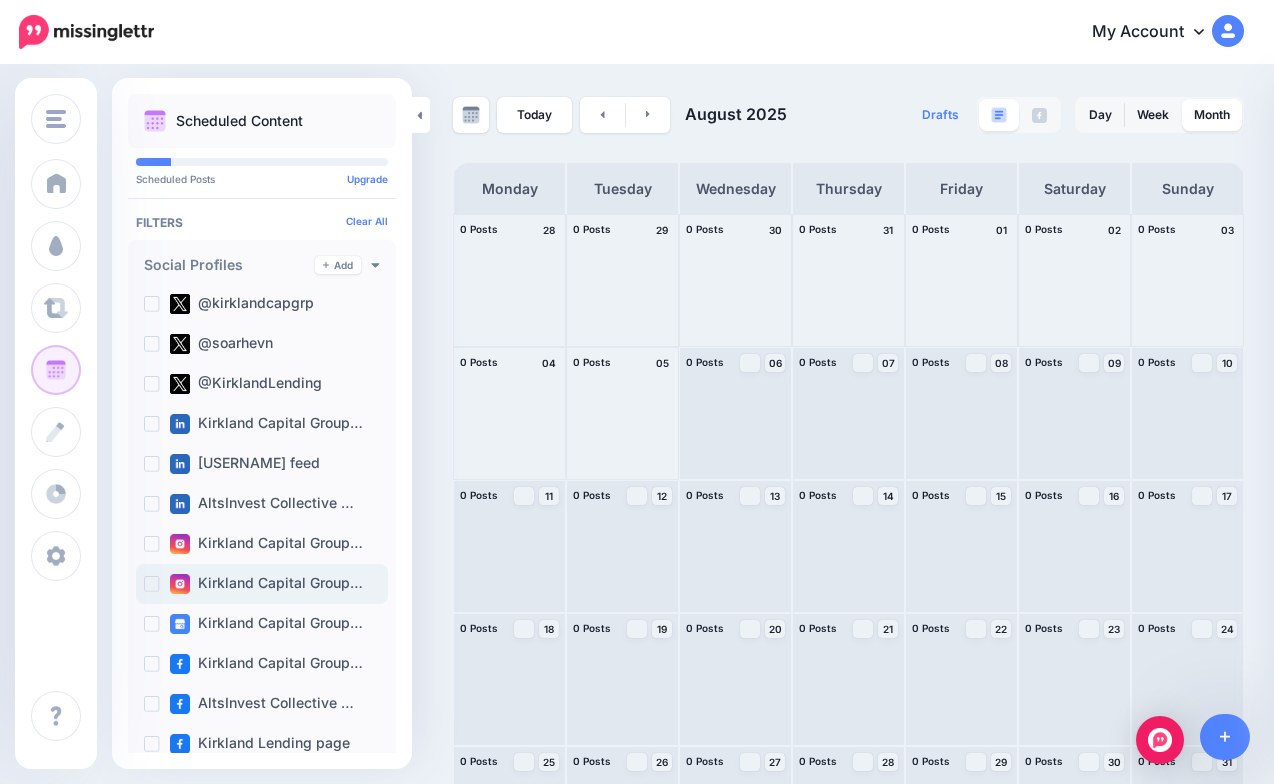 click at bounding box center (152, 584) 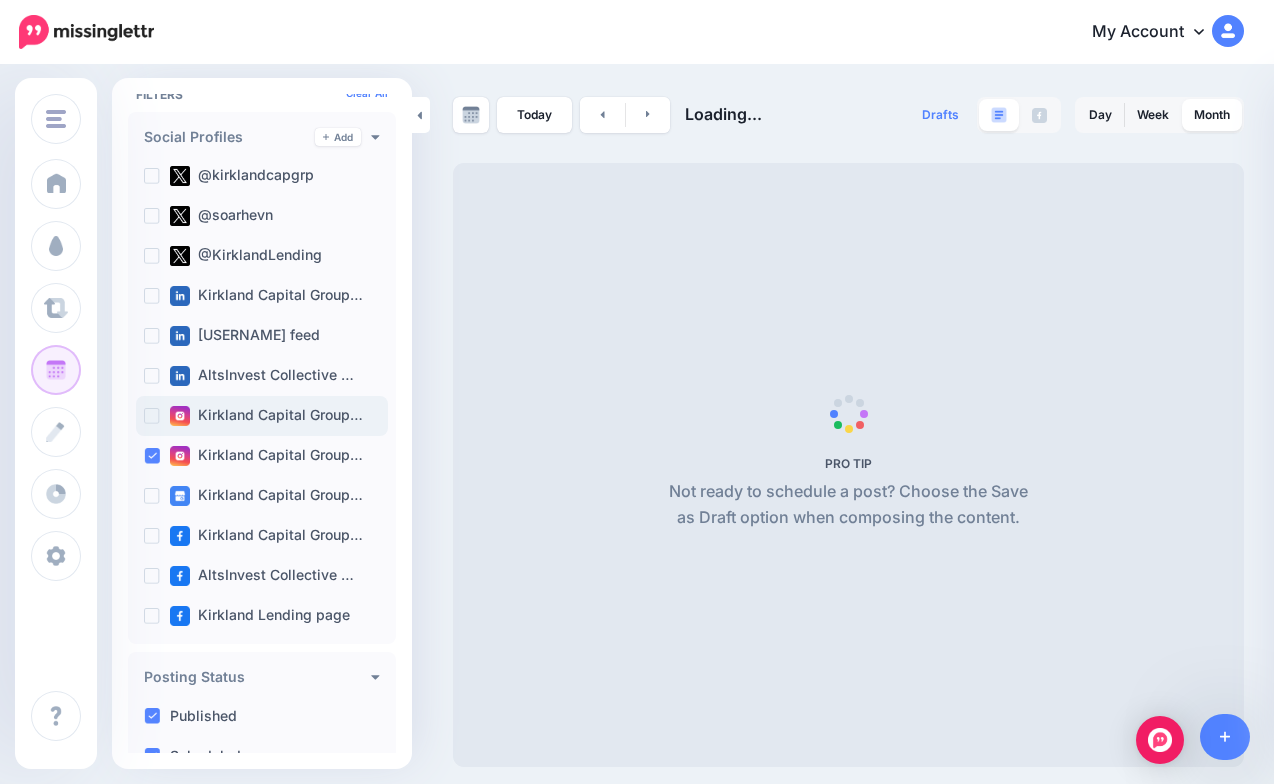 scroll, scrollTop: 214, scrollLeft: 0, axis: vertical 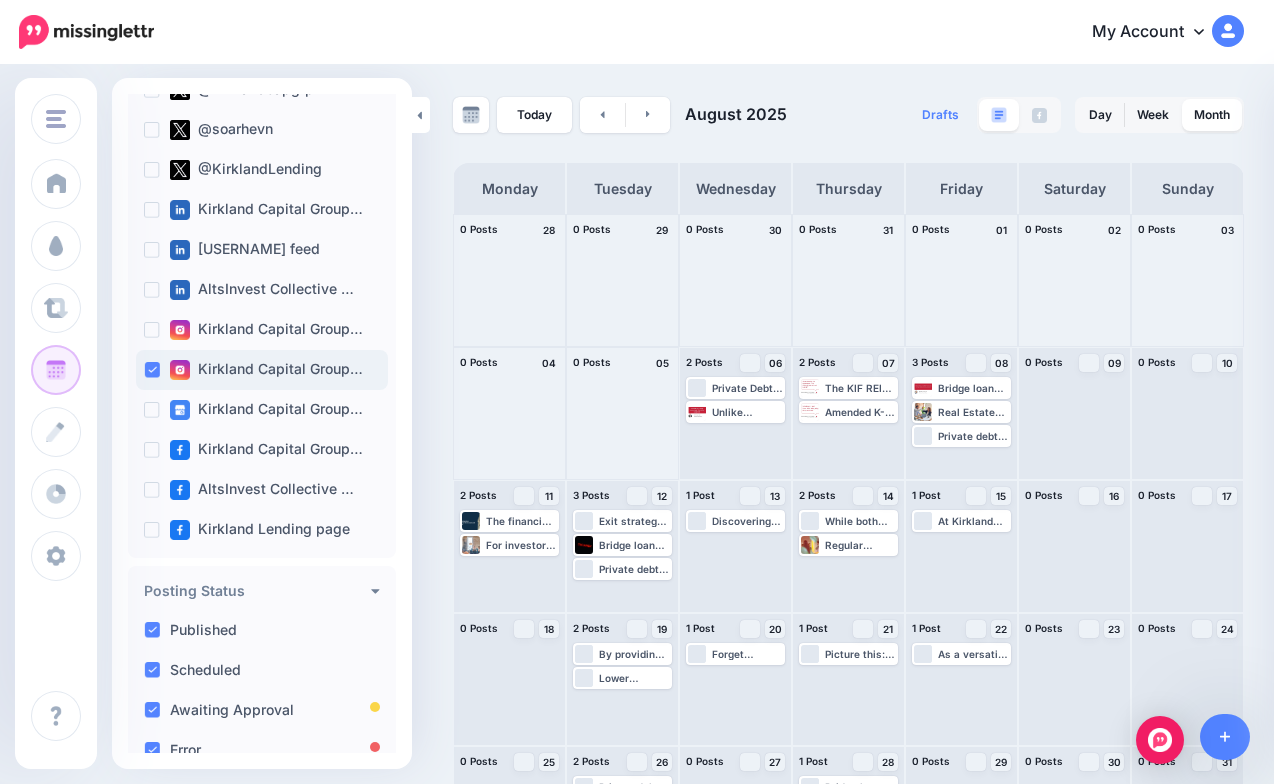 click at bounding box center [152, 370] 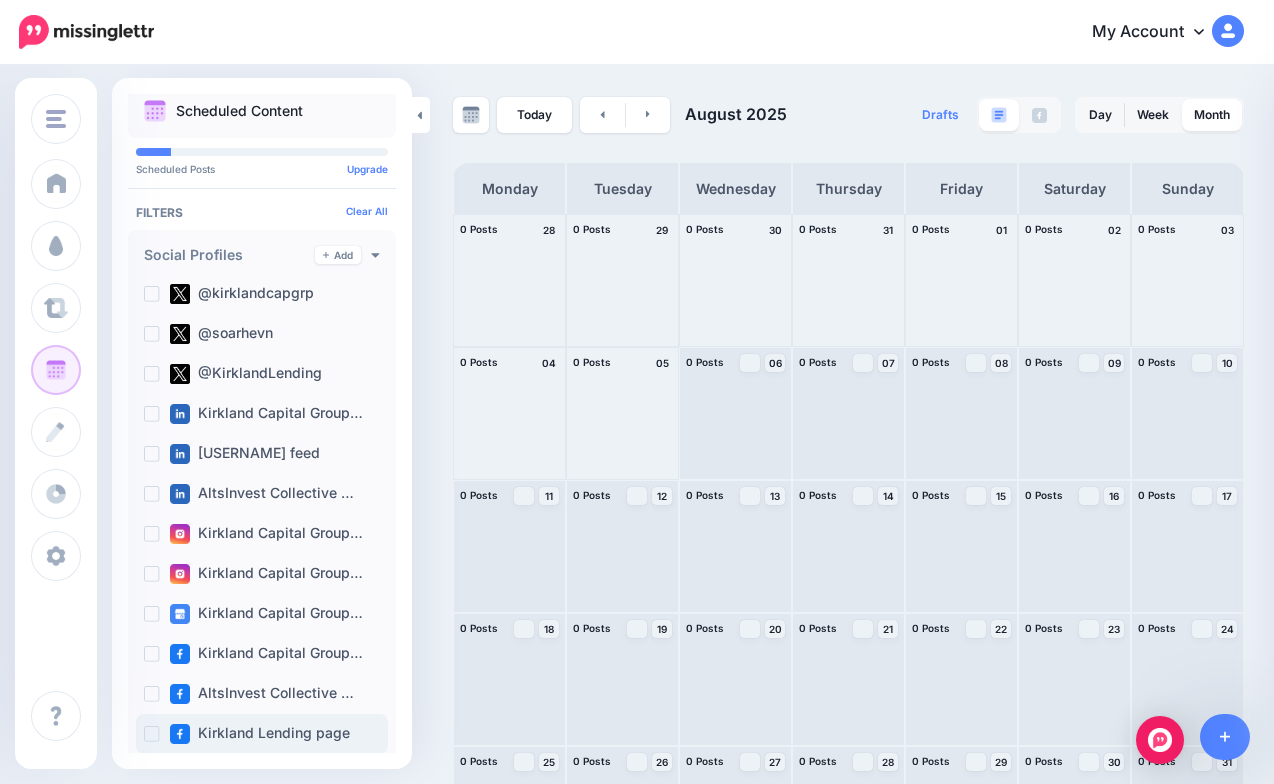 scroll, scrollTop: 0, scrollLeft: 0, axis: both 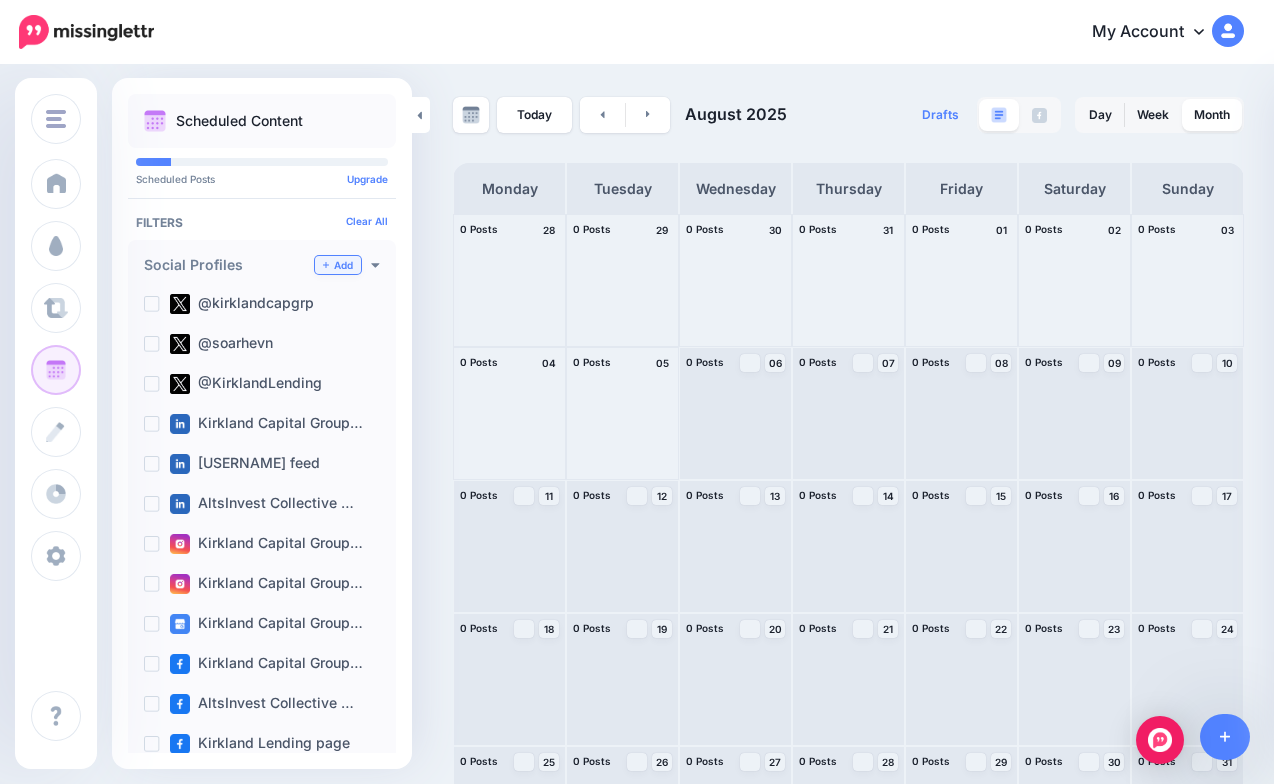 click on "Add" at bounding box center [338, 265] 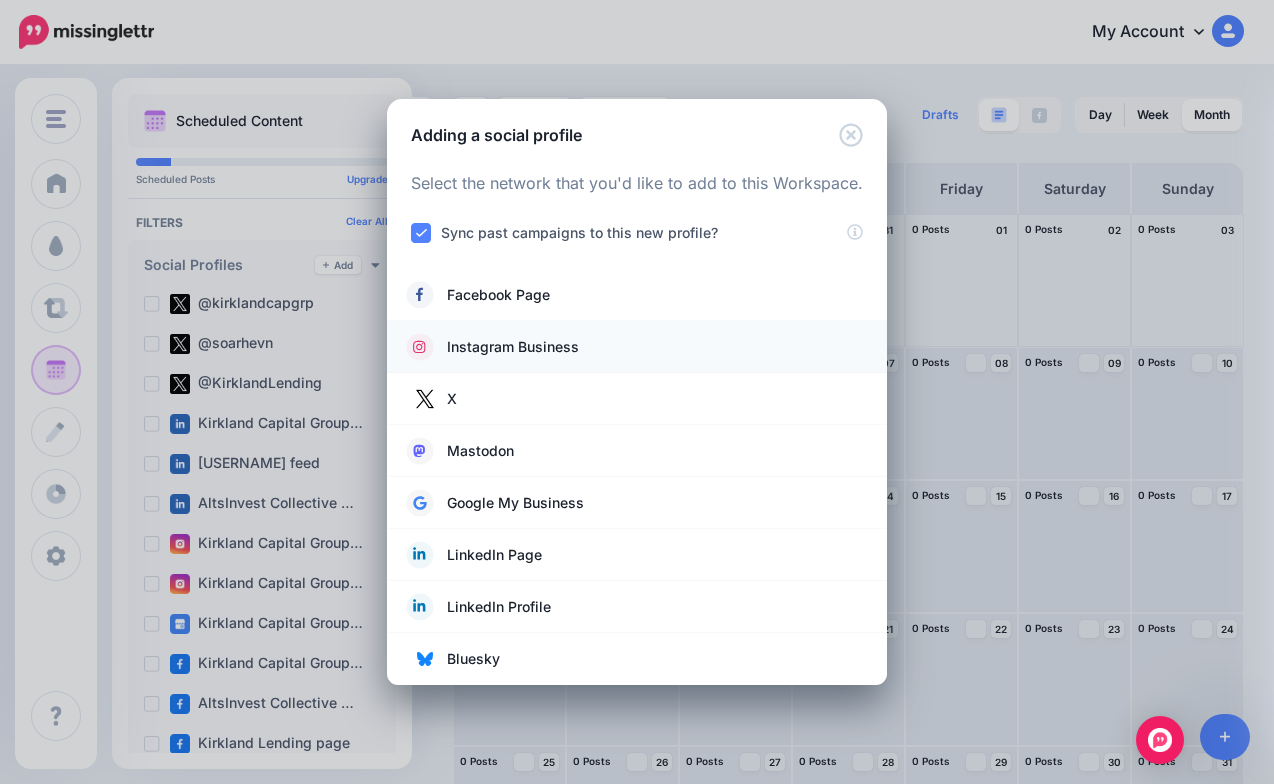 click on "Instagram Business" at bounding box center [513, 347] 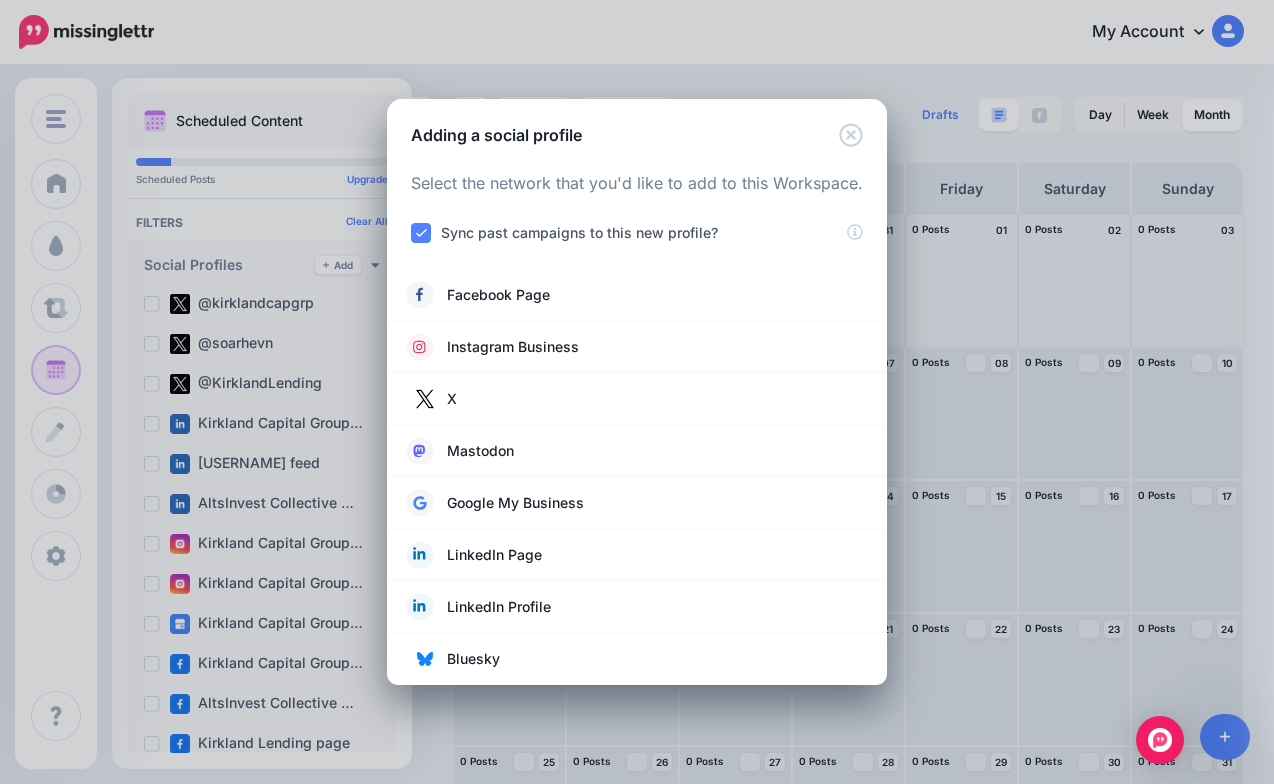 click on "Sync past campaigns to this new profile?" at bounding box center [579, 232] 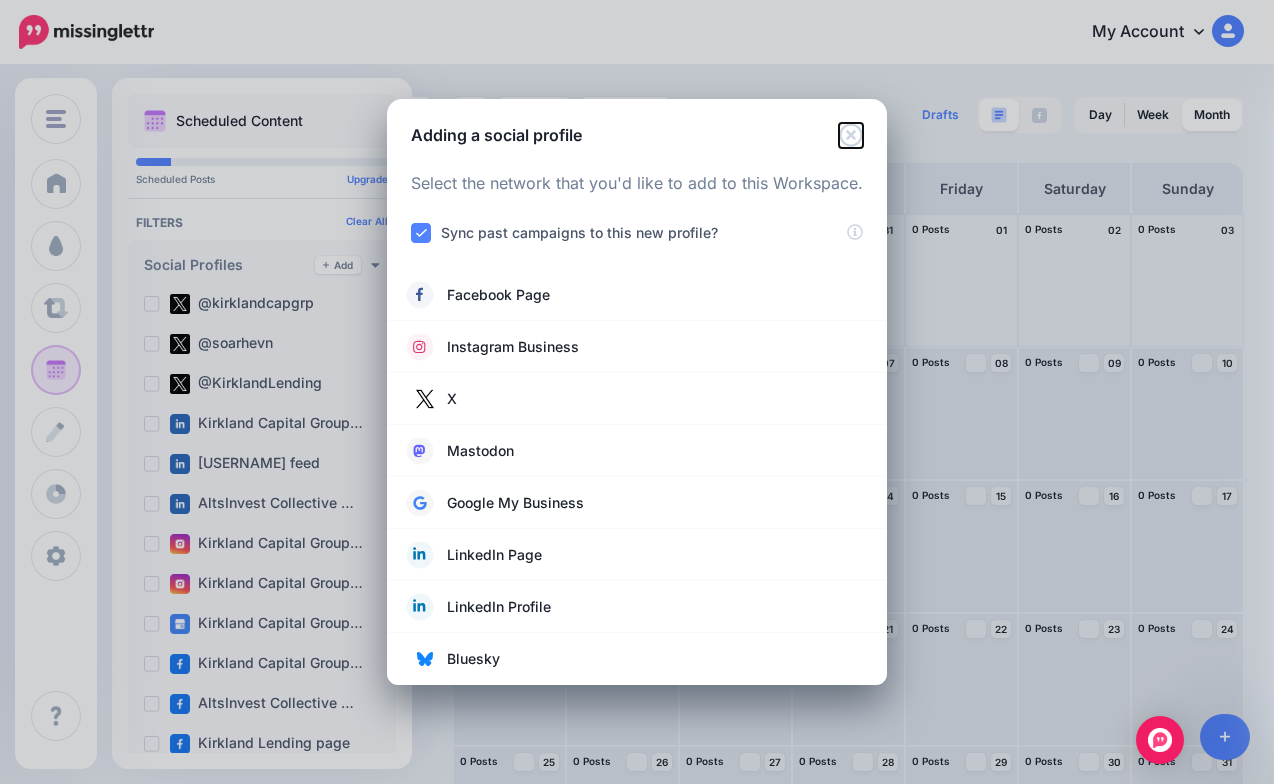 click 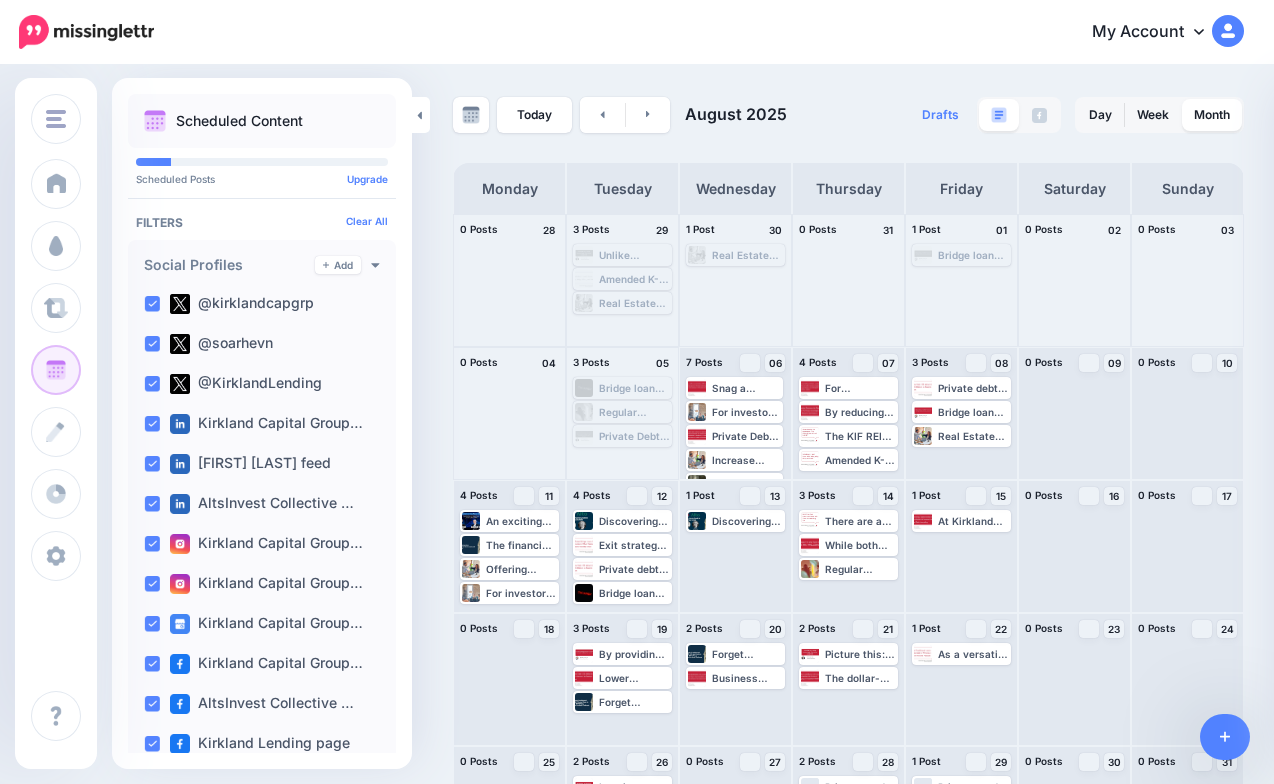 scroll, scrollTop: 0, scrollLeft: 0, axis: both 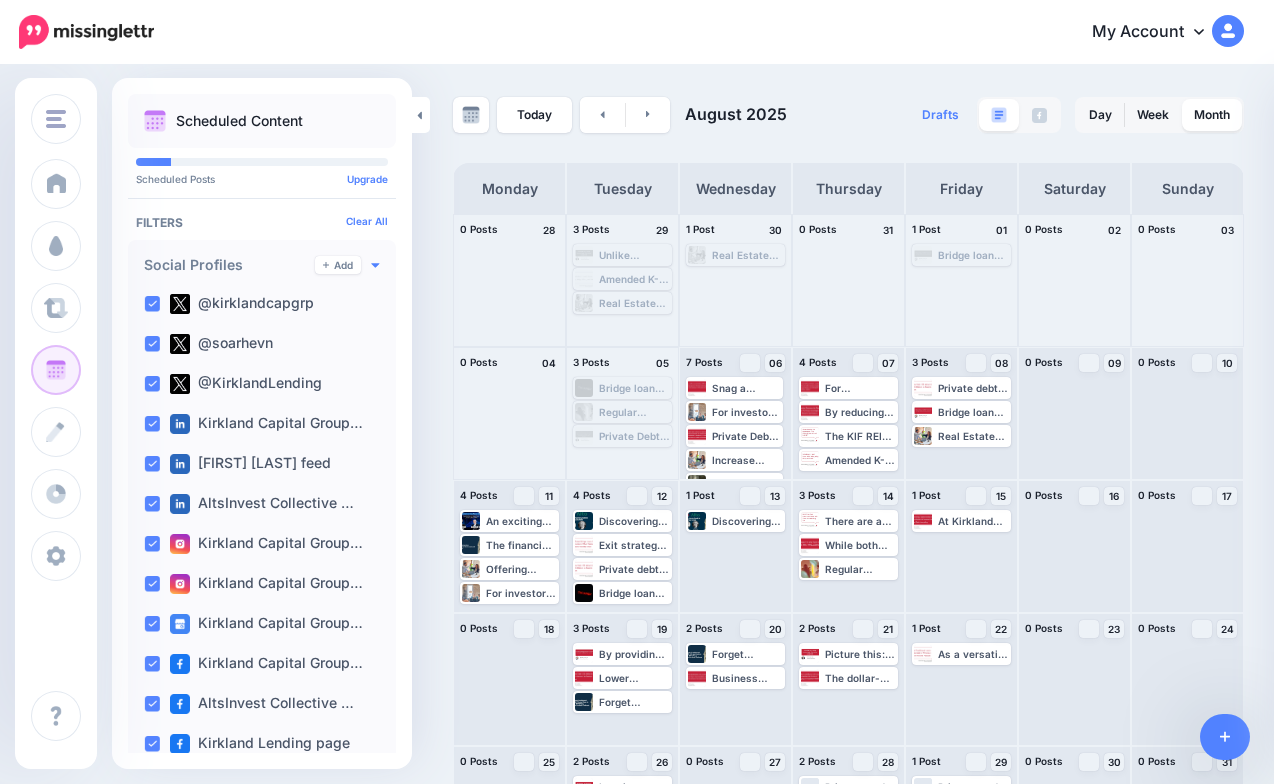 click 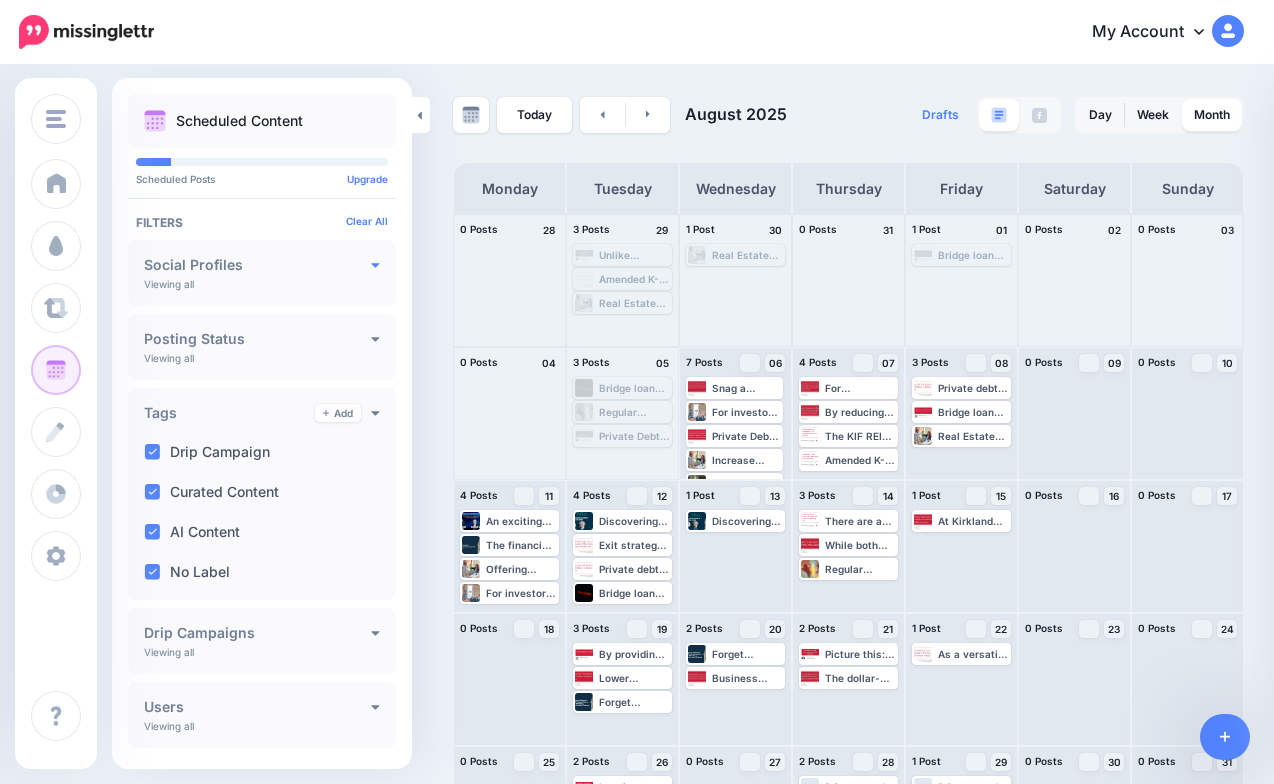 click 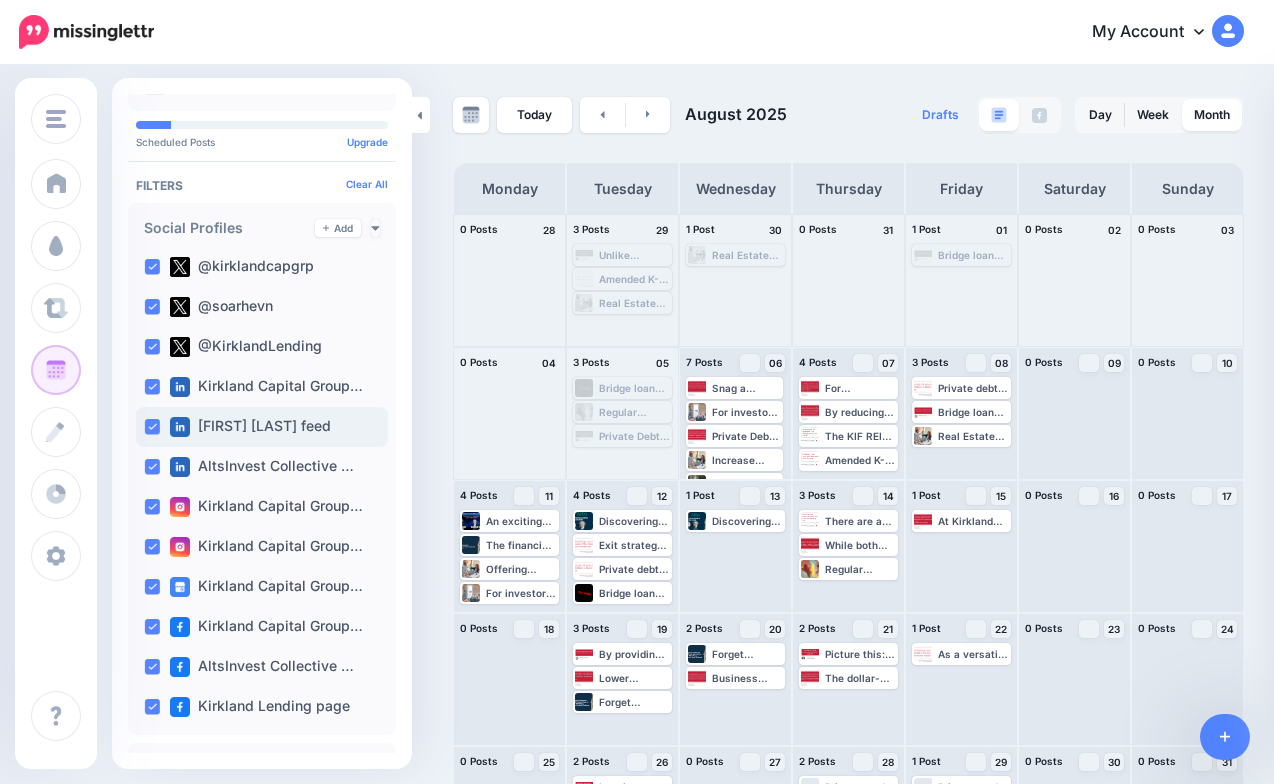 scroll, scrollTop: 39, scrollLeft: 0, axis: vertical 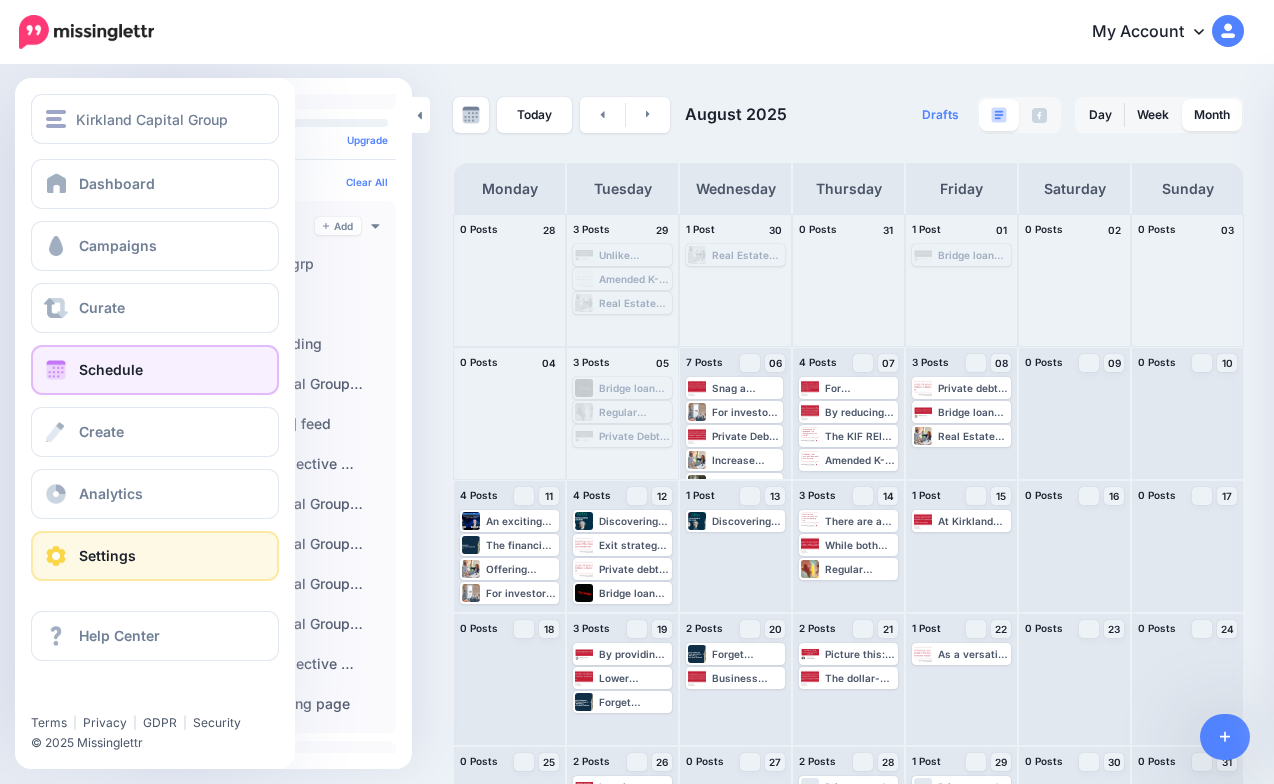 click on "Settings" at bounding box center [155, 556] 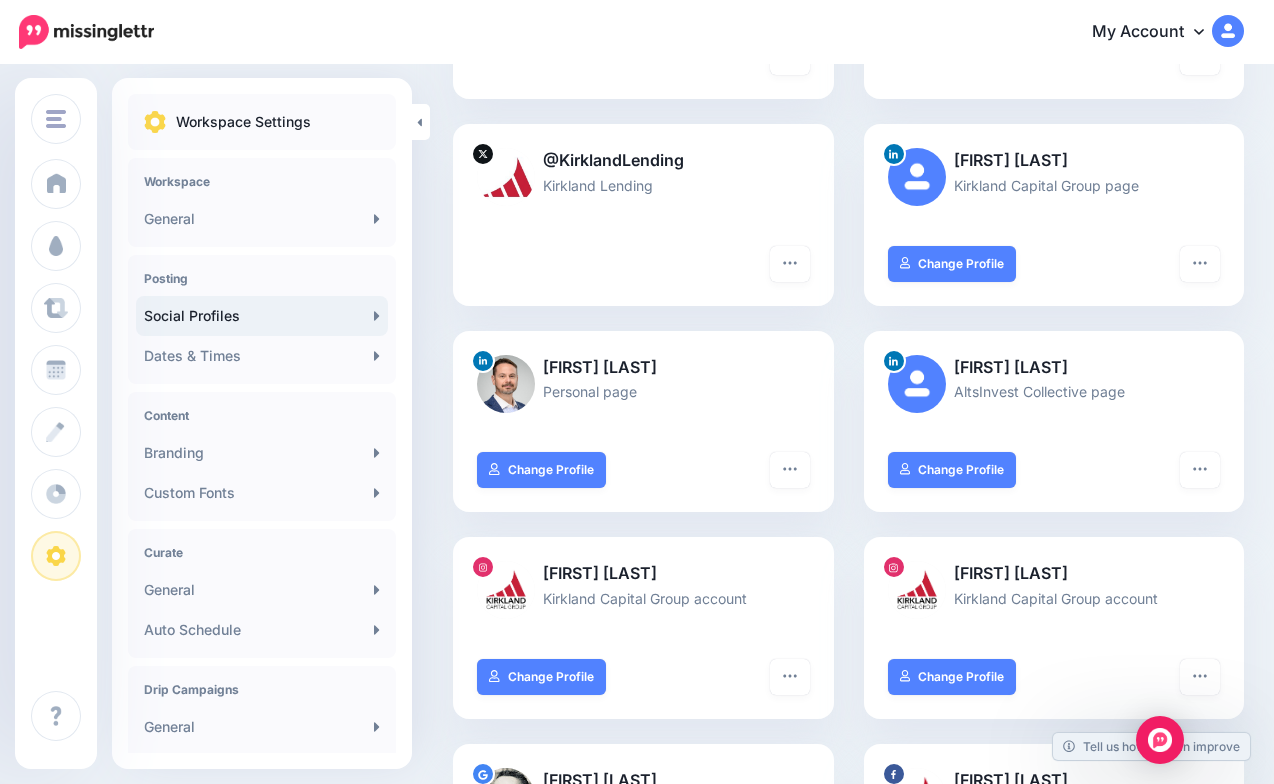 scroll, scrollTop: 0, scrollLeft: 0, axis: both 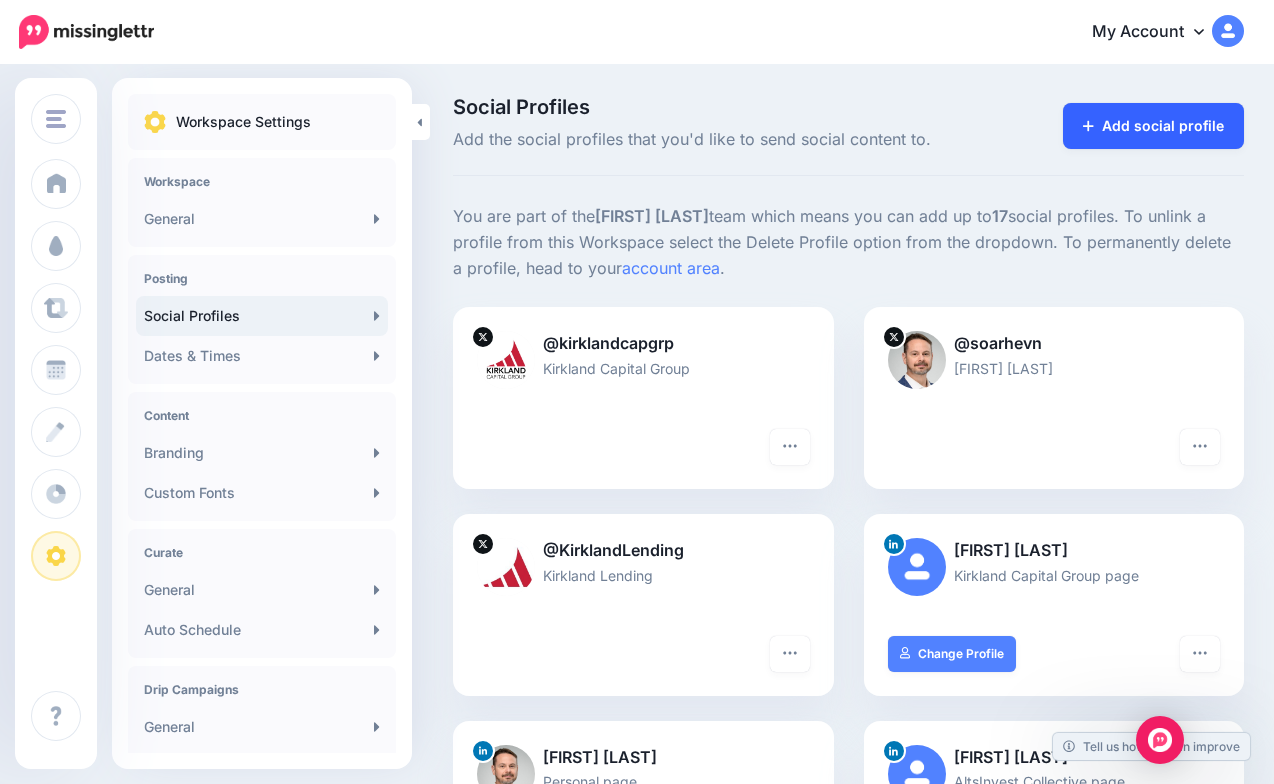 click on "Add social profile" at bounding box center [1153, 126] 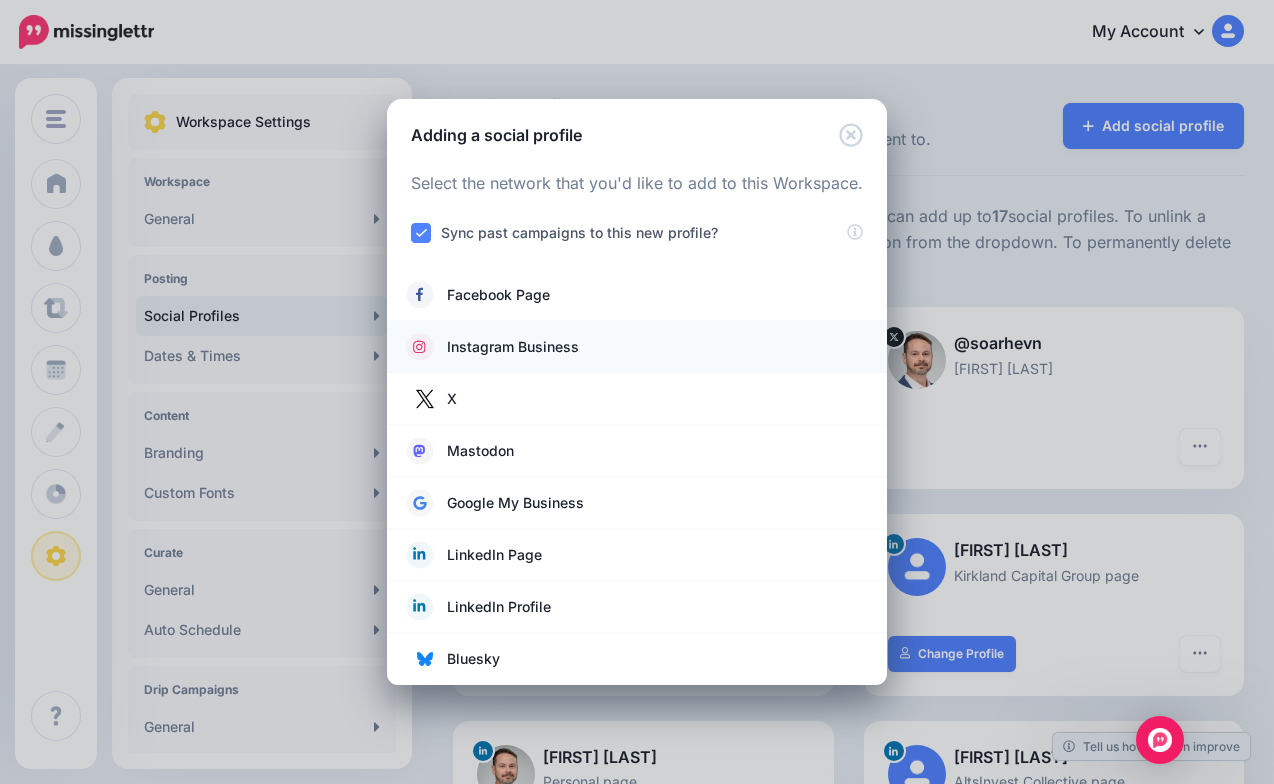 click on "Instagram Business" at bounding box center (513, 347) 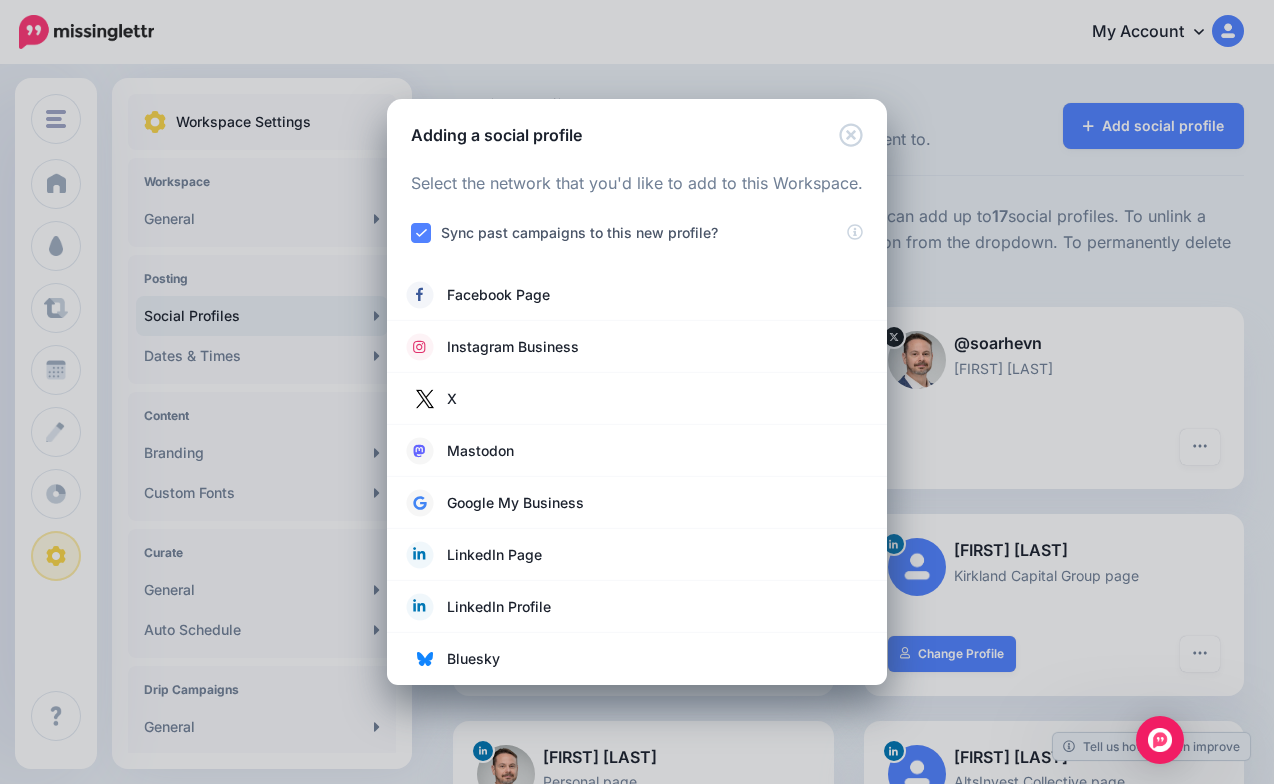 click on "Sync past campaigns to this new profile?" at bounding box center (579, 232) 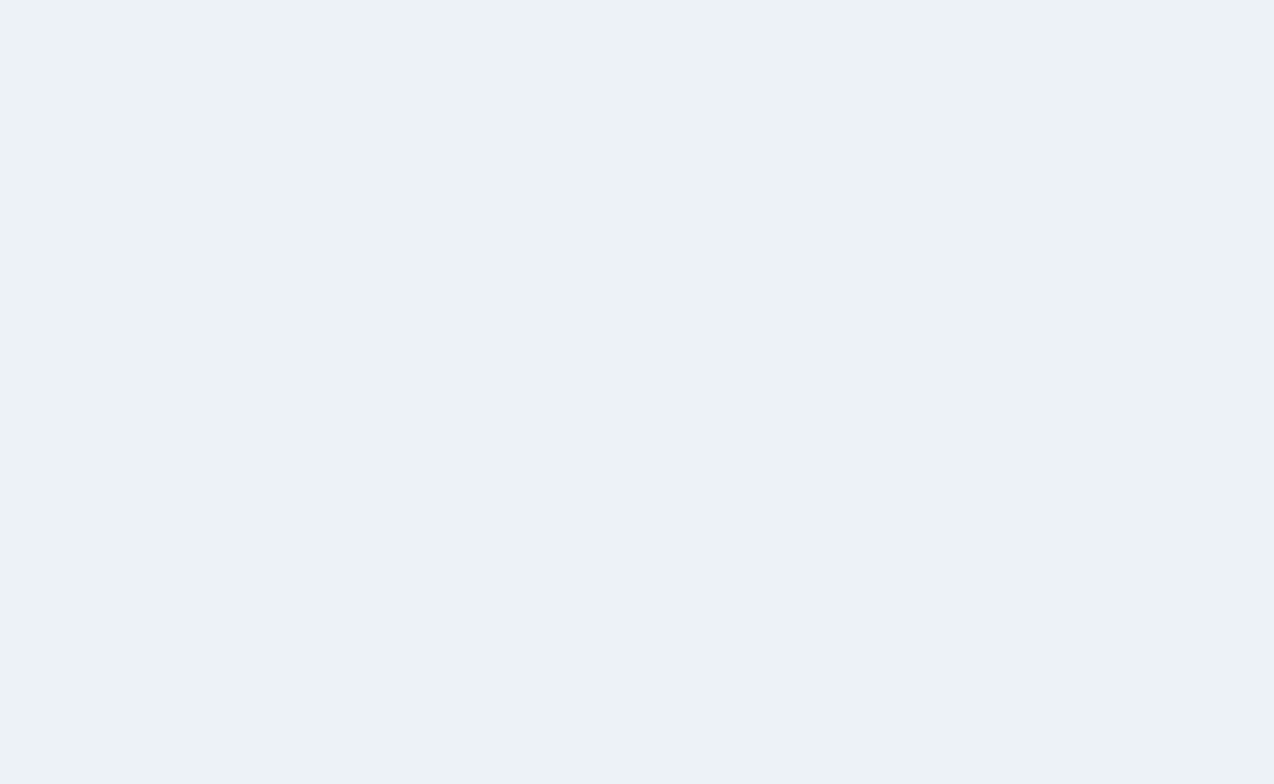 scroll, scrollTop: 0, scrollLeft: 0, axis: both 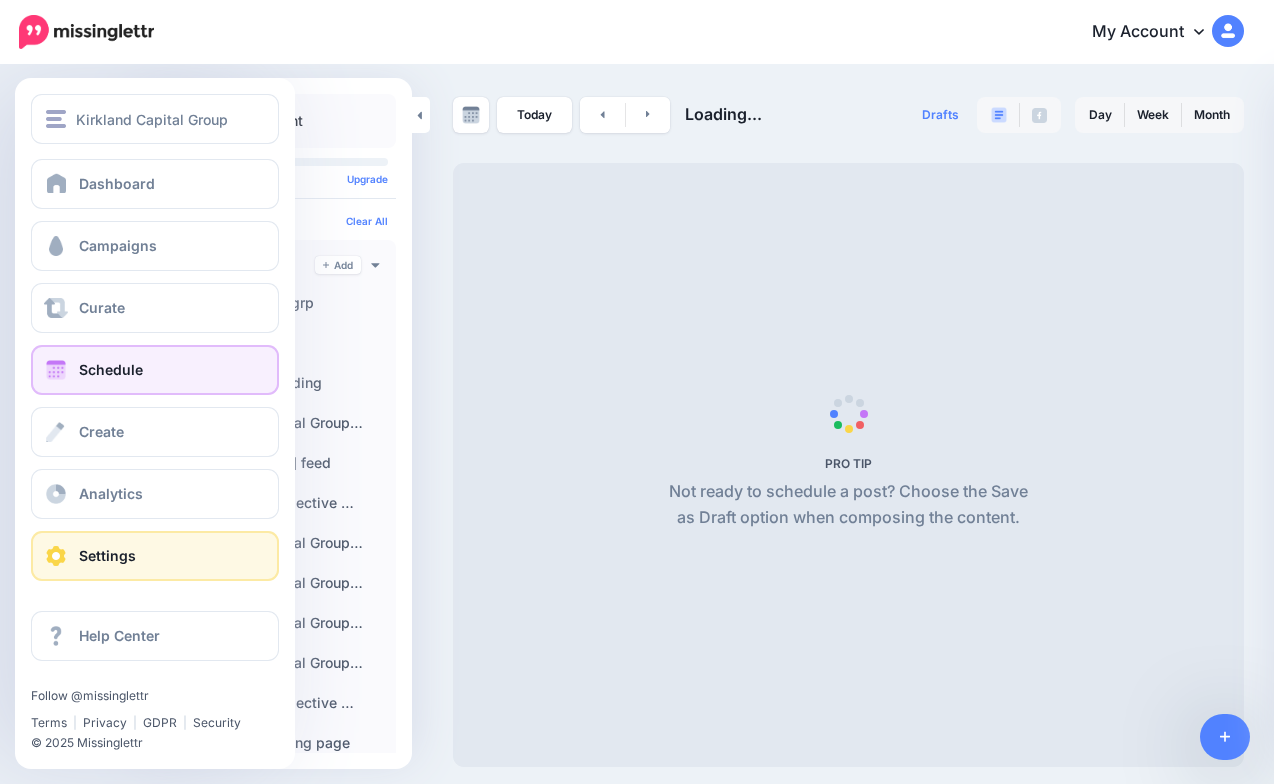 click on "Settings" at bounding box center [107, 555] 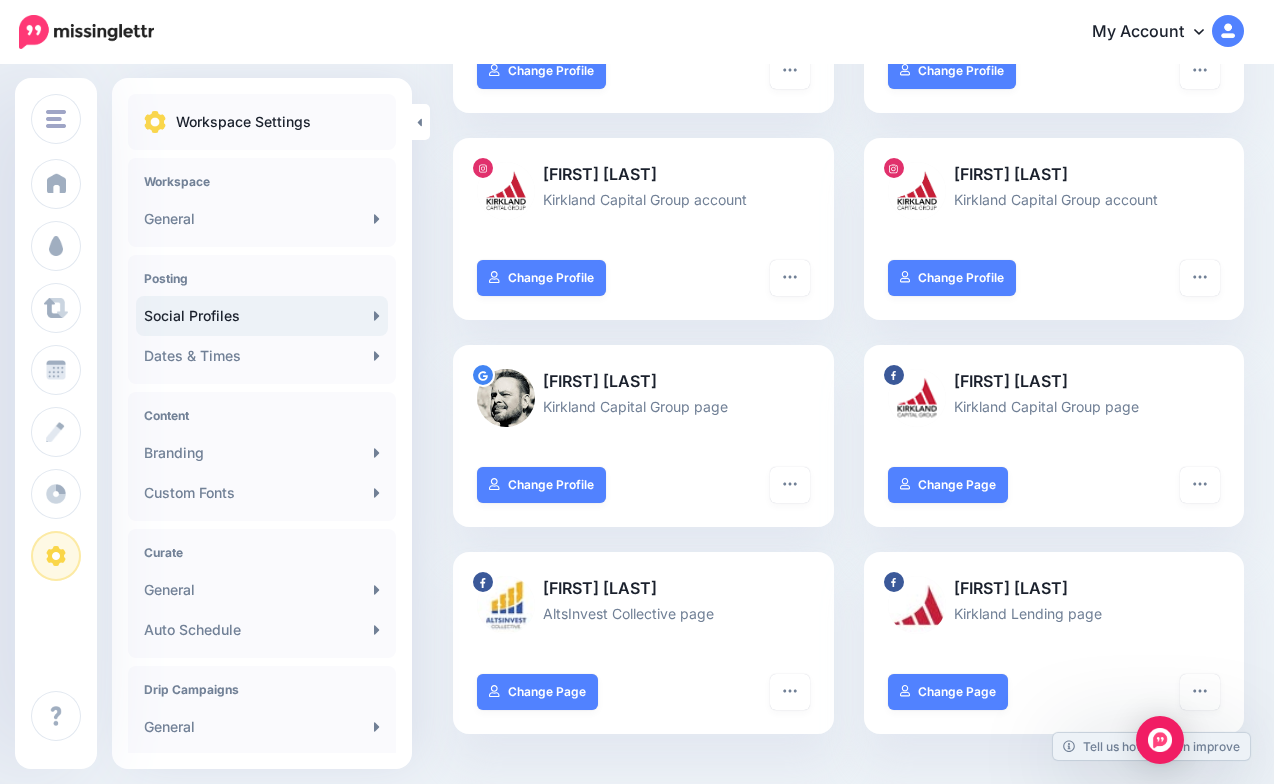 scroll, scrollTop: 795, scrollLeft: 0, axis: vertical 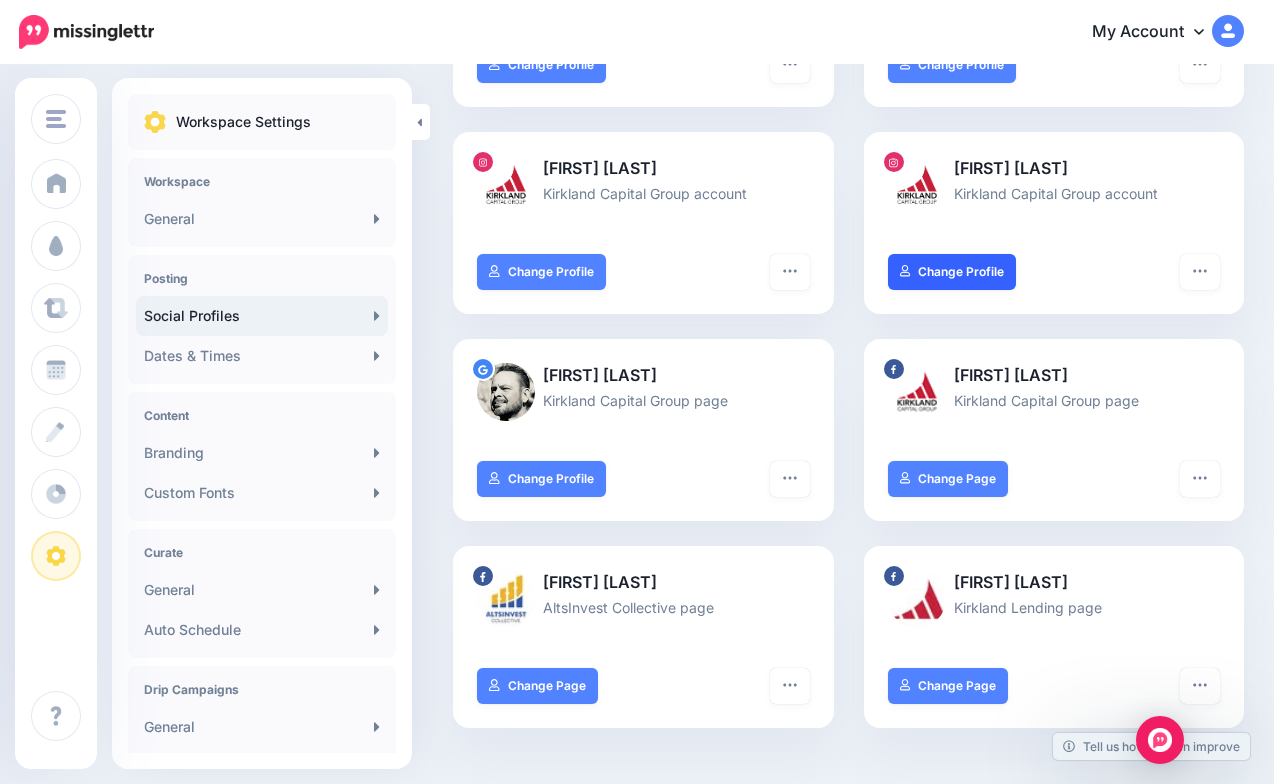 click on "Change Profile" at bounding box center (952, 272) 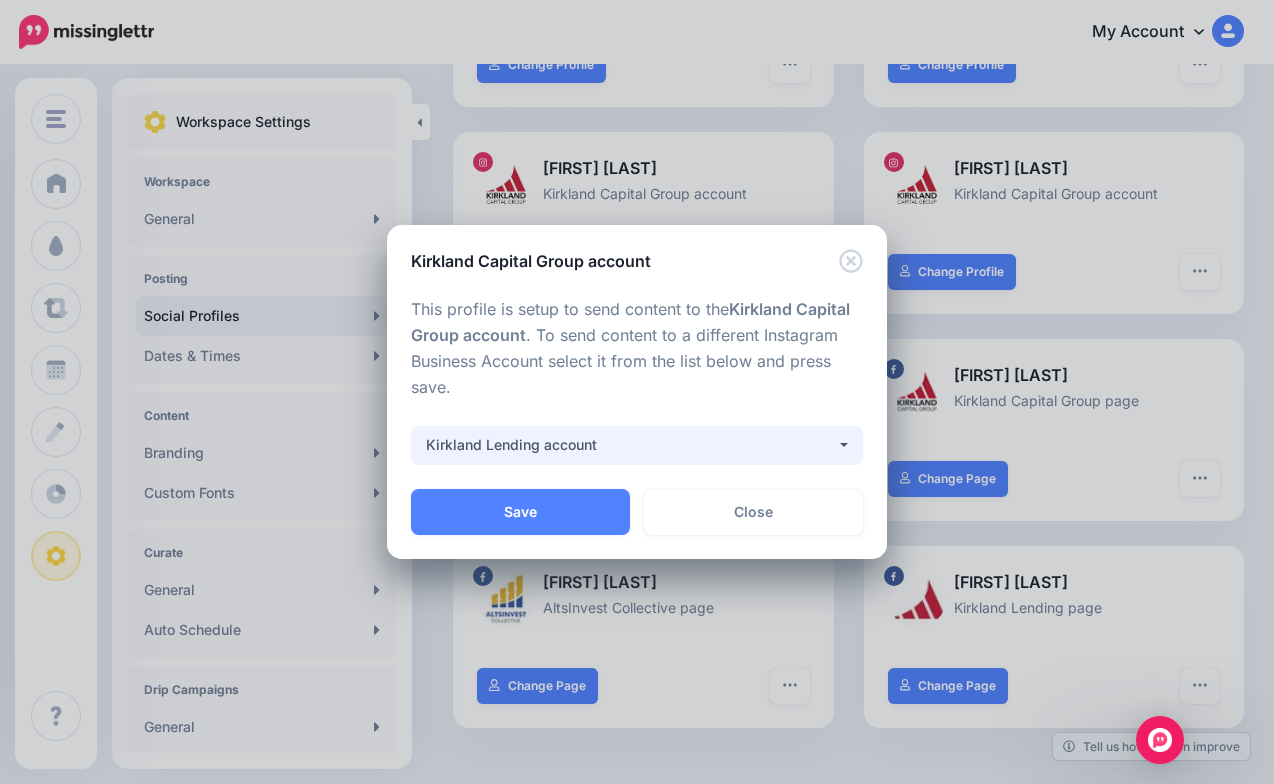 click on "Kirkland Lending account" at bounding box center [631, 445] 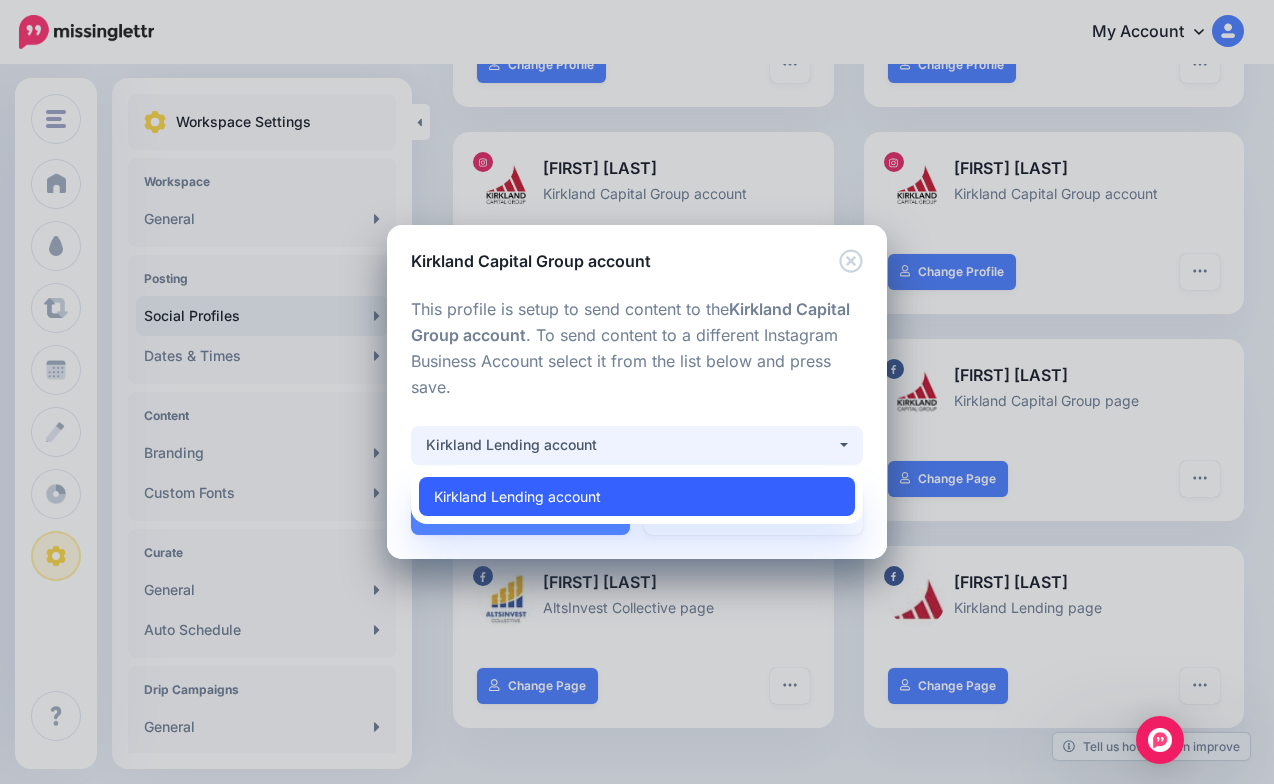 click on "Kirkland Lending account" at bounding box center [517, 496] 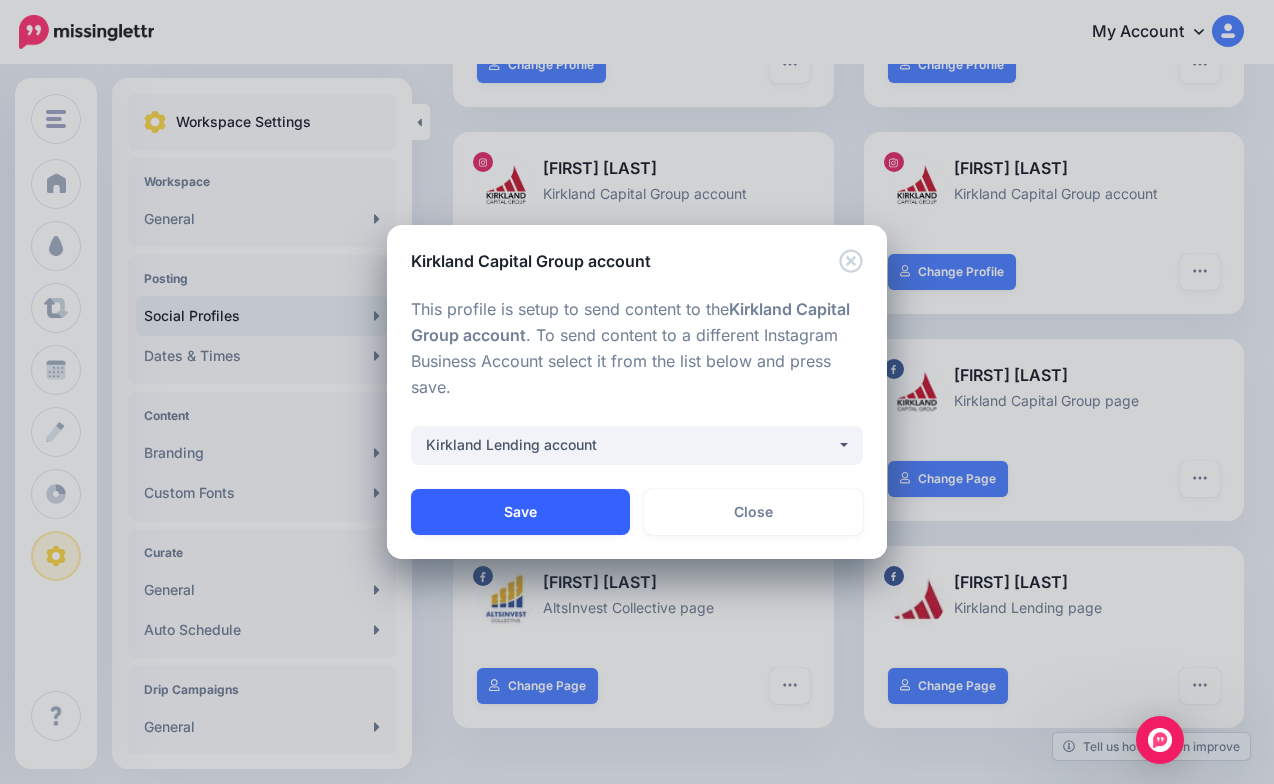 click on "Save" at bounding box center [520, 512] 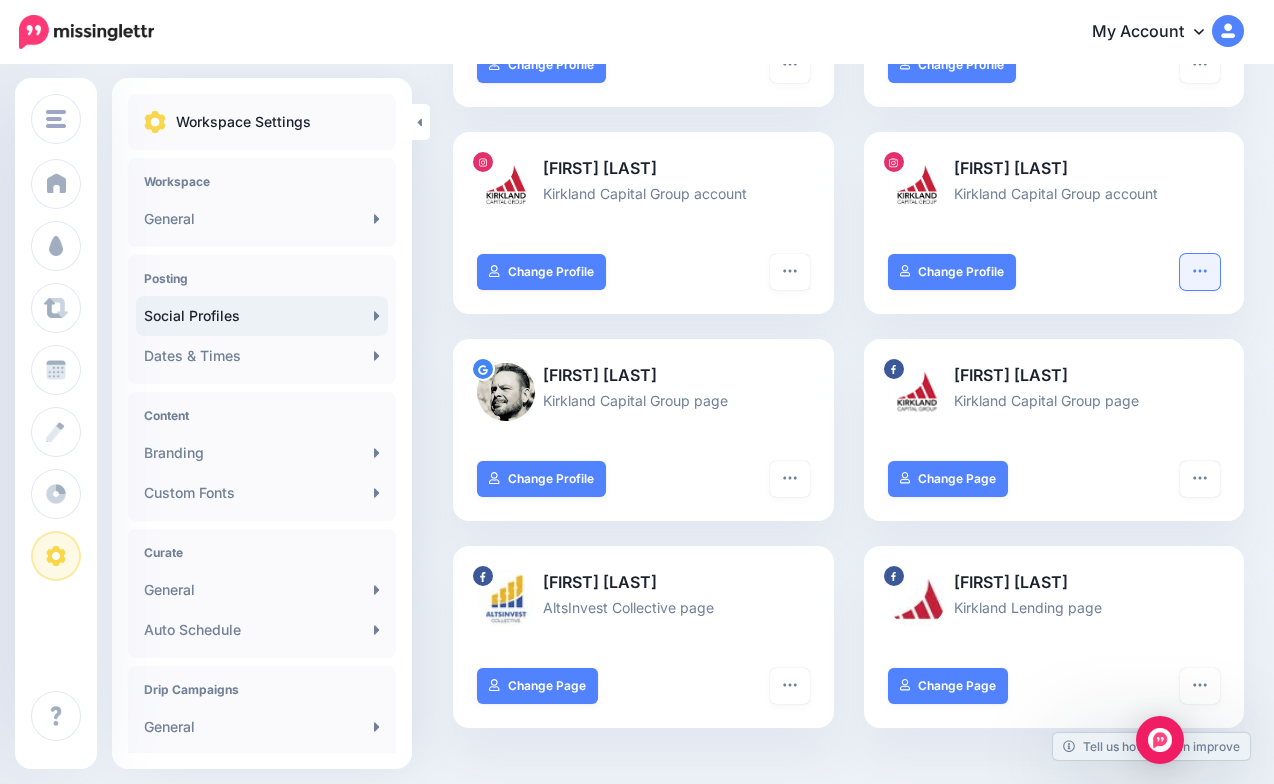 click at bounding box center (1200, 272) 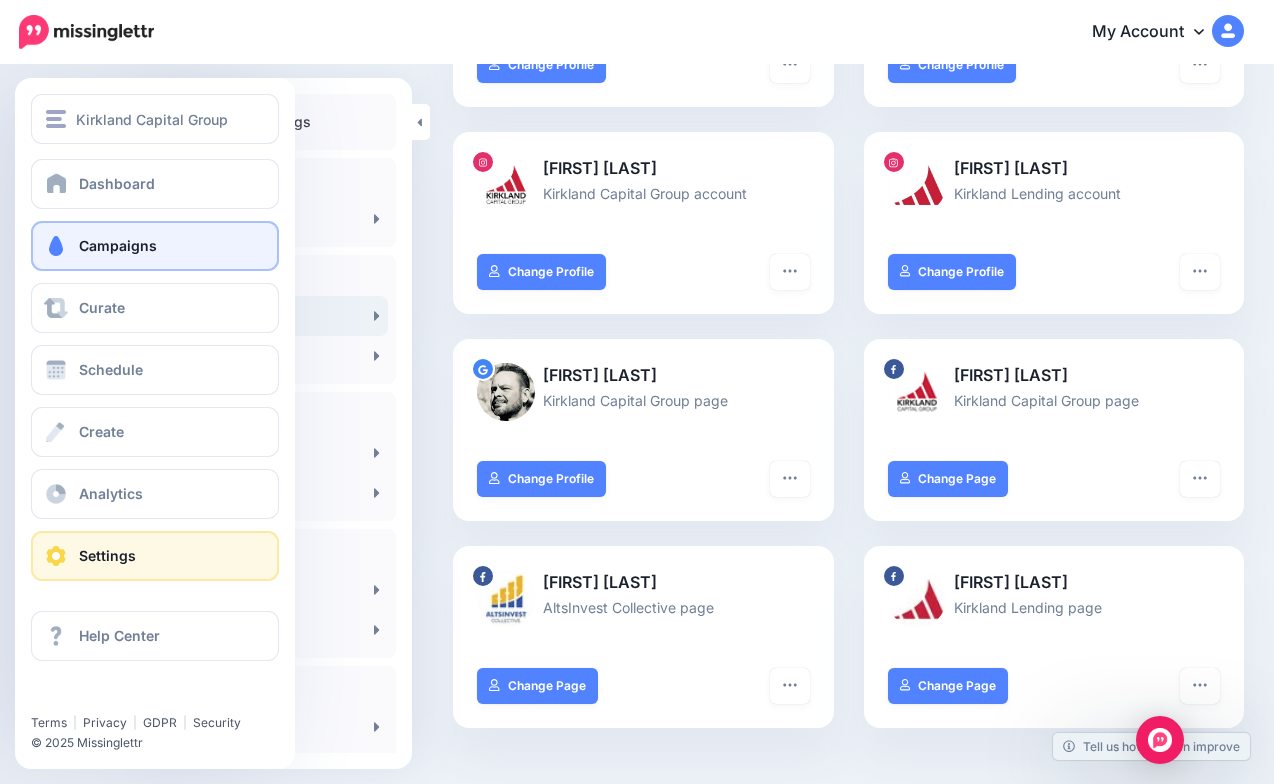 click on "Campaigns" at bounding box center (118, 245) 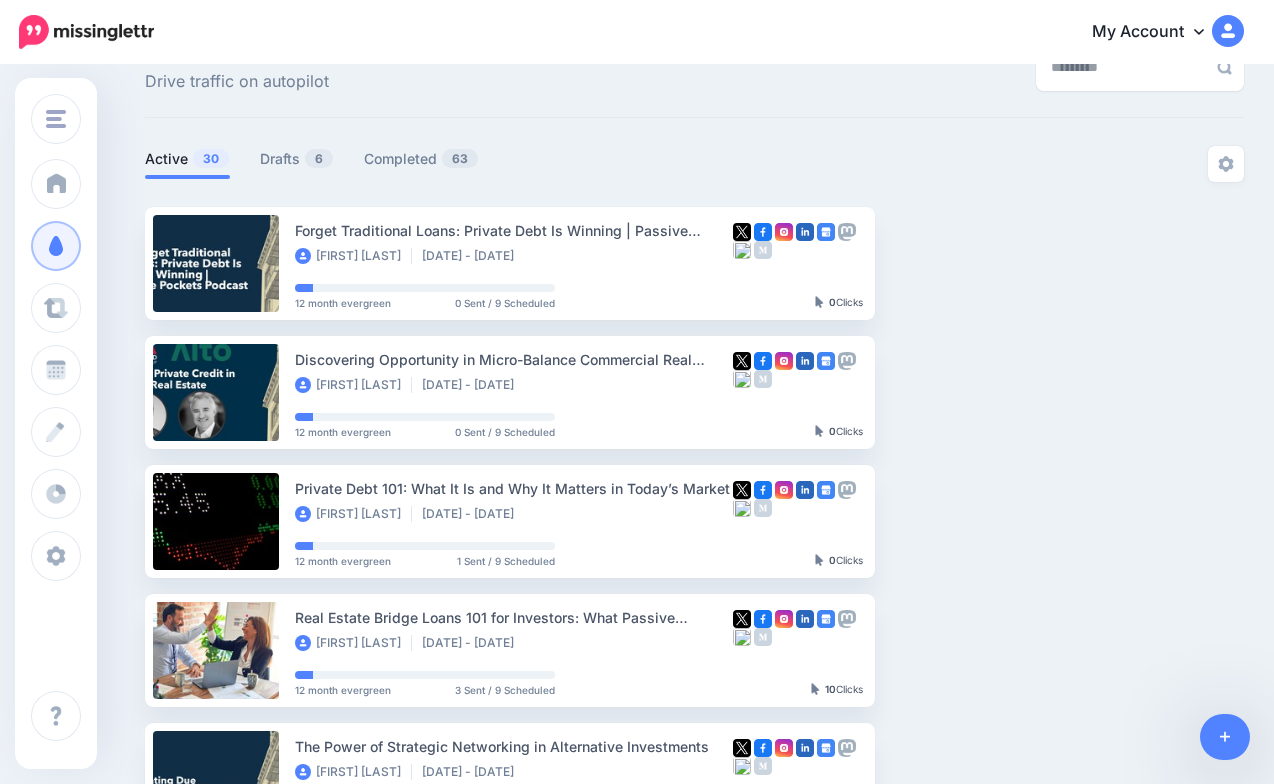 scroll, scrollTop: 0, scrollLeft: 0, axis: both 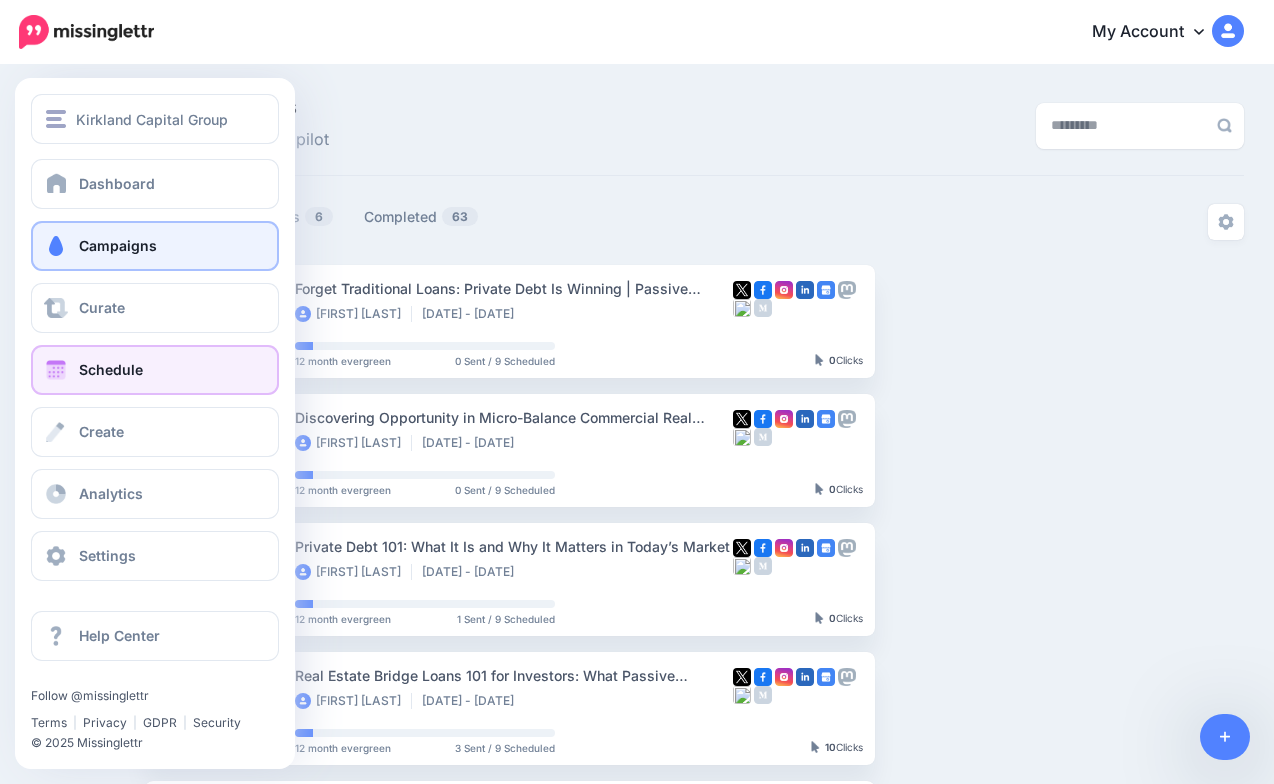 click on "Schedule" at bounding box center (155, 370) 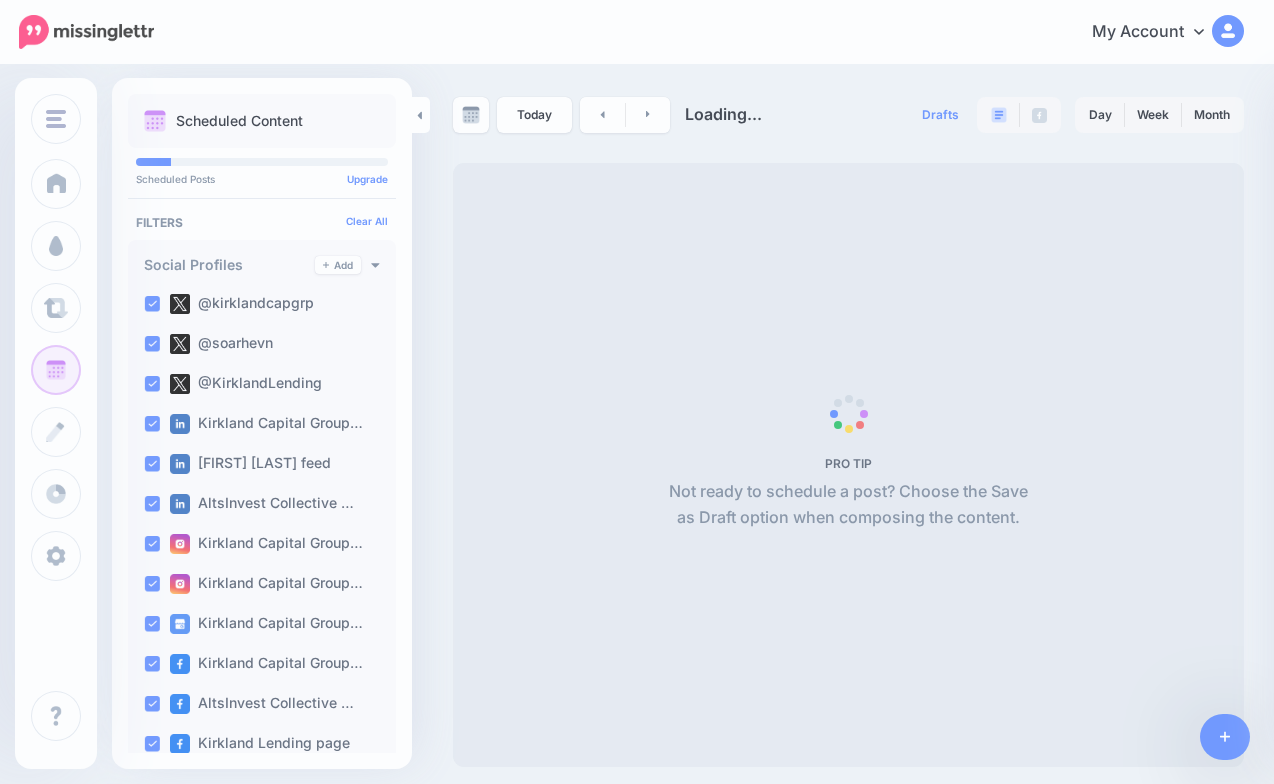scroll, scrollTop: 0, scrollLeft: 0, axis: both 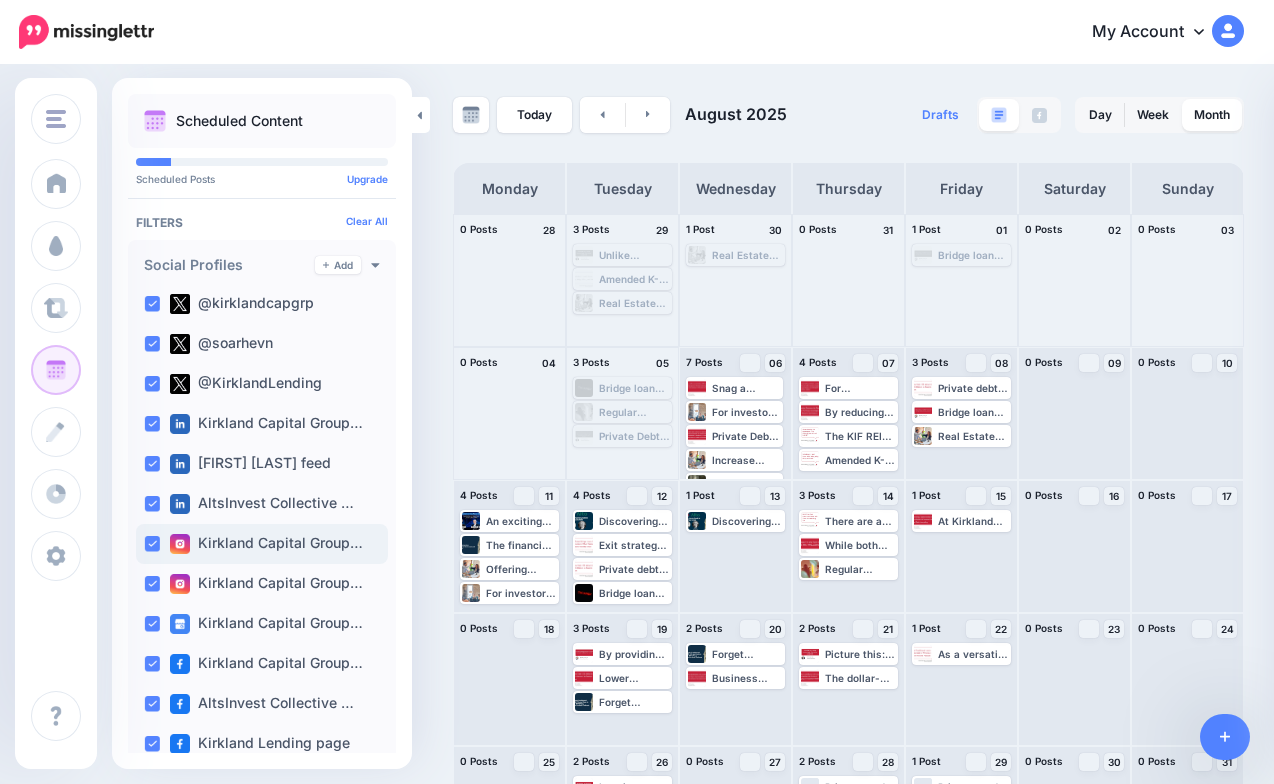 click on "Kirkland Capital Group…" at bounding box center (266, 544) 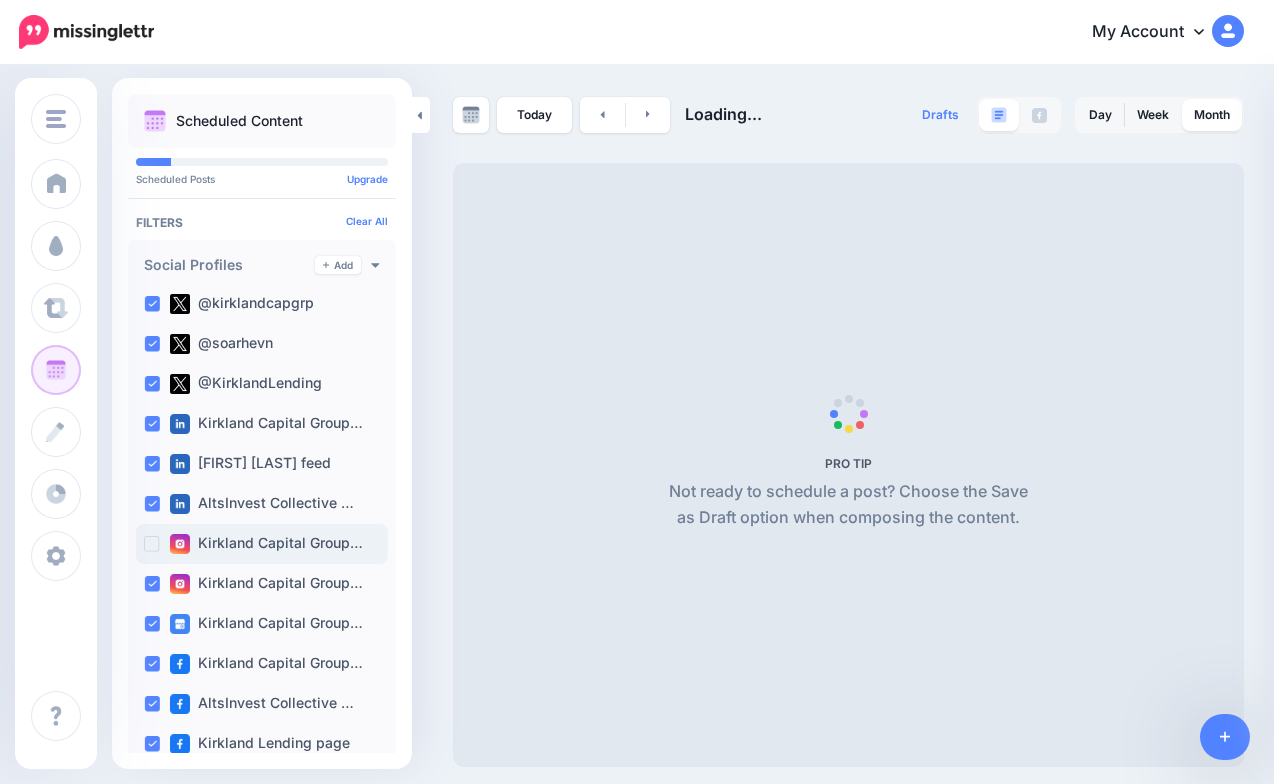 click on "Kirkland Capital Group…" at bounding box center (266, 544) 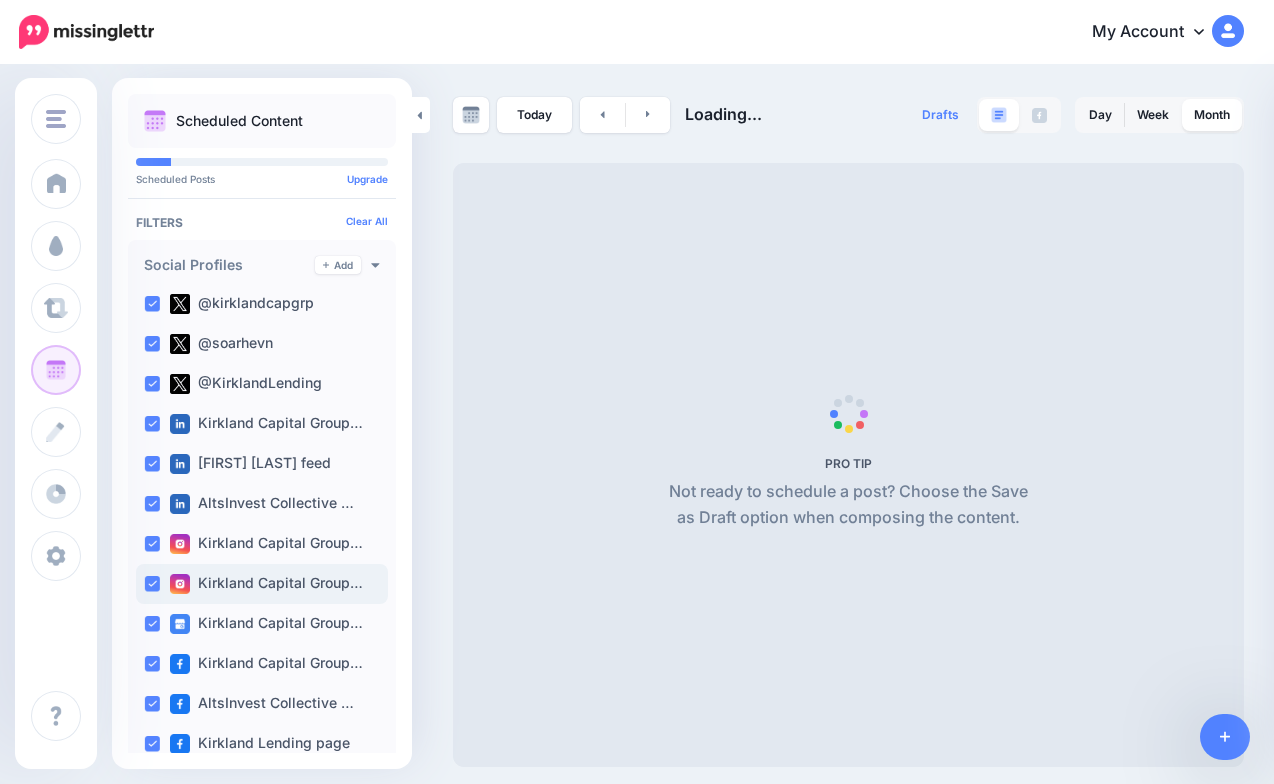 click on "Kirkland Capital Group…" at bounding box center (266, 584) 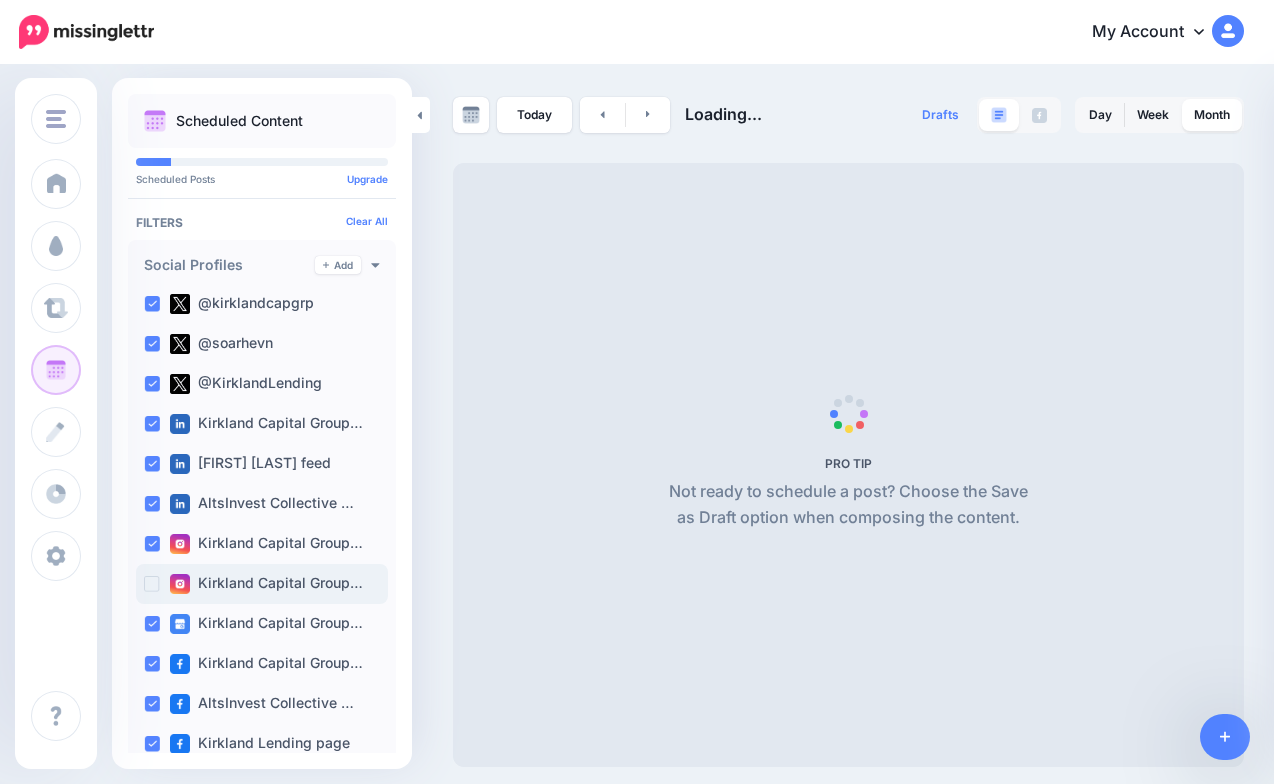 click on "Kirkland Capital Group…" at bounding box center (266, 584) 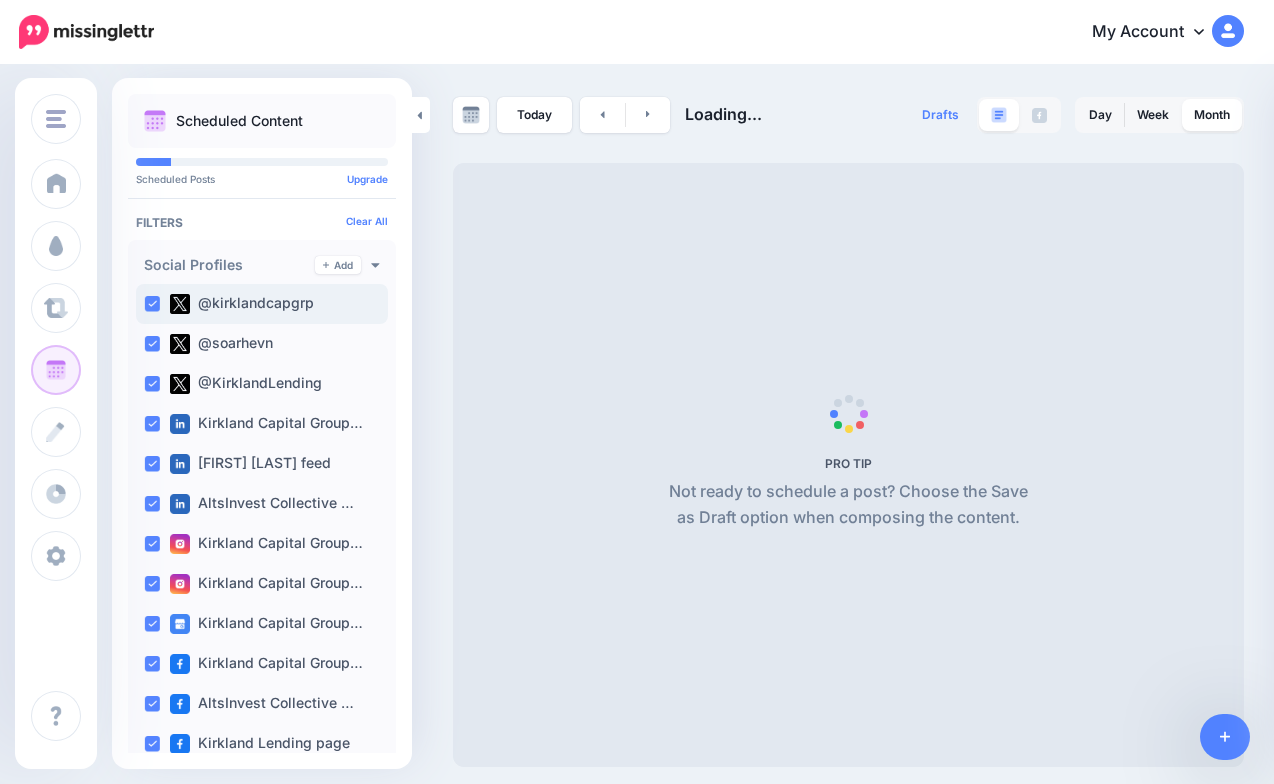 click at bounding box center [152, 304] 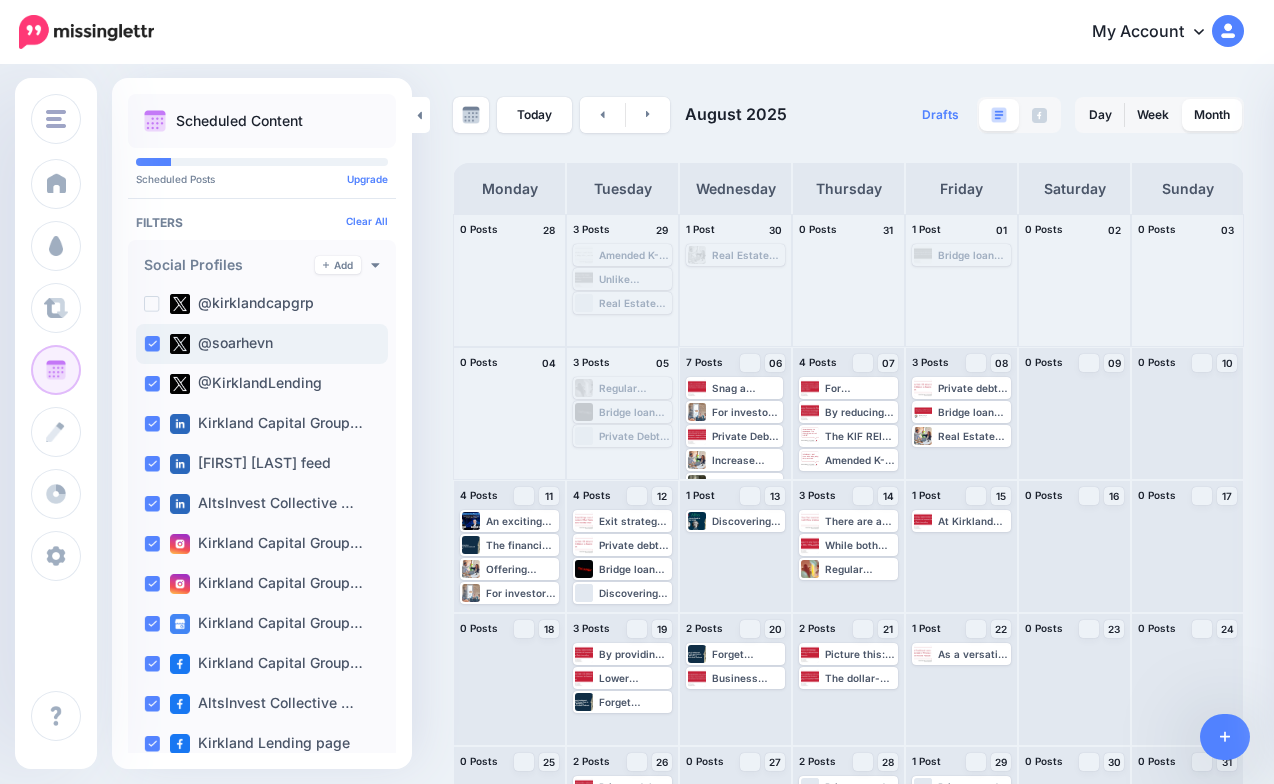 click on "@soarhevn" at bounding box center (262, 344) 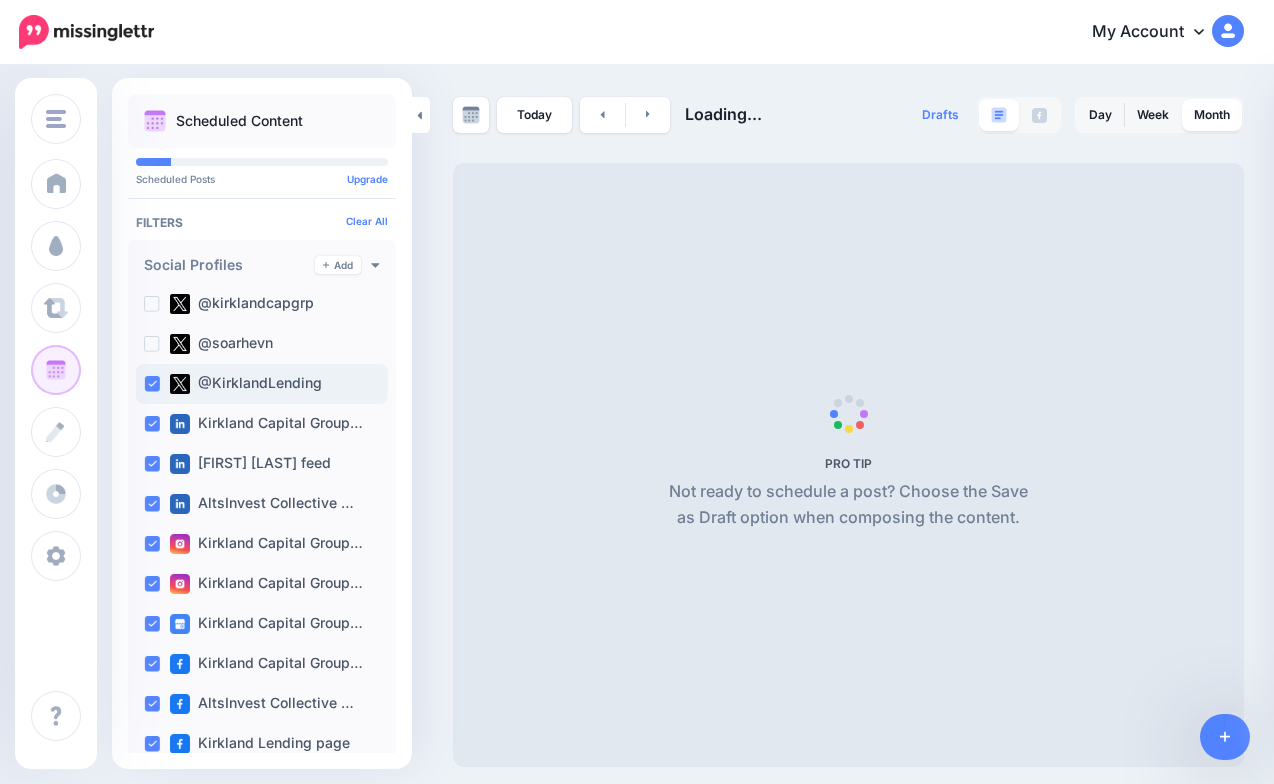 click at bounding box center [152, 384] 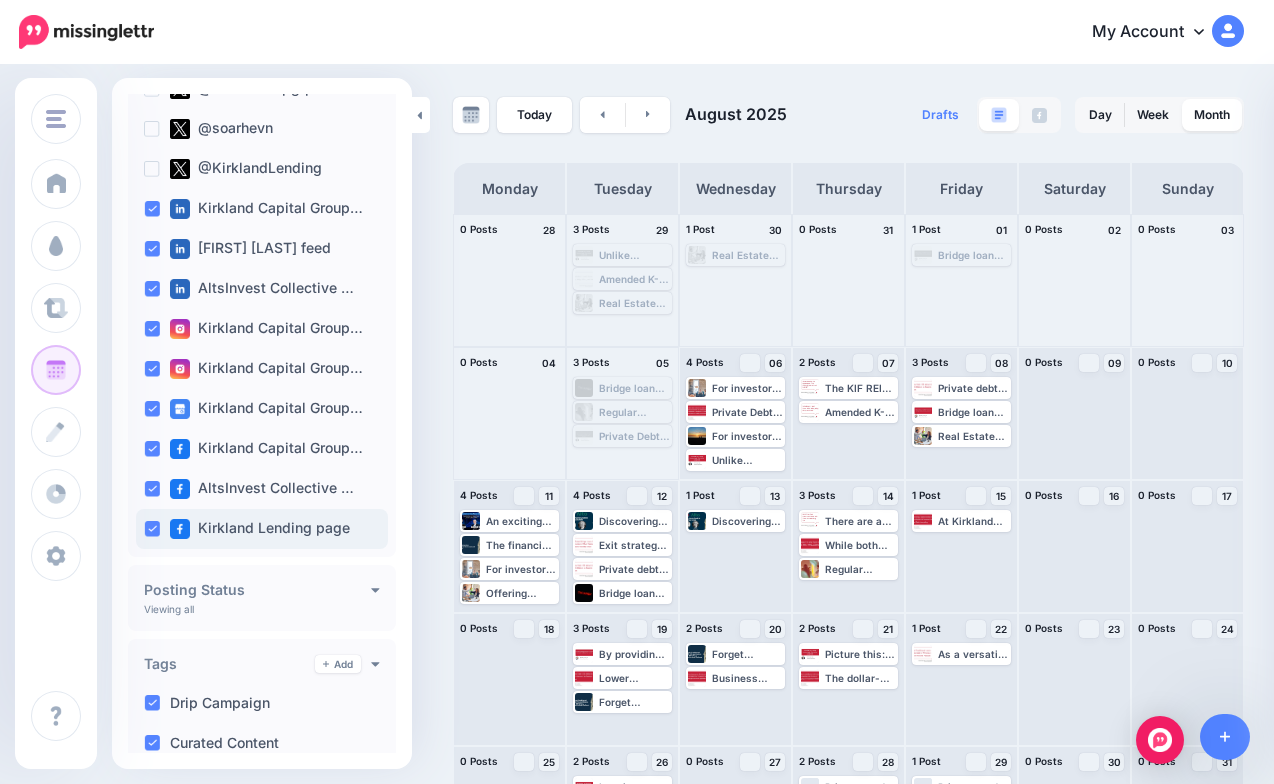 scroll, scrollTop: 0, scrollLeft: 0, axis: both 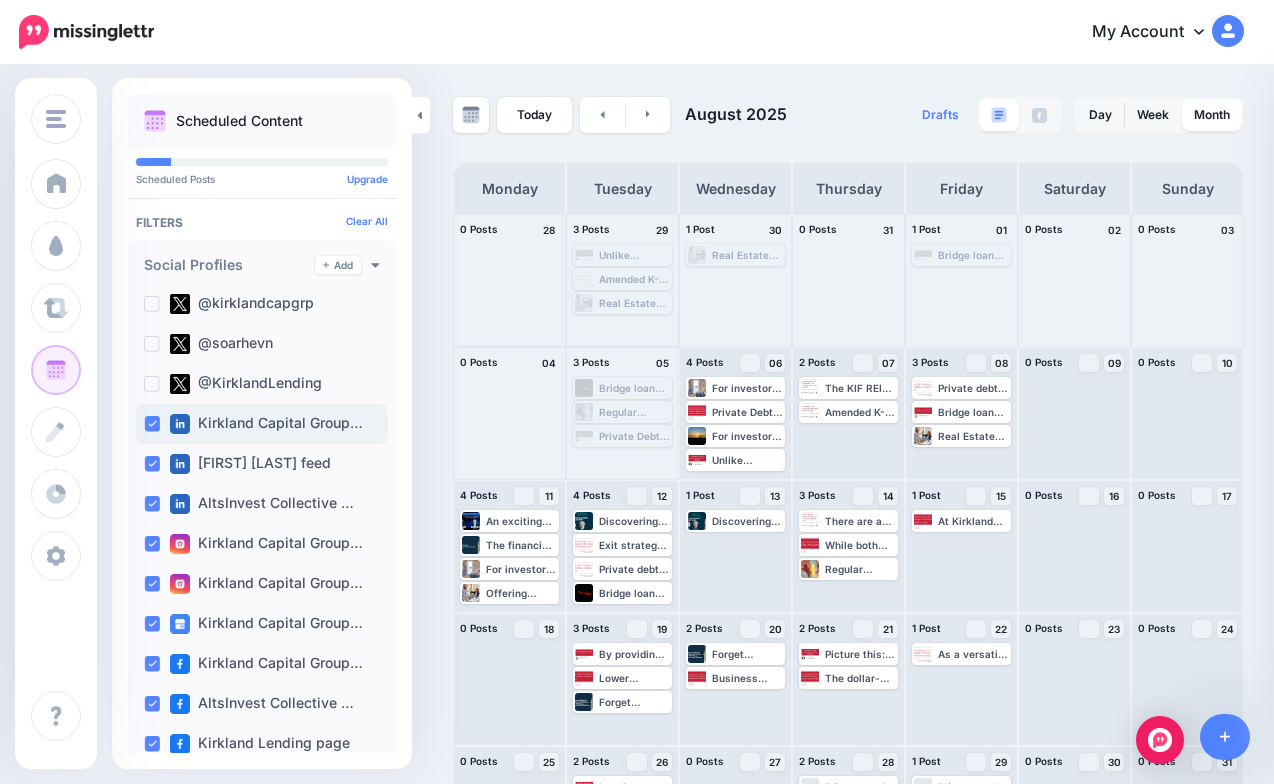 click on "Kirkland Capital Group…" at bounding box center [266, 424] 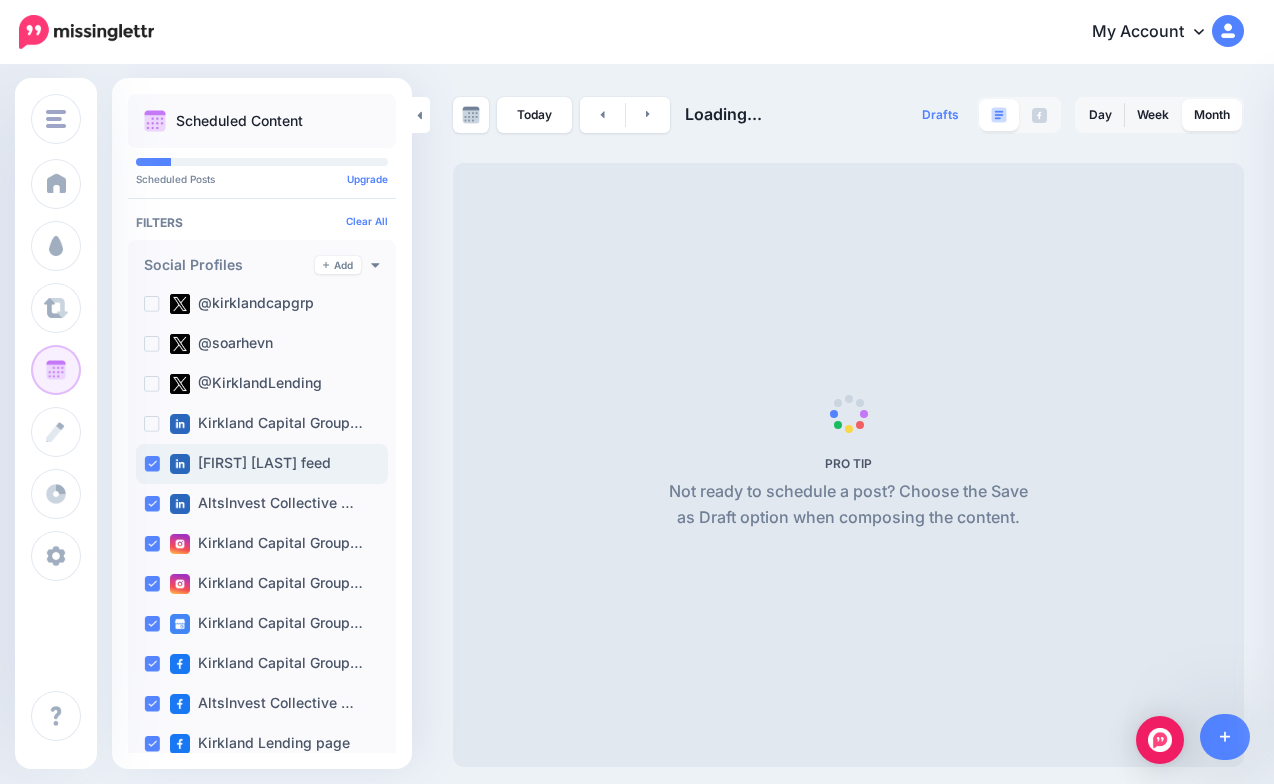 click on "Brock Freeman feed" at bounding box center [262, 464] 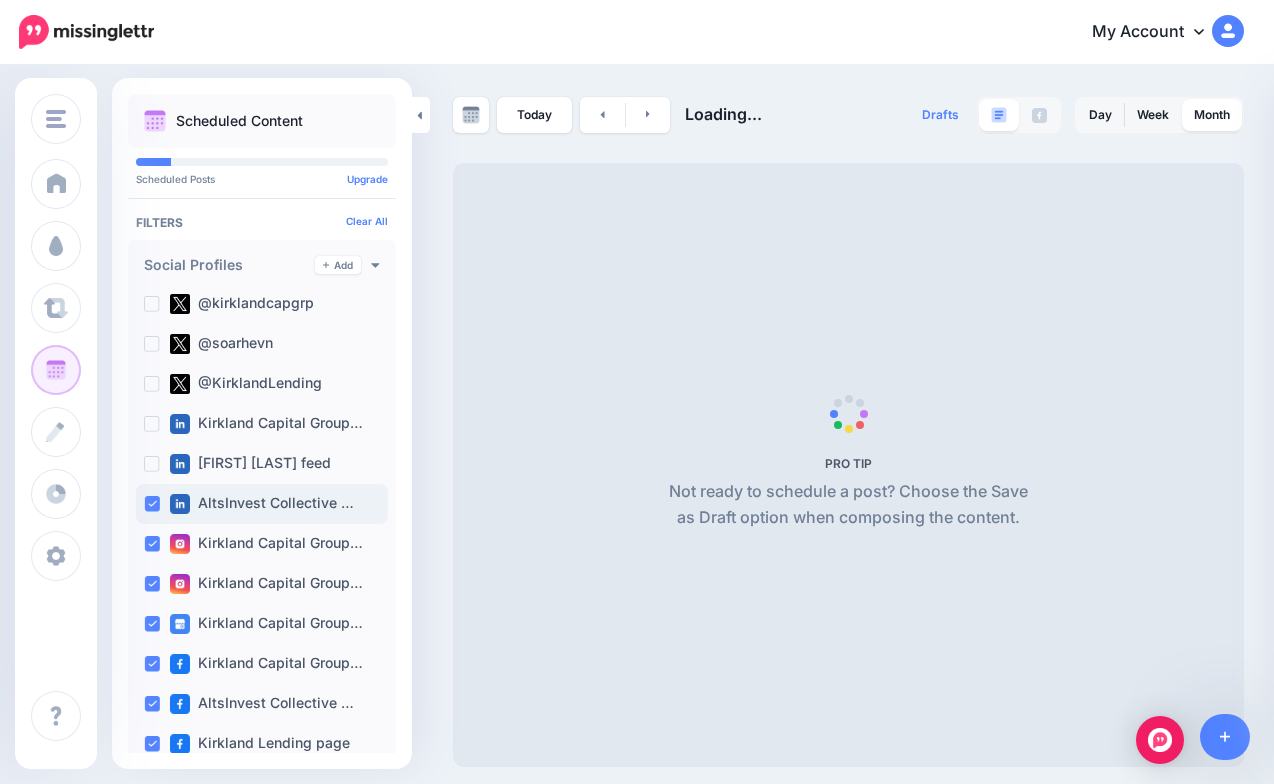 click on "AltsInvest Collective …" at bounding box center (262, 504) 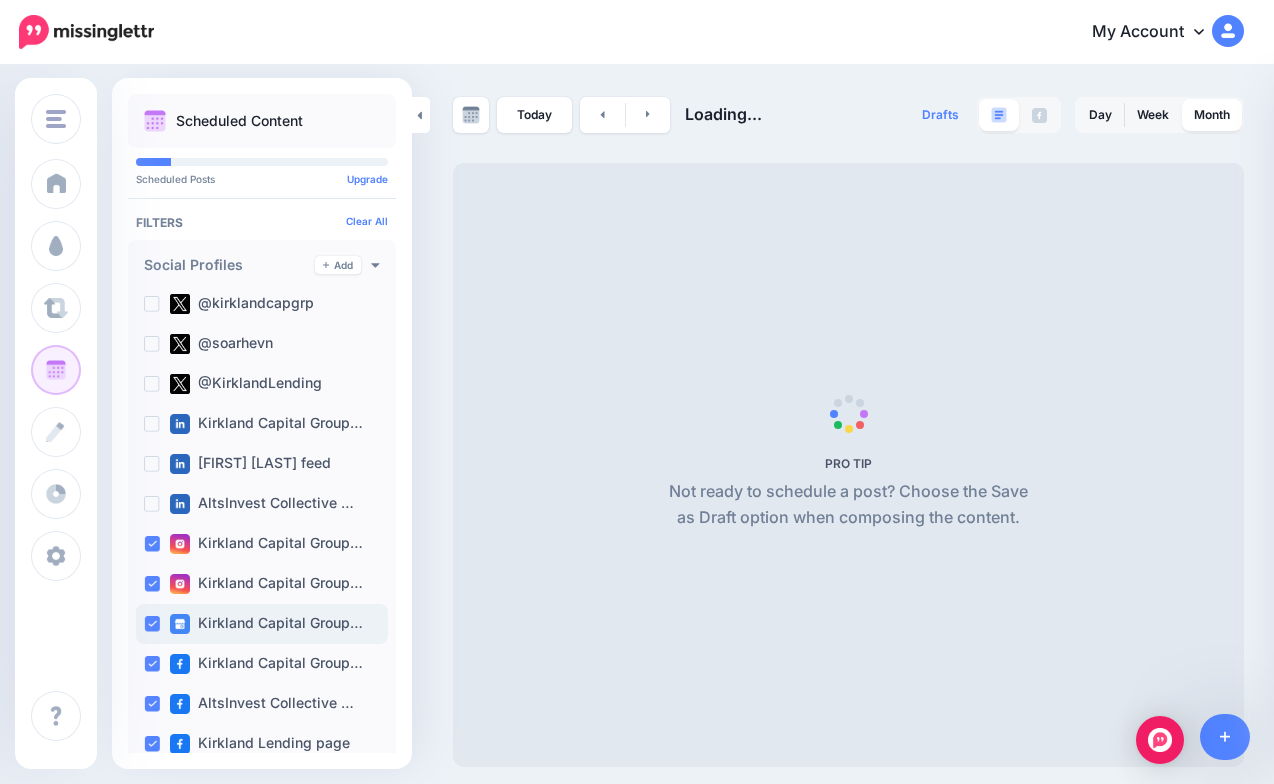 click on "Kirkland Capital Group…" at bounding box center [266, 624] 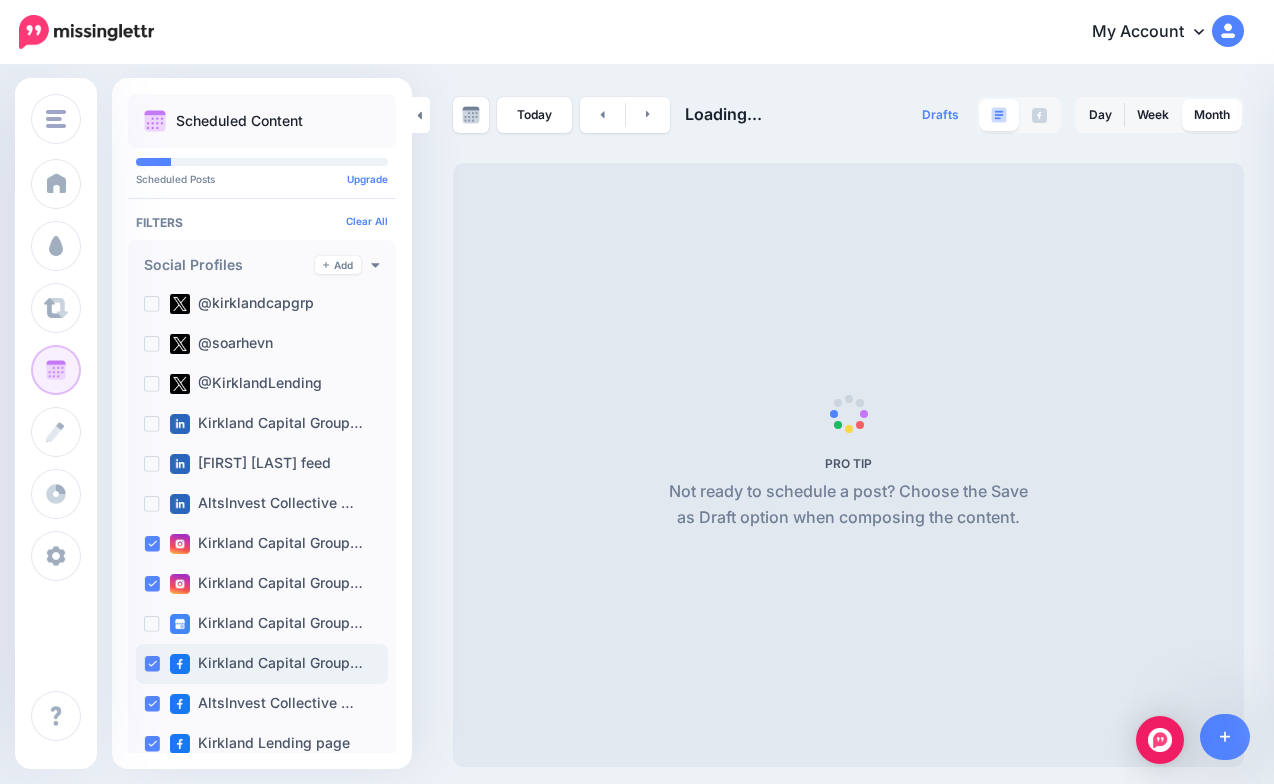 click on "Kirkland Capital Group…" at bounding box center (266, 664) 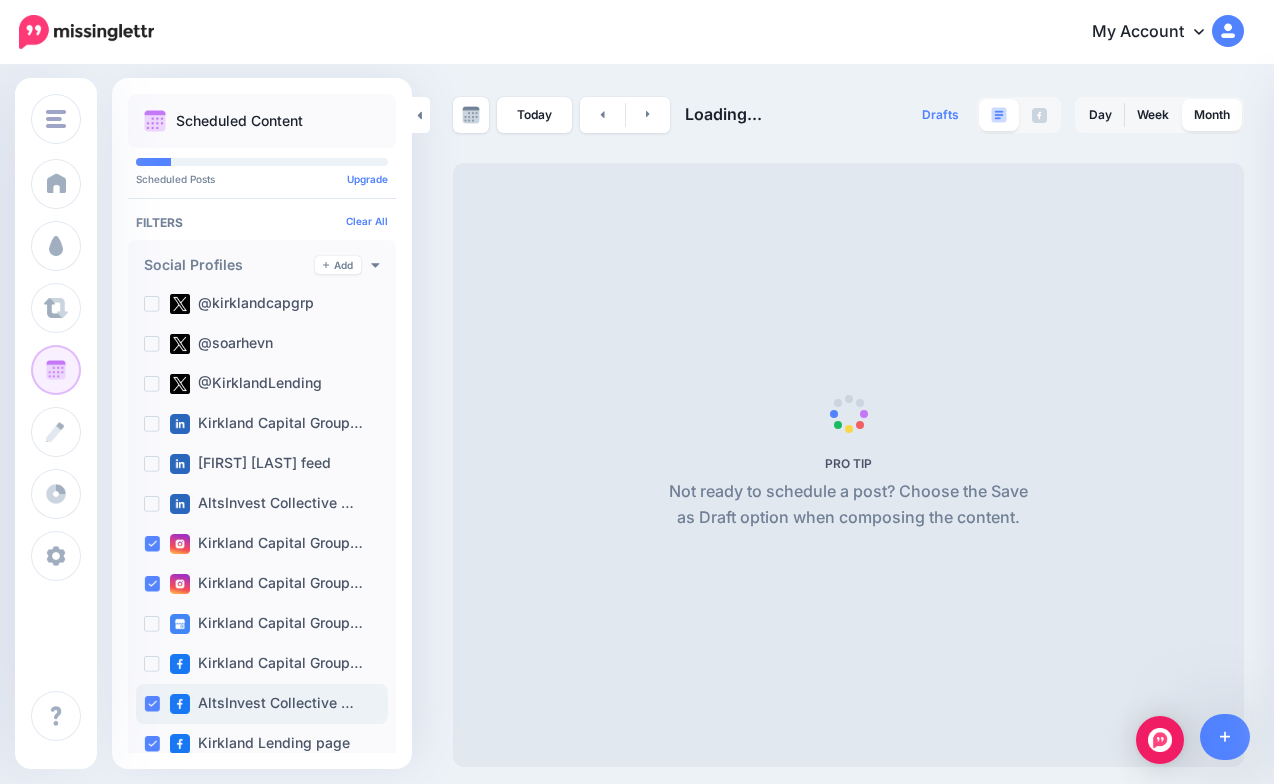 click on "AltsInvest Collective …" at bounding box center (262, 704) 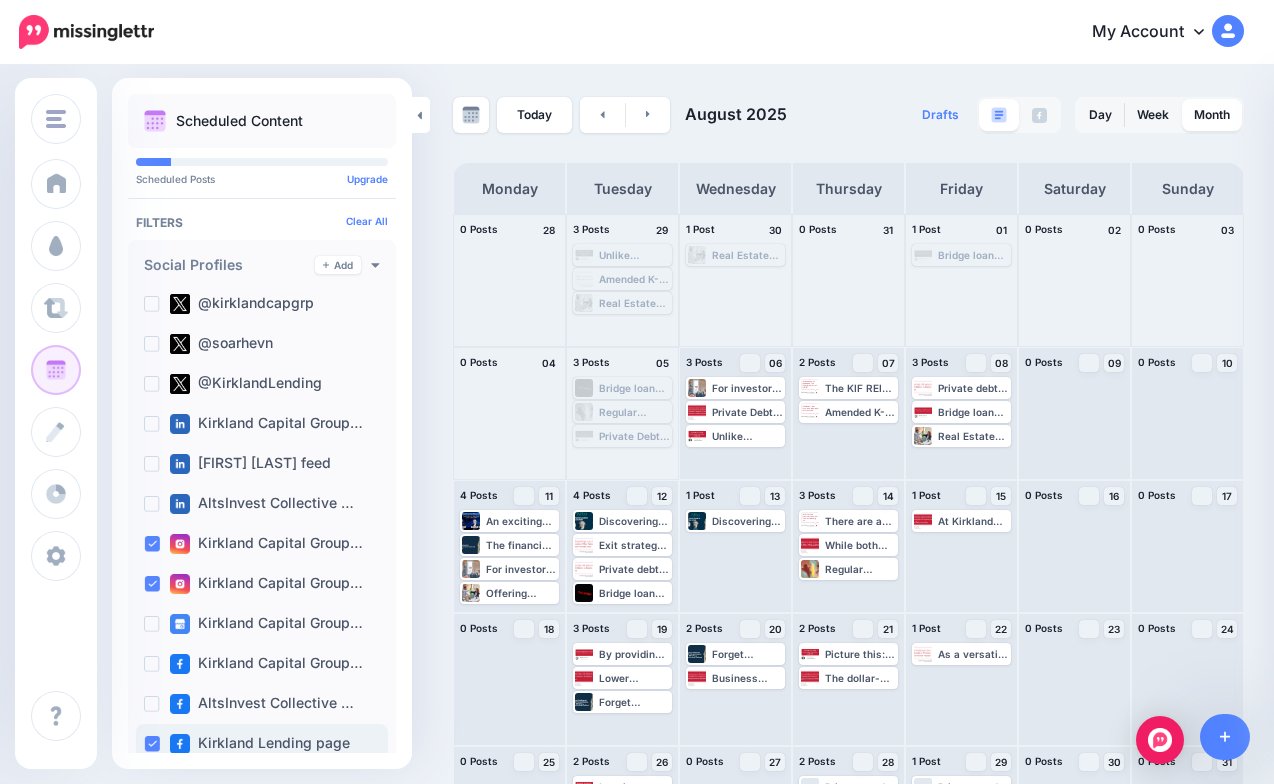 click on "Kirkland Lending page" at bounding box center (260, 744) 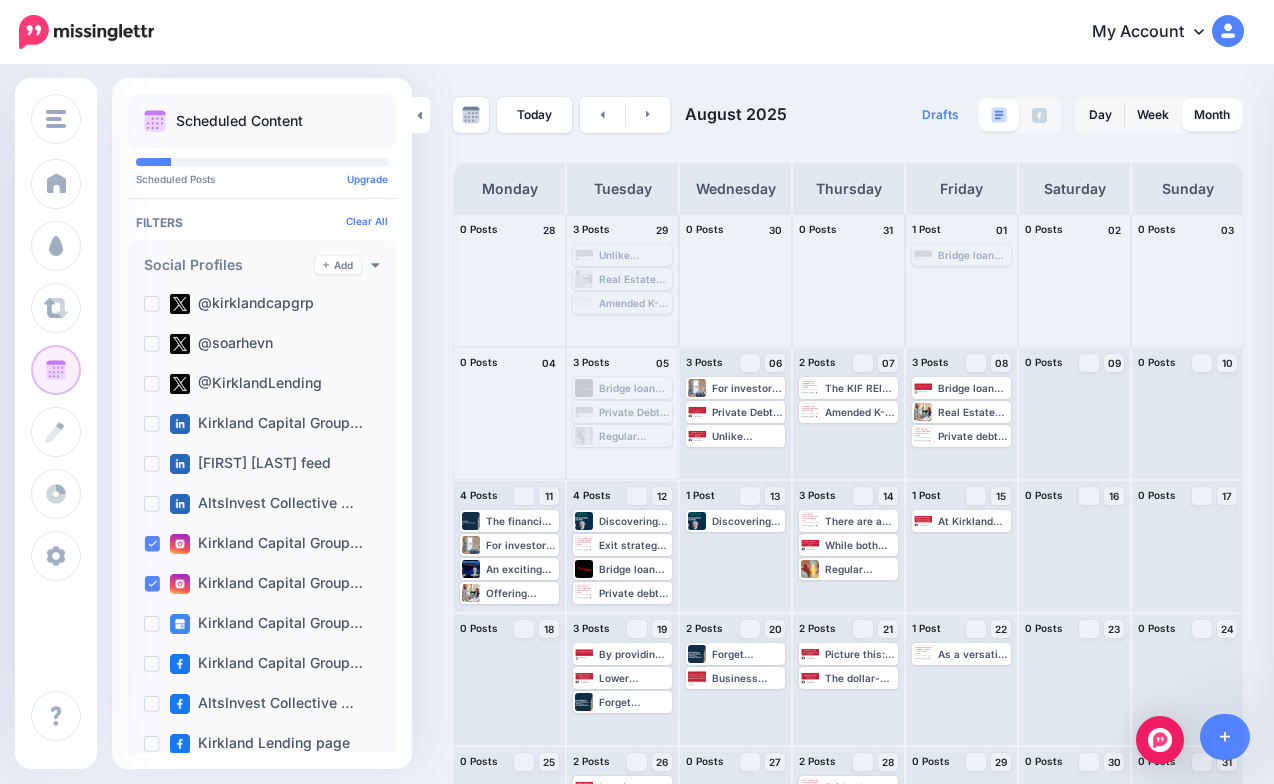 click on "Unlike traditional investments, alternatives often require in-depth due diligence, niche expertise, and a level of trust that only comes from meaningful connections. Learn more 👉 https://lttr.ai/AgTRR #DueDiligence #StrategicNetworking #AlternativeInvestments" at bounding box center [634, 255] 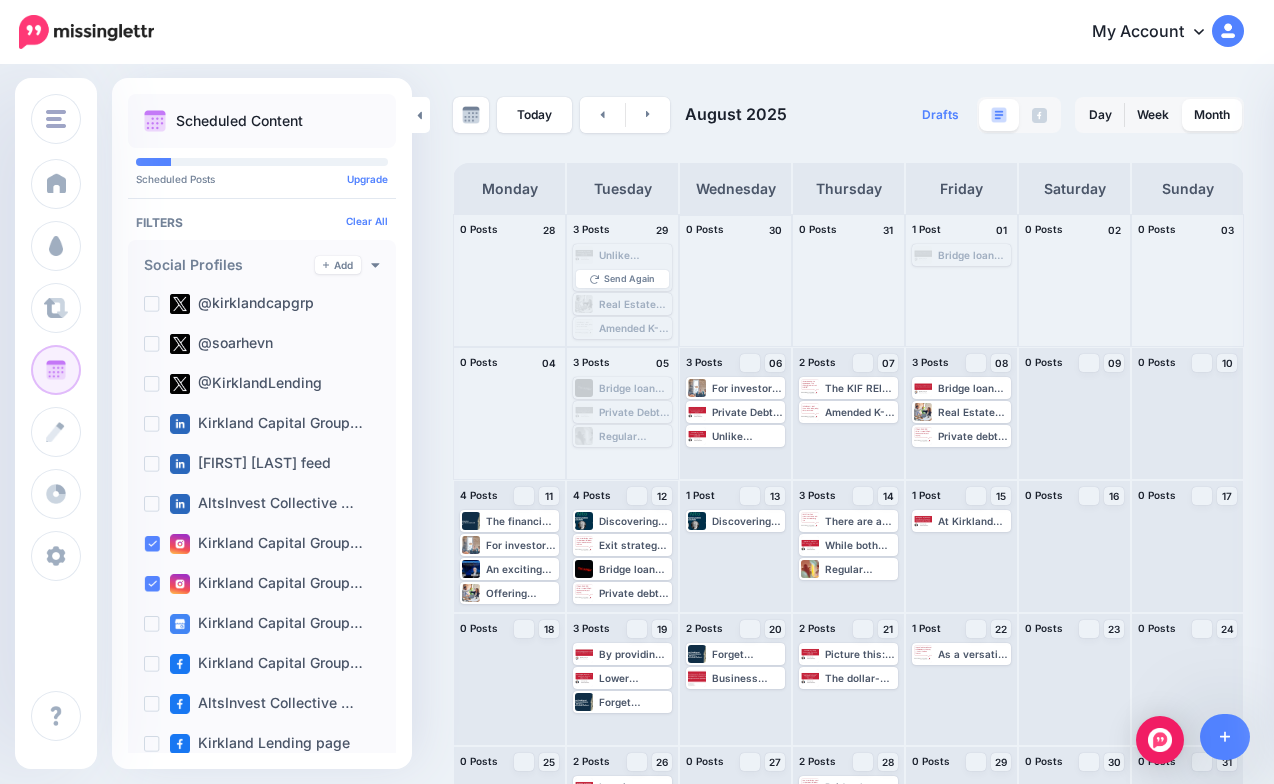 click at bounding box center [735, 280] 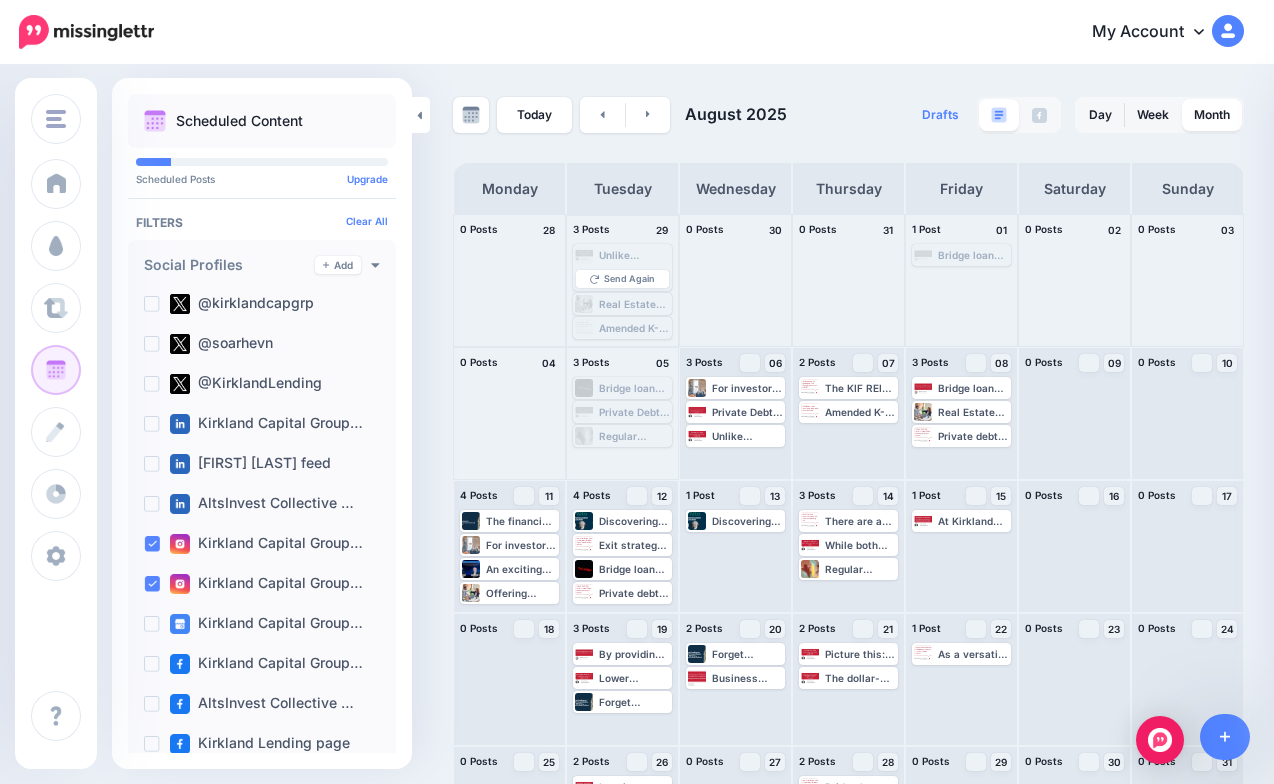 click on "Real Estate Bridge Loans 101 for Investors: What Passive Investors Need to Know ▸ https://lttr.ai/AgTRT #BridgeLoan #PrivateCredit #AlternativeInvestments" at bounding box center (634, 304) 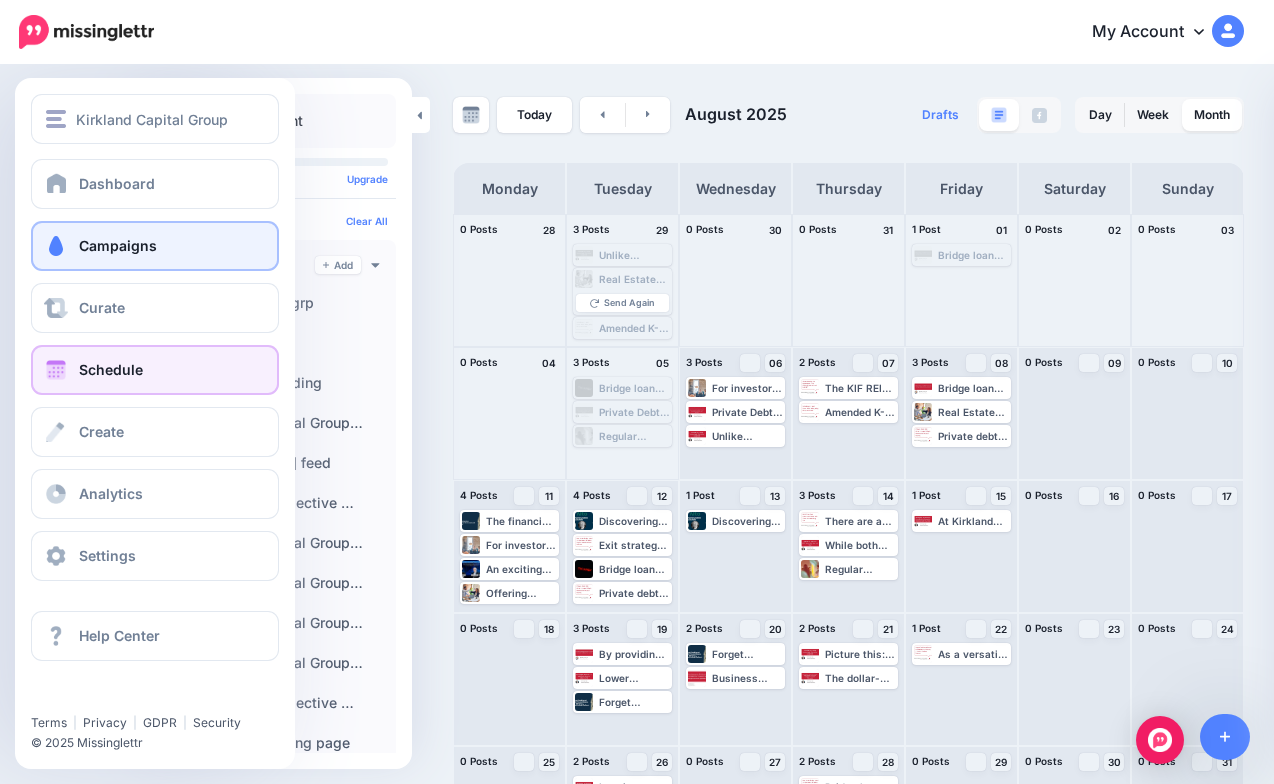 click on "Campaigns" at bounding box center [155, 246] 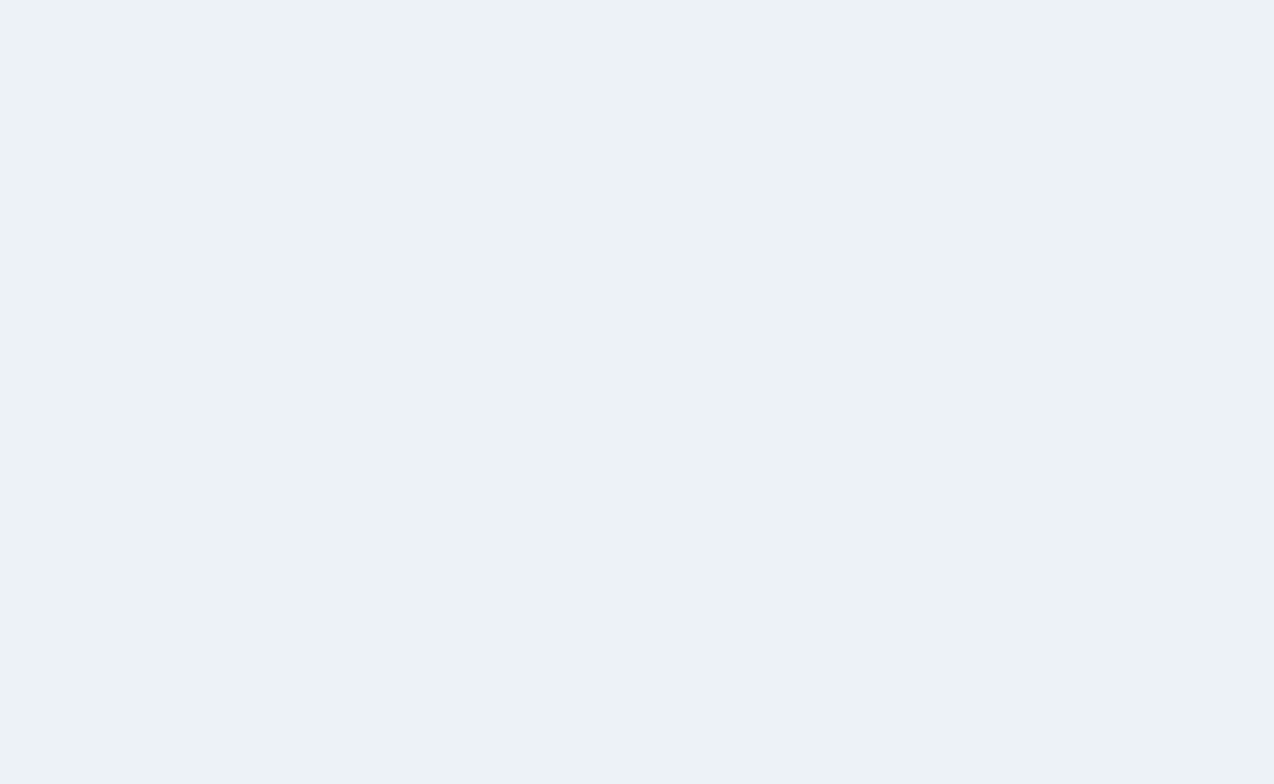 scroll, scrollTop: 0, scrollLeft: 0, axis: both 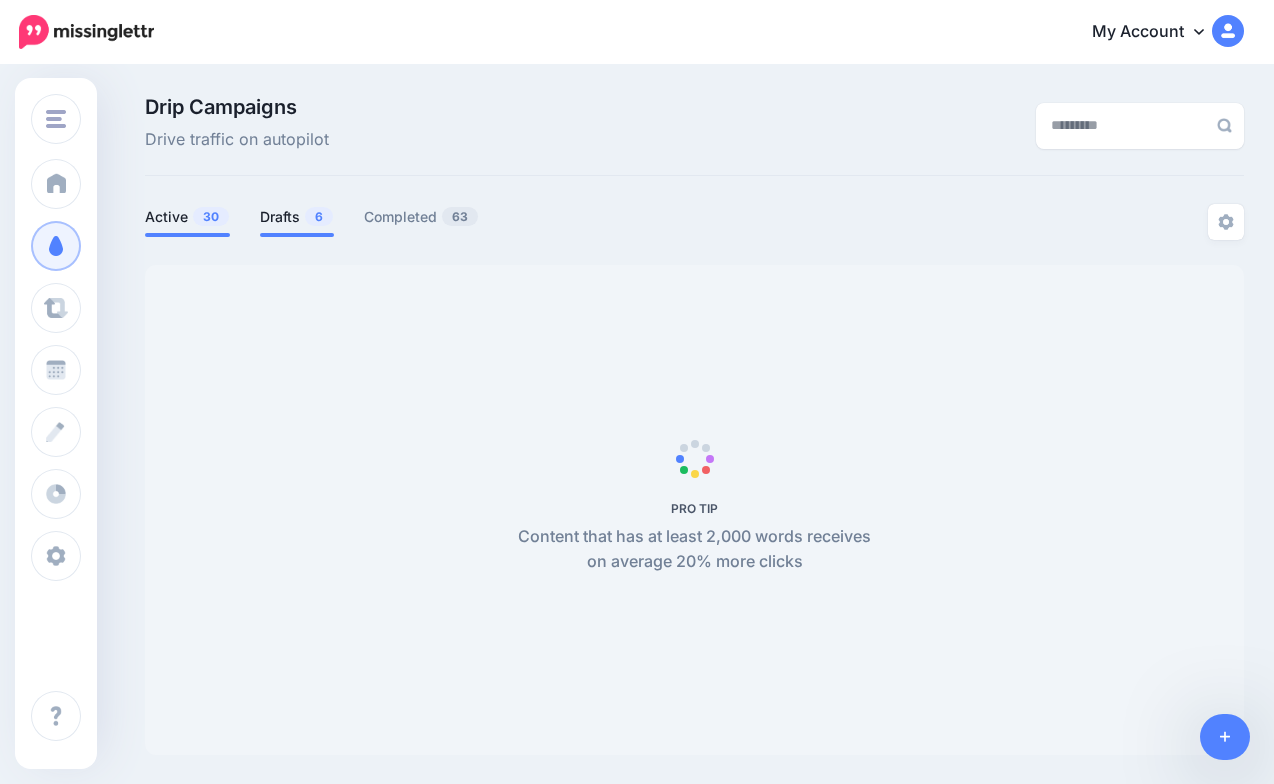 click on "Drafts  6" at bounding box center [297, 217] 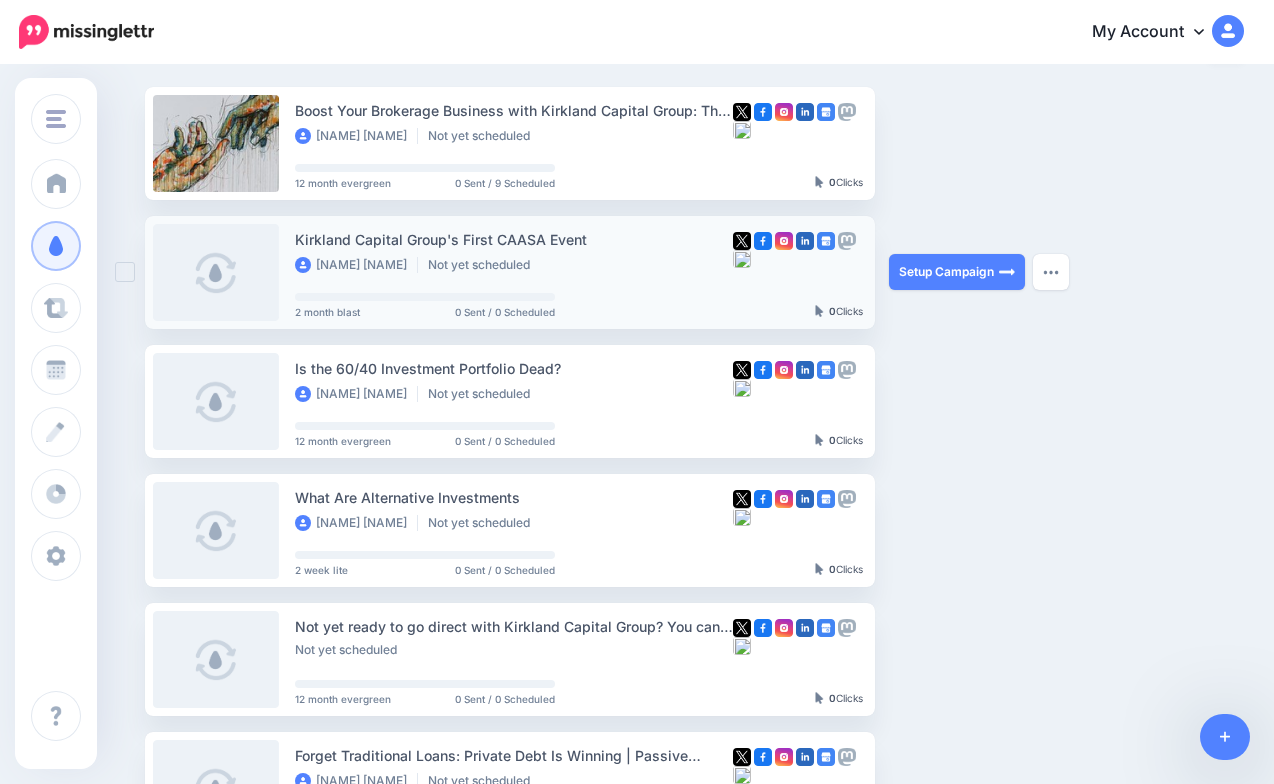 scroll, scrollTop: 0, scrollLeft: 0, axis: both 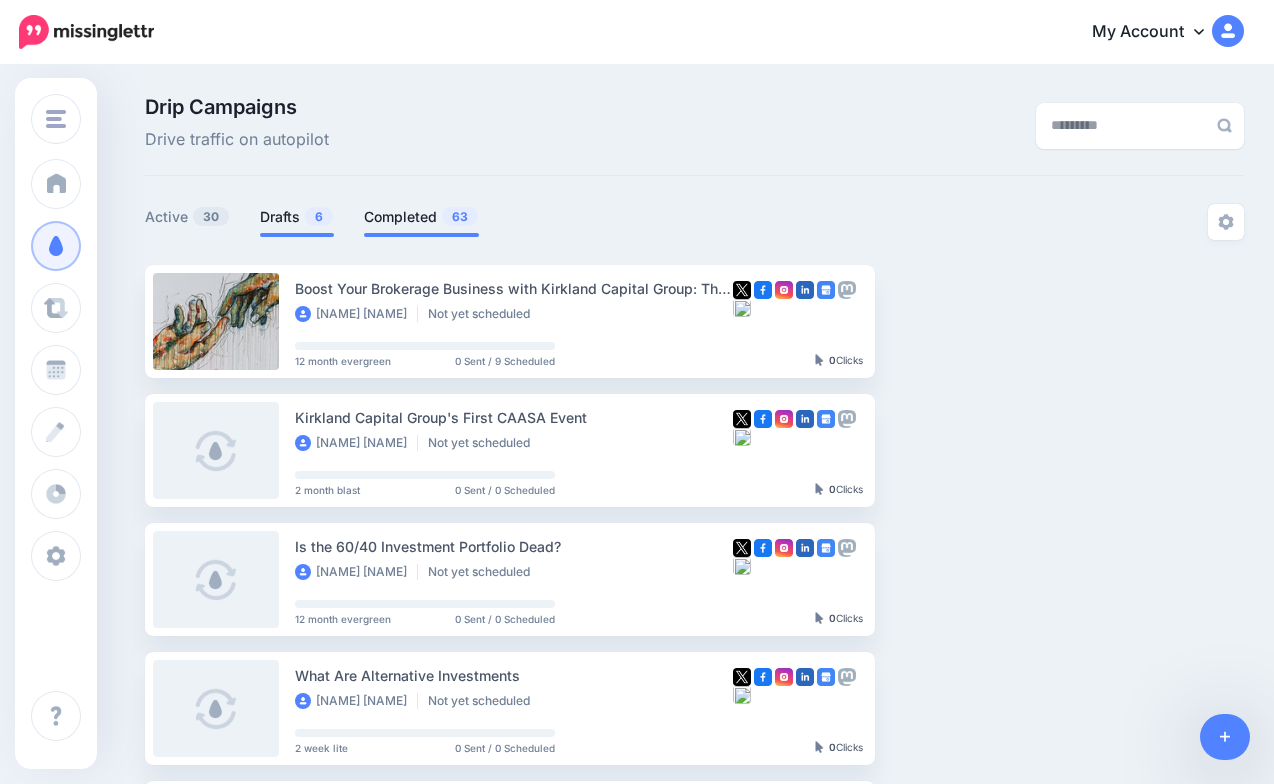 click on "Completed  63" at bounding box center [421, 217] 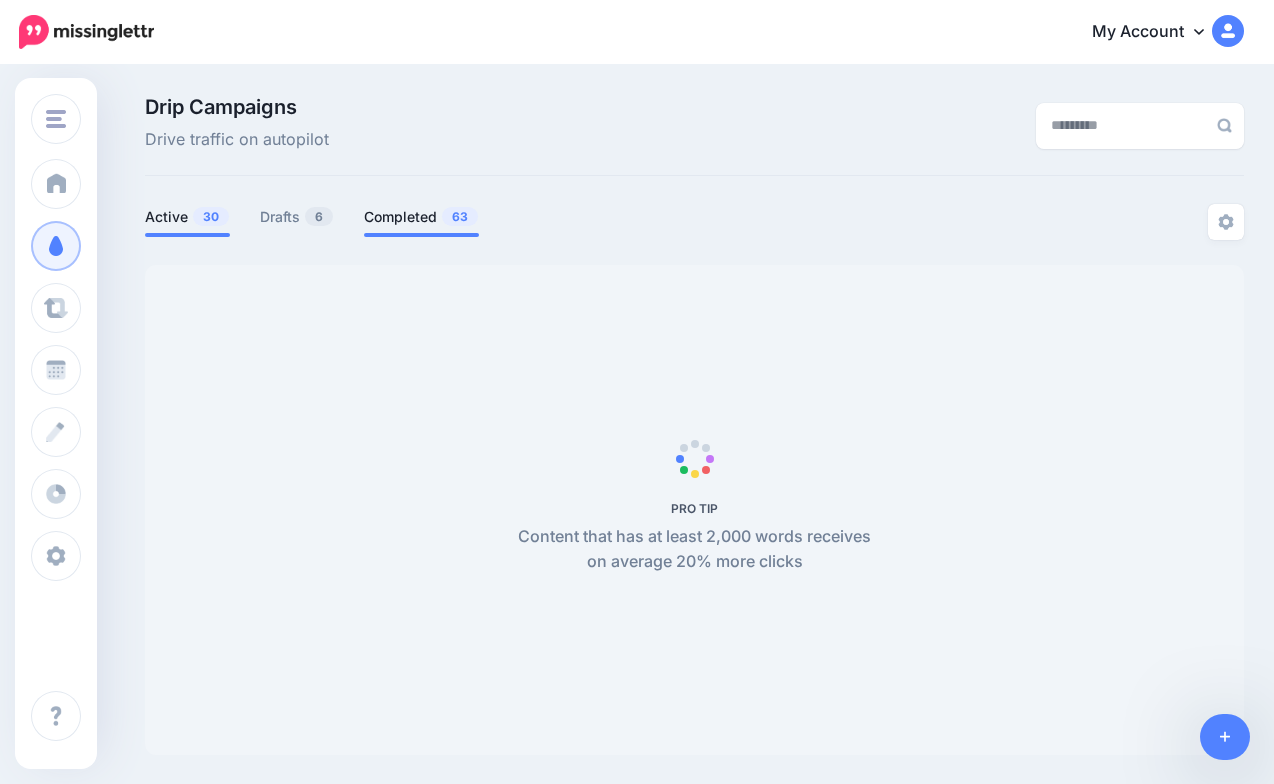 click on "Active  30" at bounding box center [187, 217] 